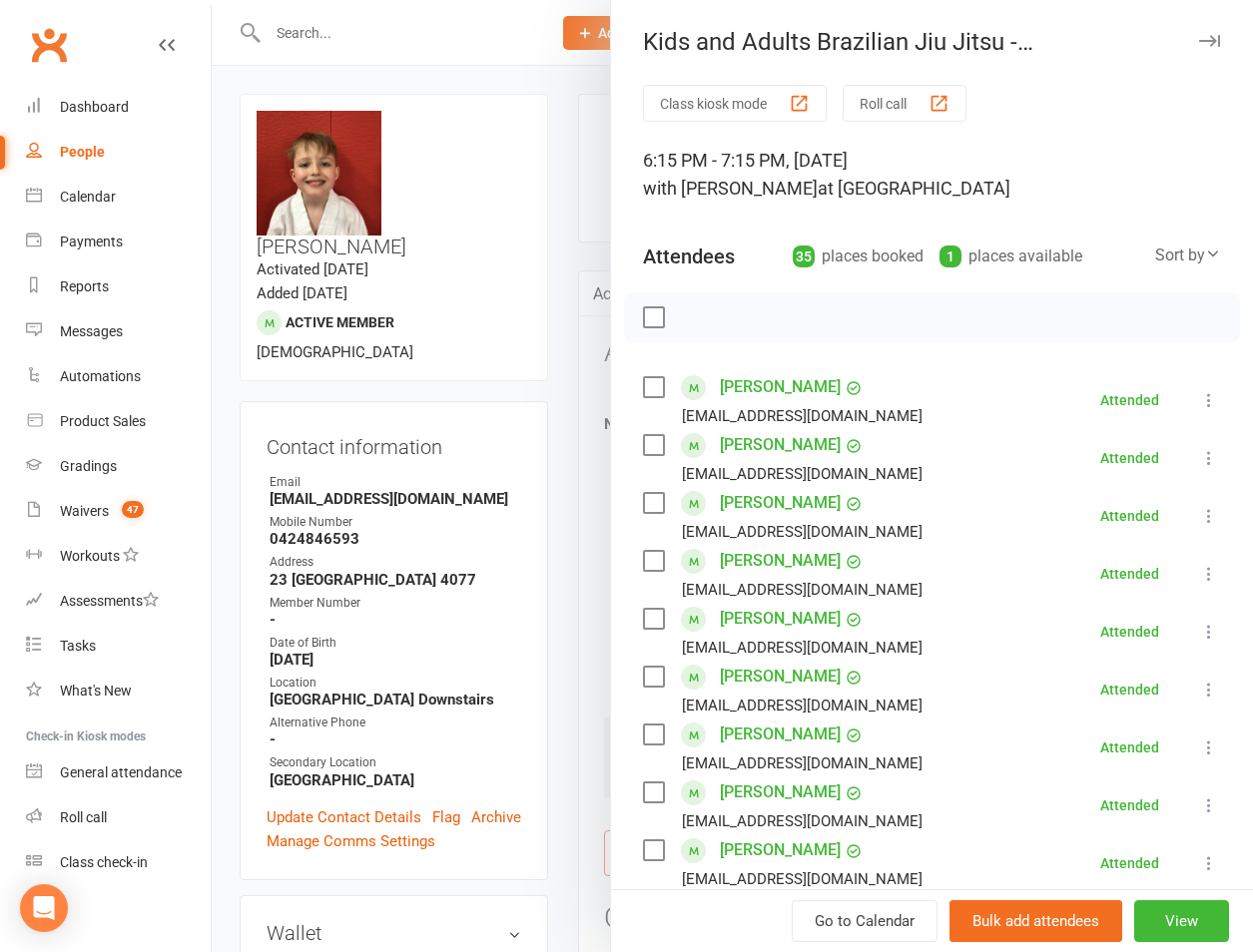 scroll, scrollTop: 466, scrollLeft: 0, axis: vertical 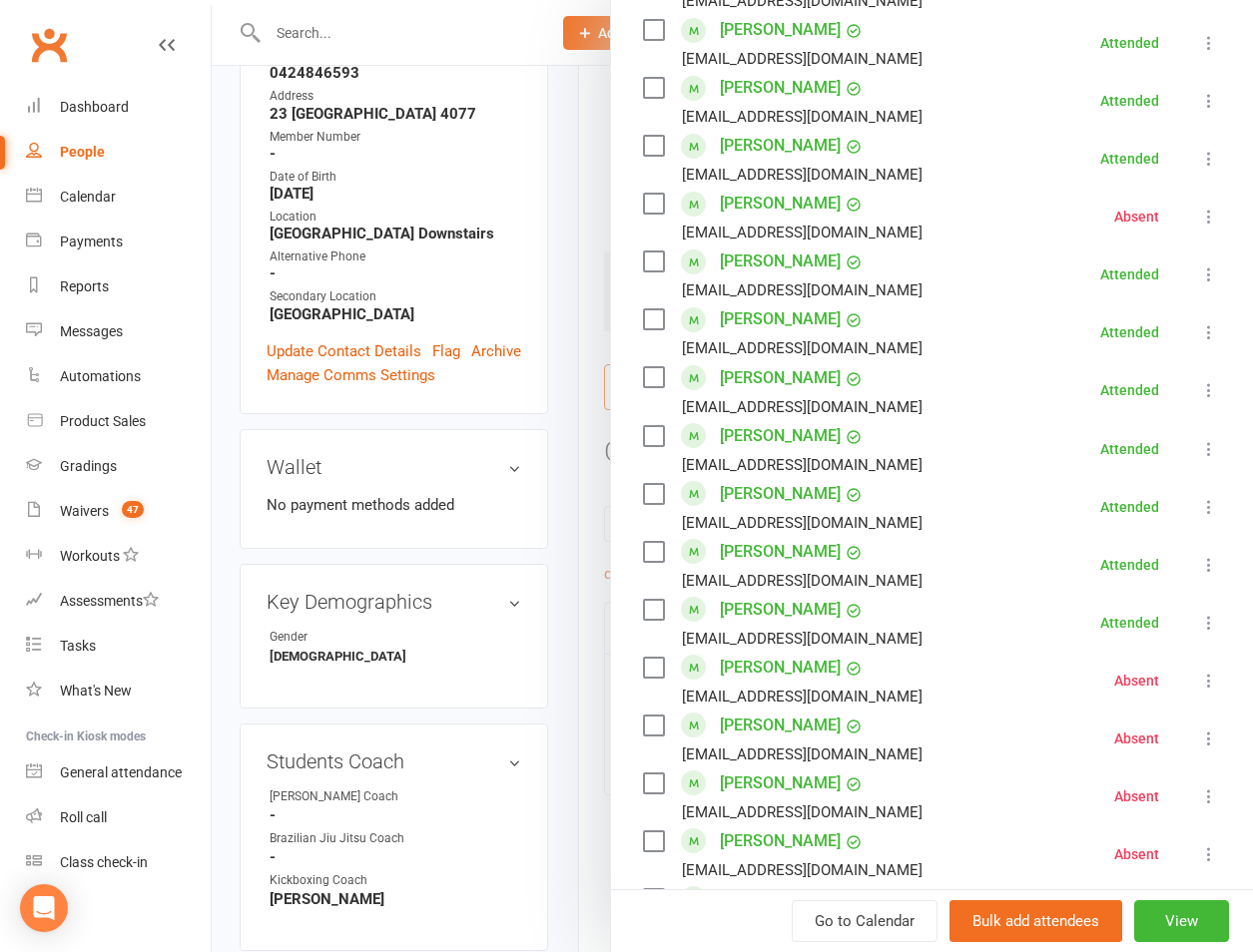 click at bounding box center [732, 476] 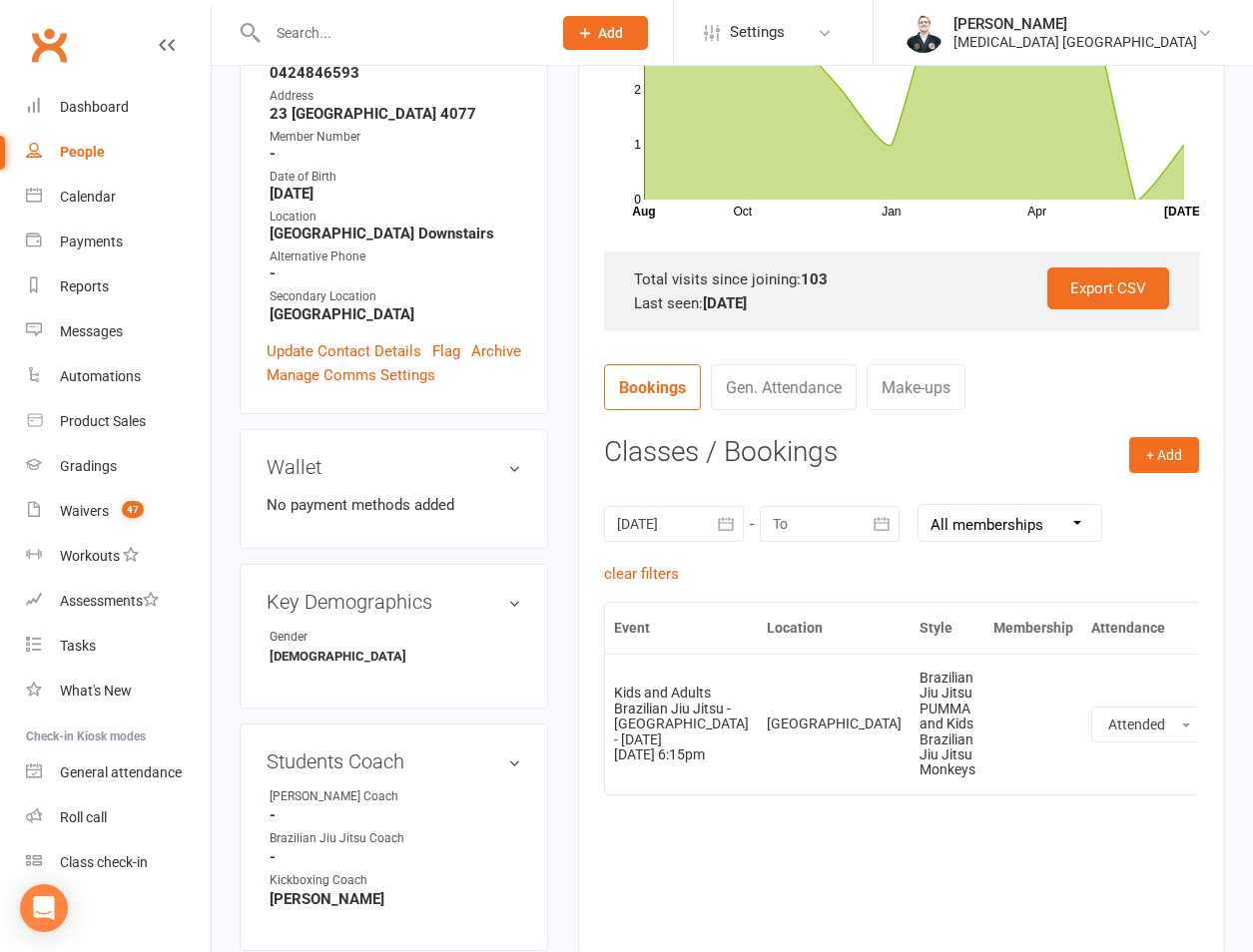 click at bounding box center (732, 476) 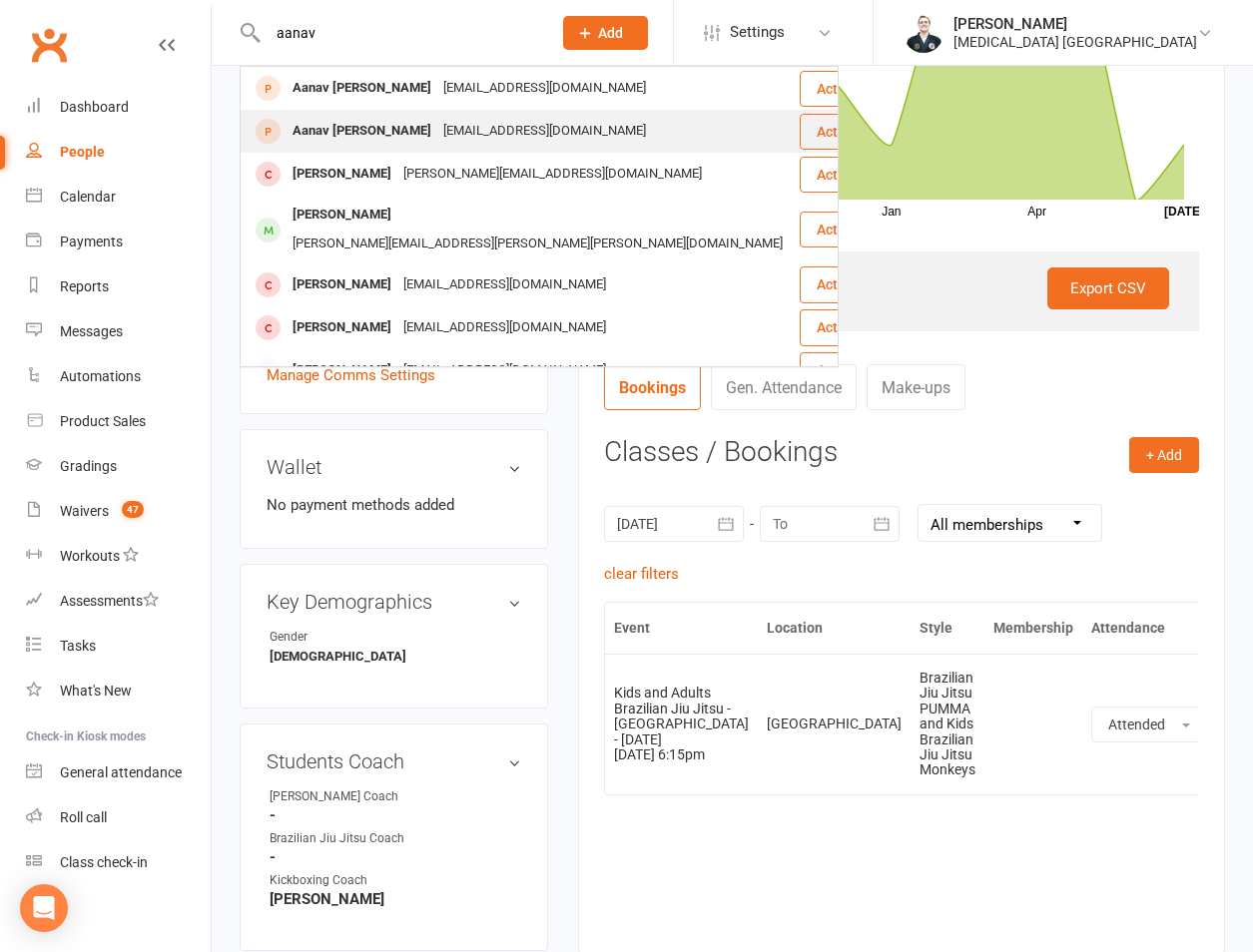 type on "aanav" 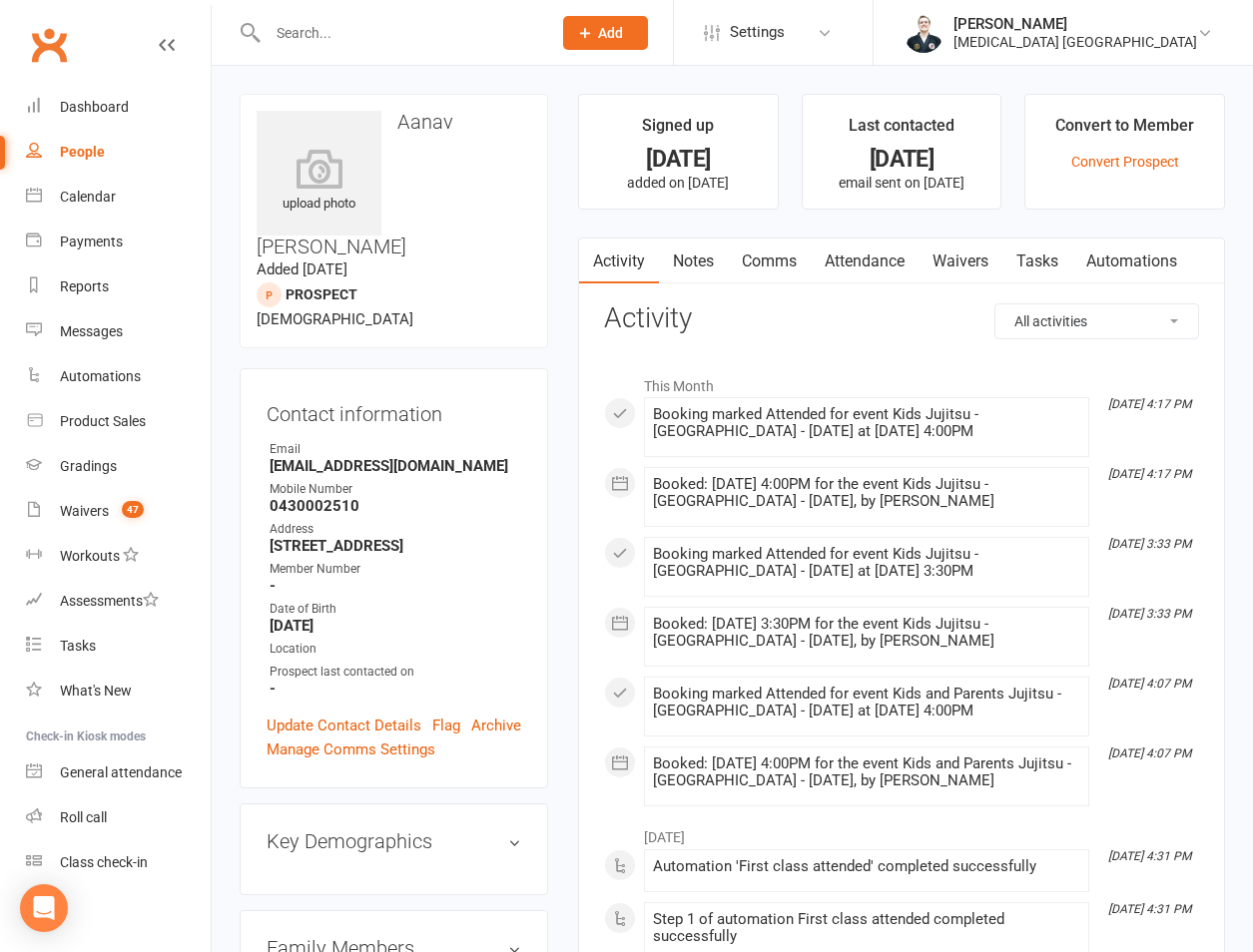 scroll, scrollTop: 466, scrollLeft: 0, axis: vertical 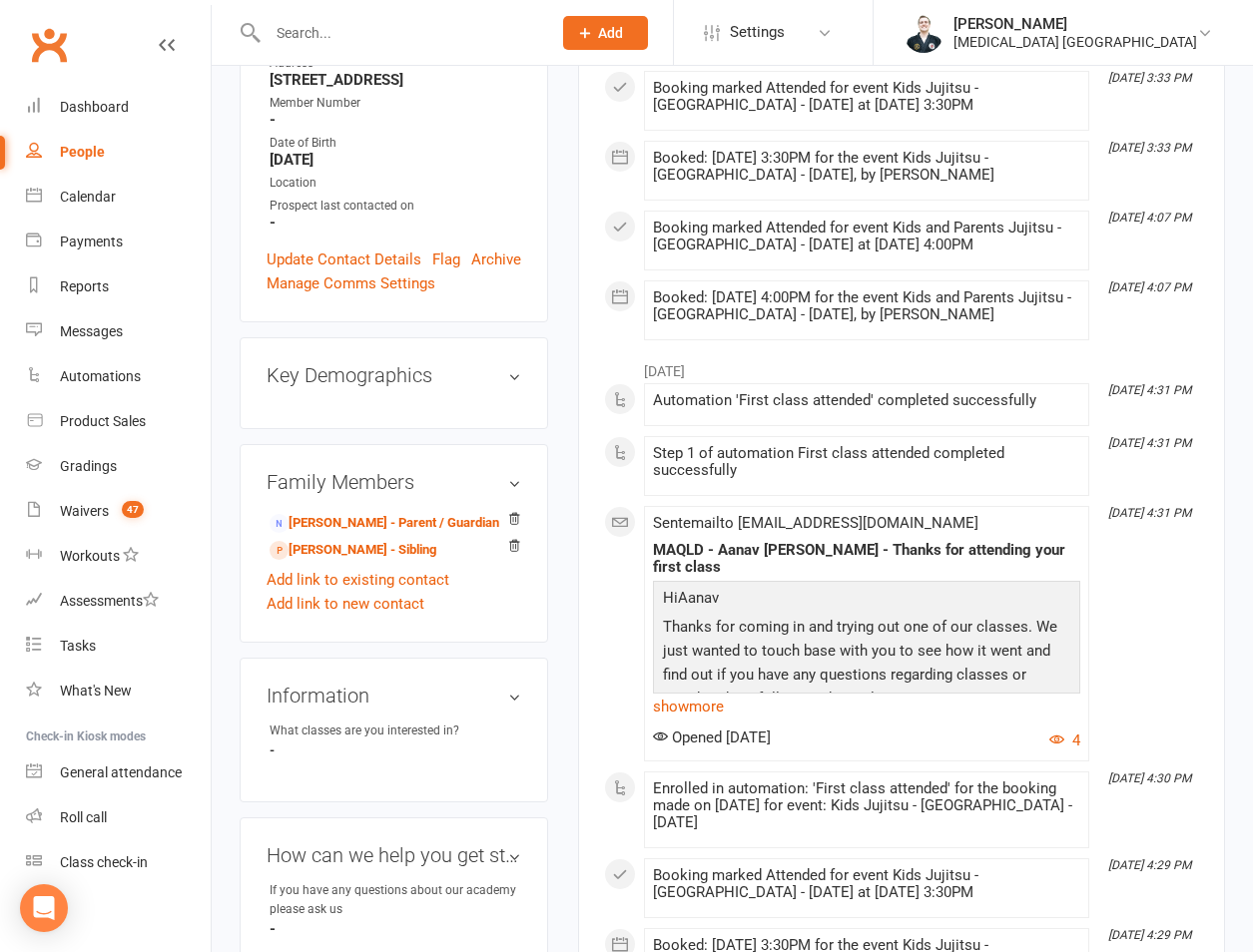 click at bounding box center (399, 33) 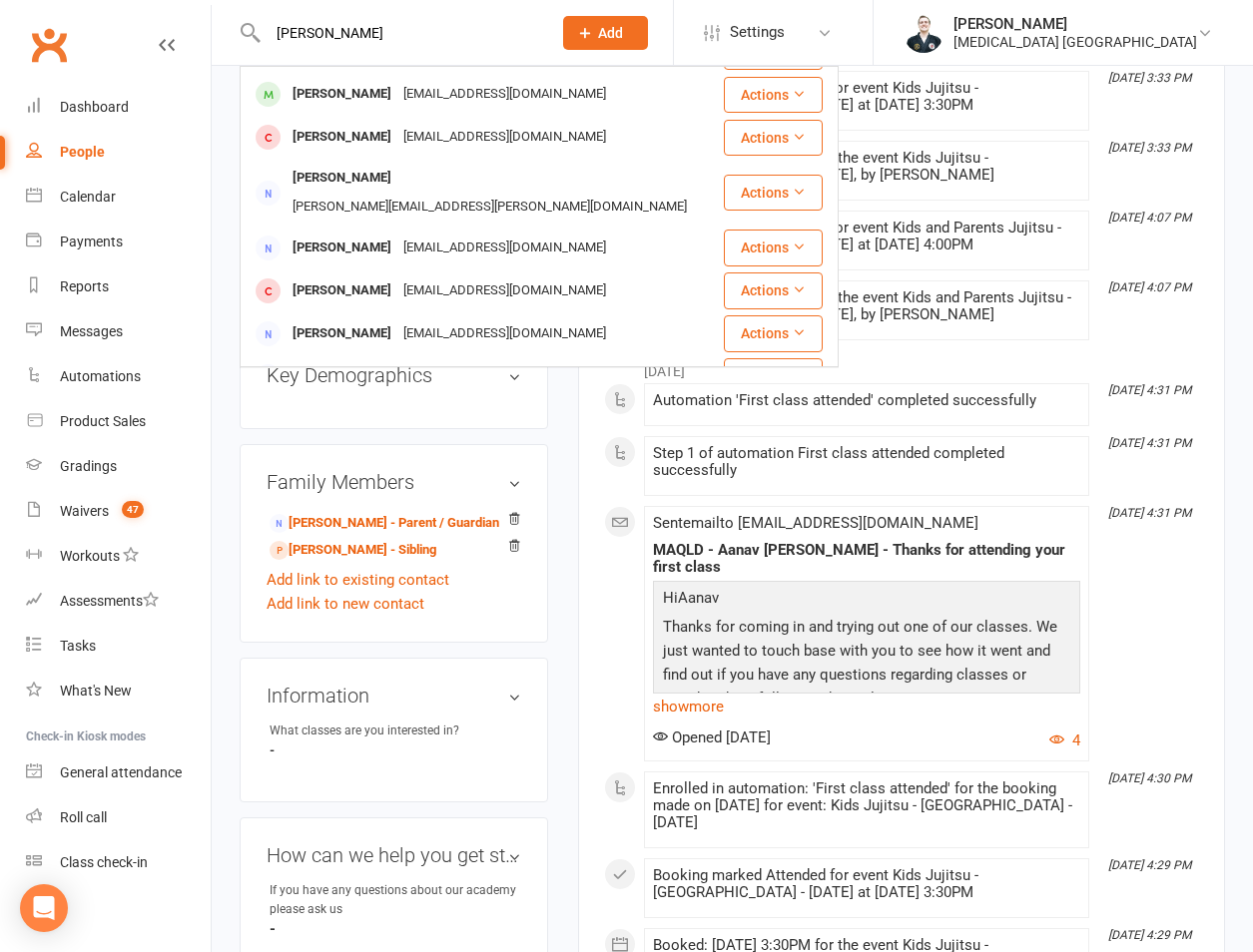 scroll, scrollTop: 0, scrollLeft: 0, axis: both 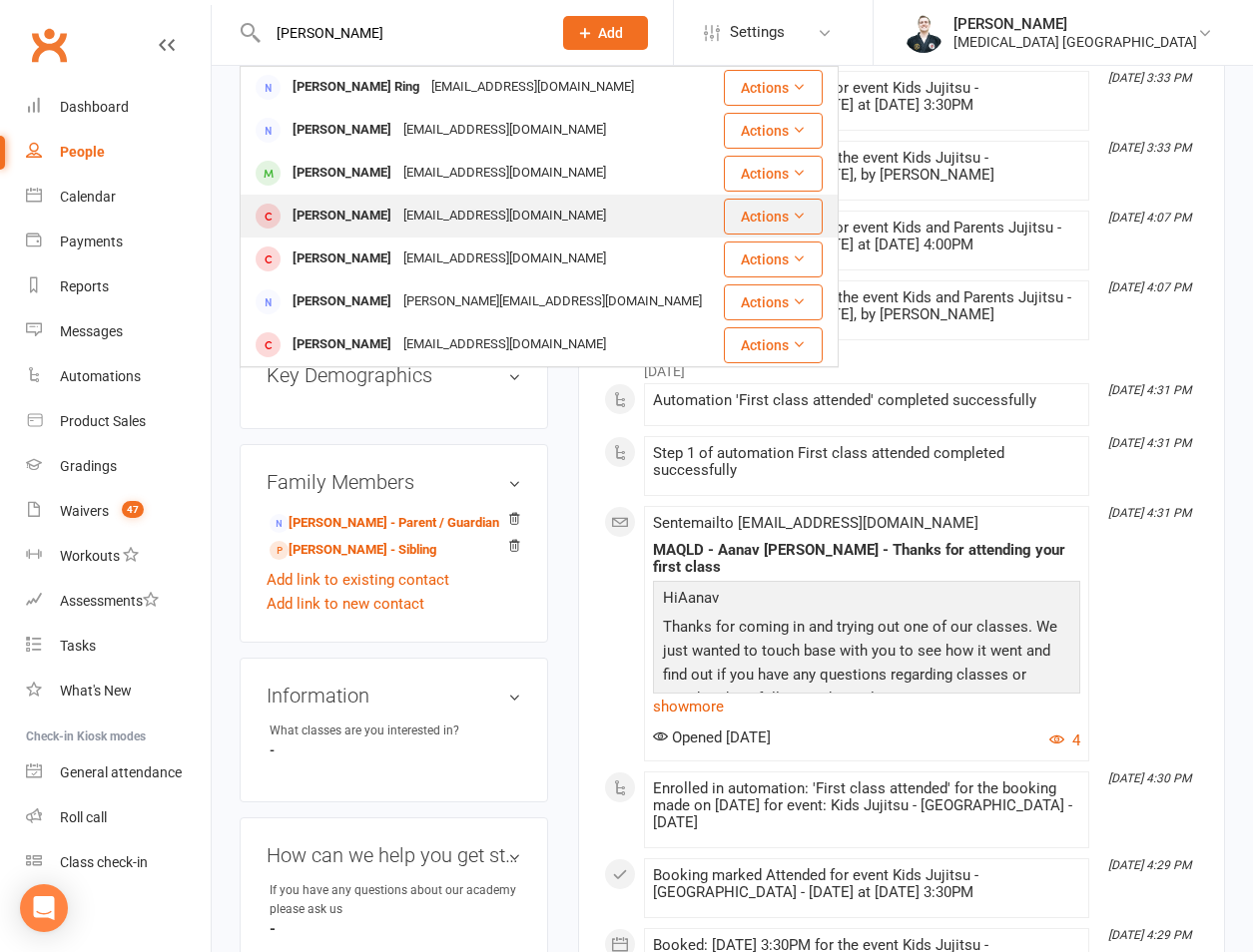 type on "reid" 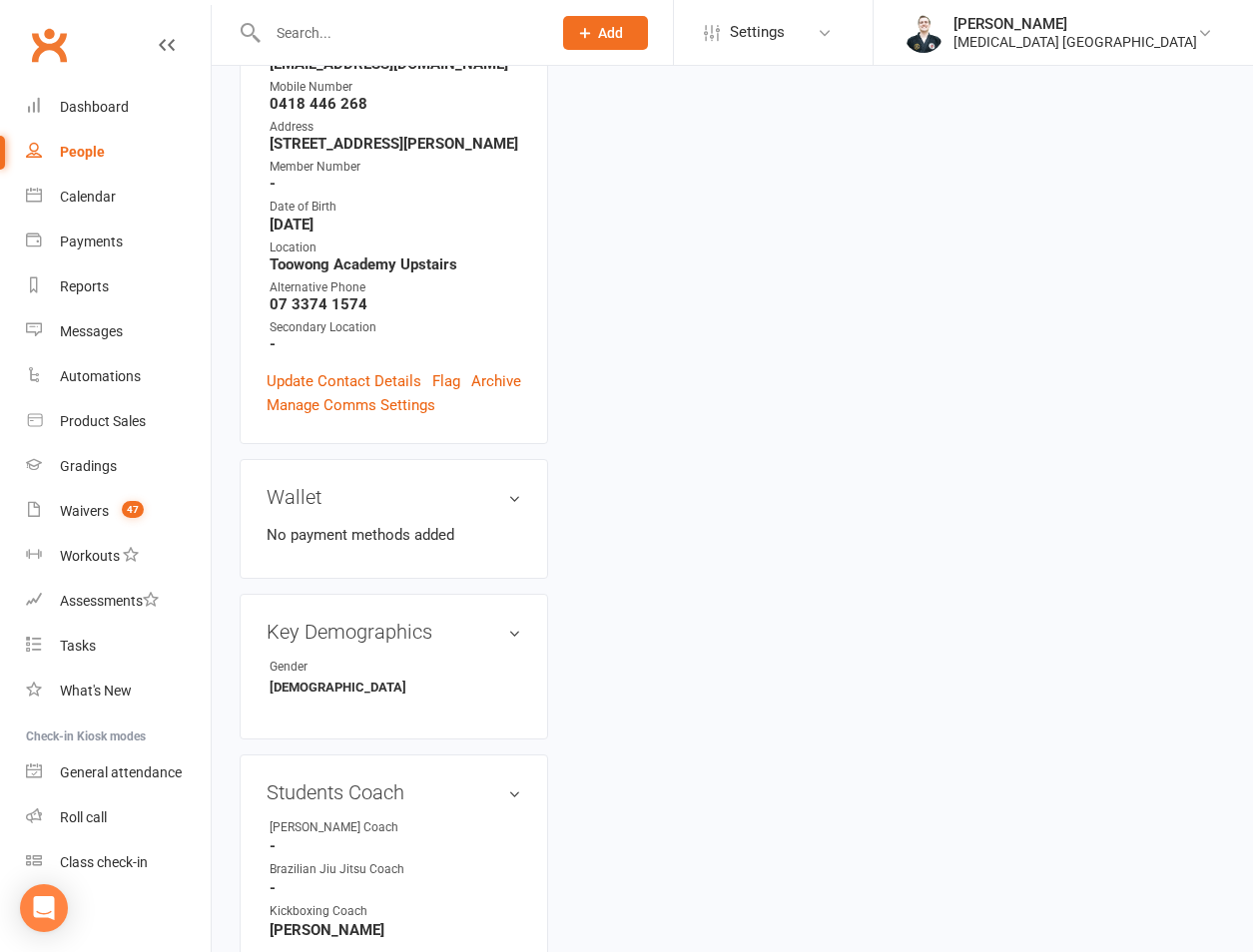 scroll, scrollTop: 0, scrollLeft: 0, axis: both 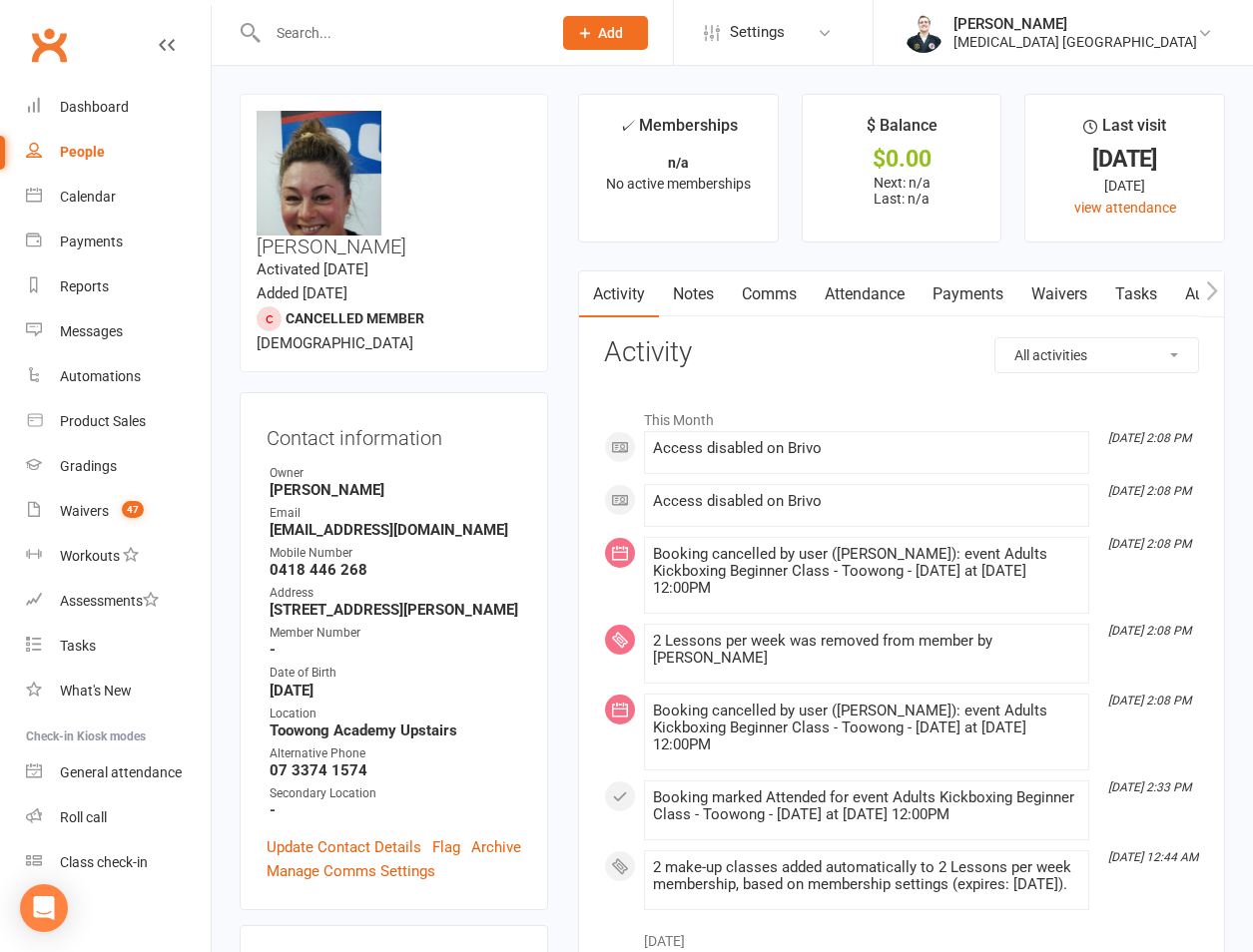 click on "Attendance" at bounding box center [865, 294] 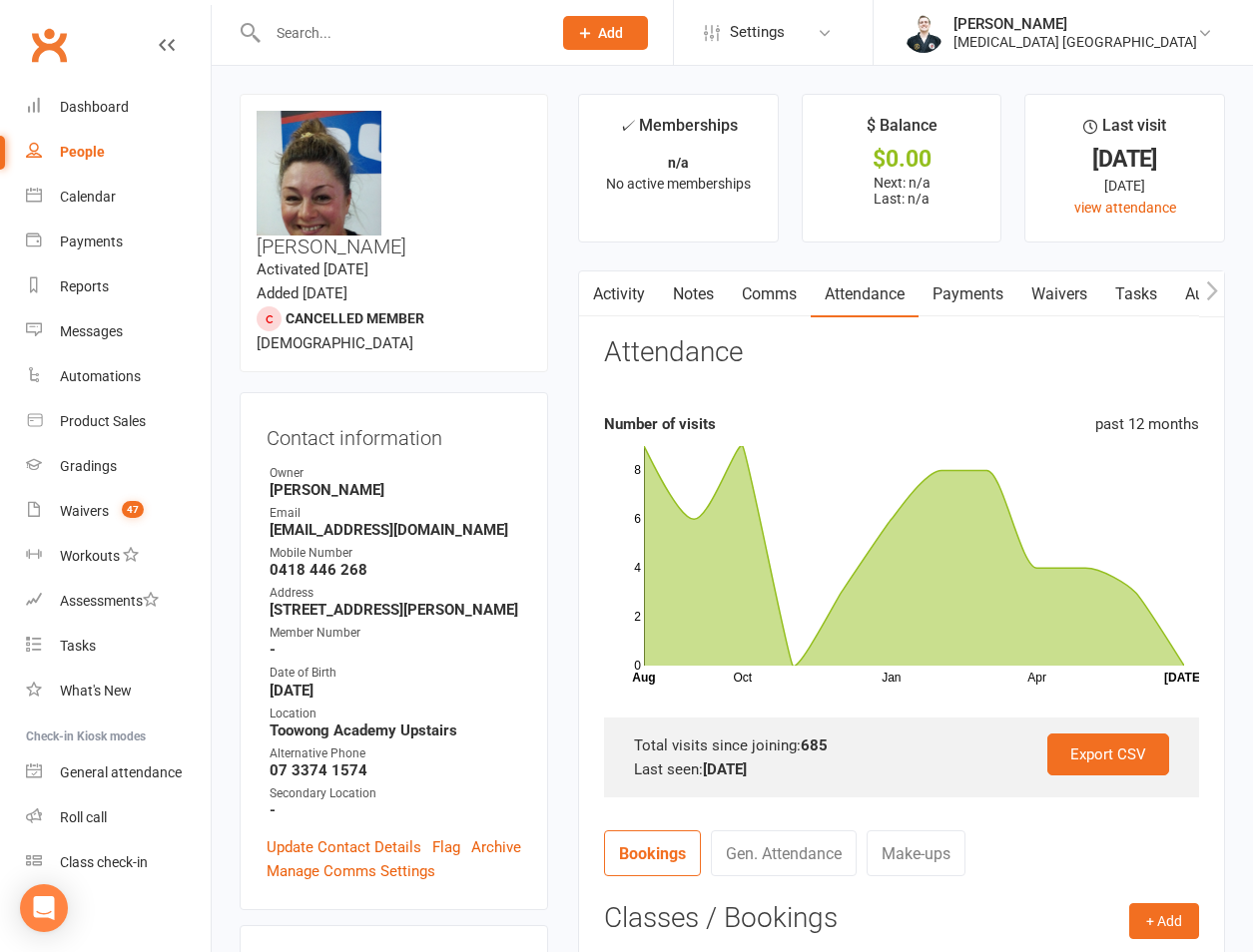 scroll, scrollTop: 466, scrollLeft: 0, axis: vertical 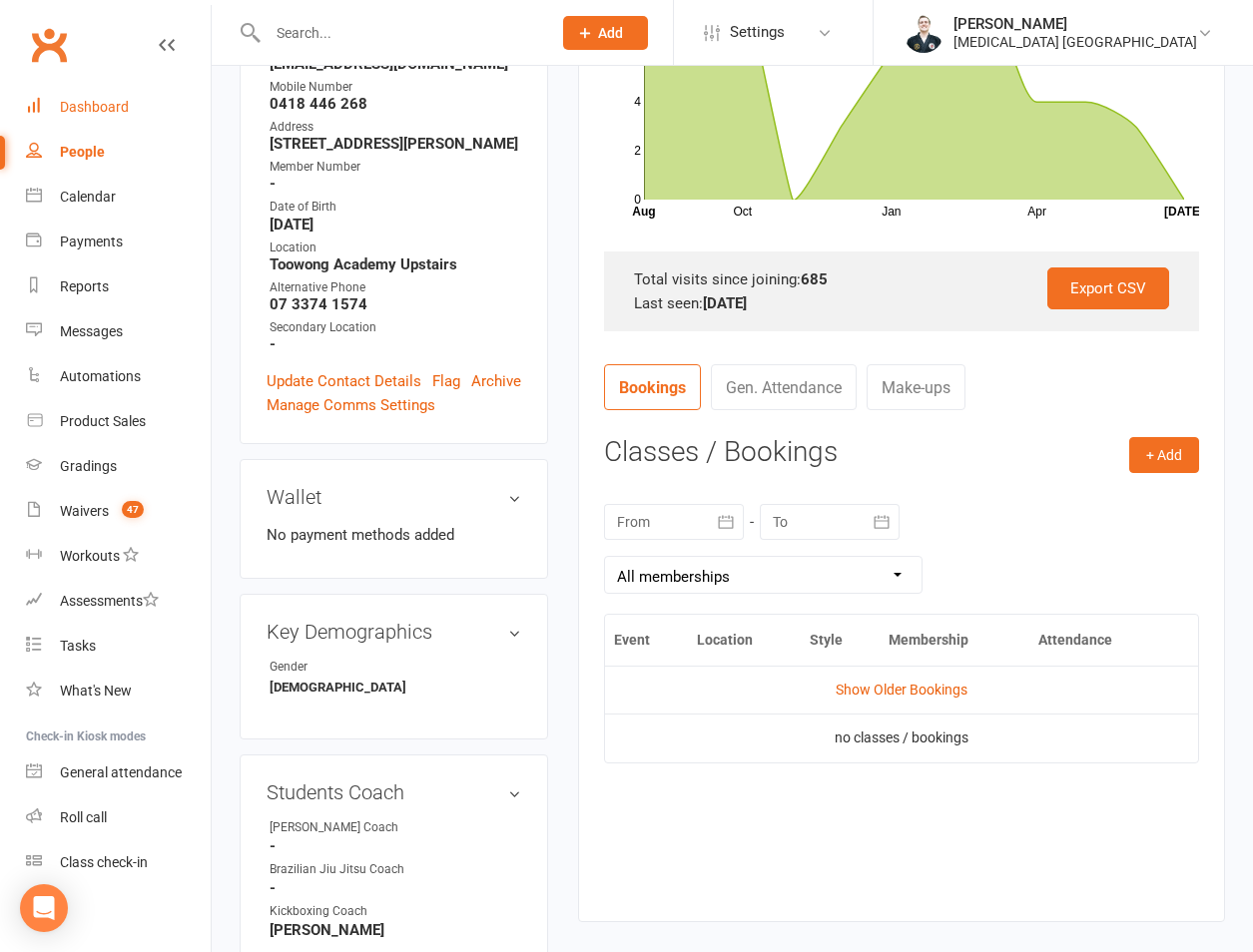 click on "Dashboard" at bounding box center [94, 107] 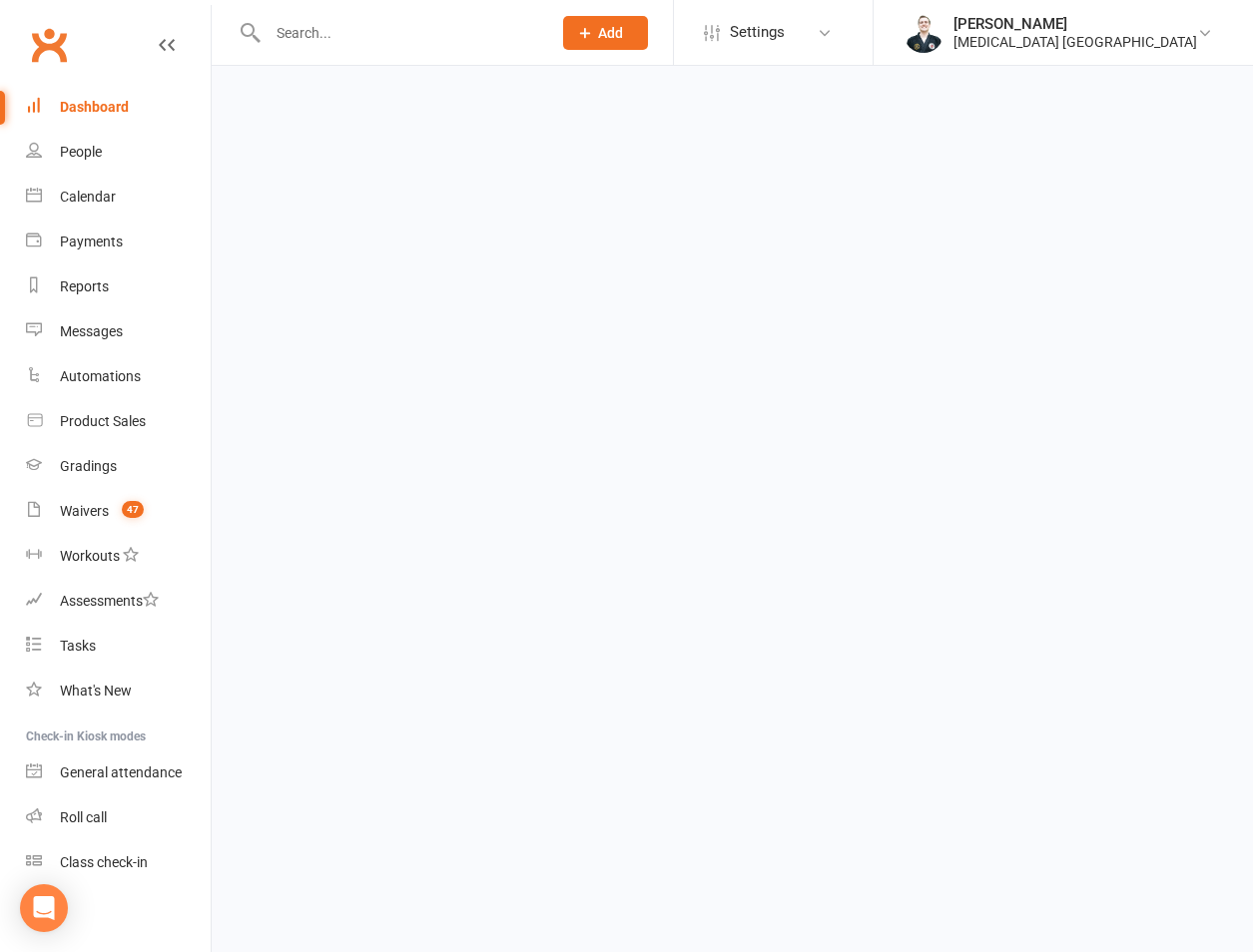scroll, scrollTop: 0, scrollLeft: 0, axis: both 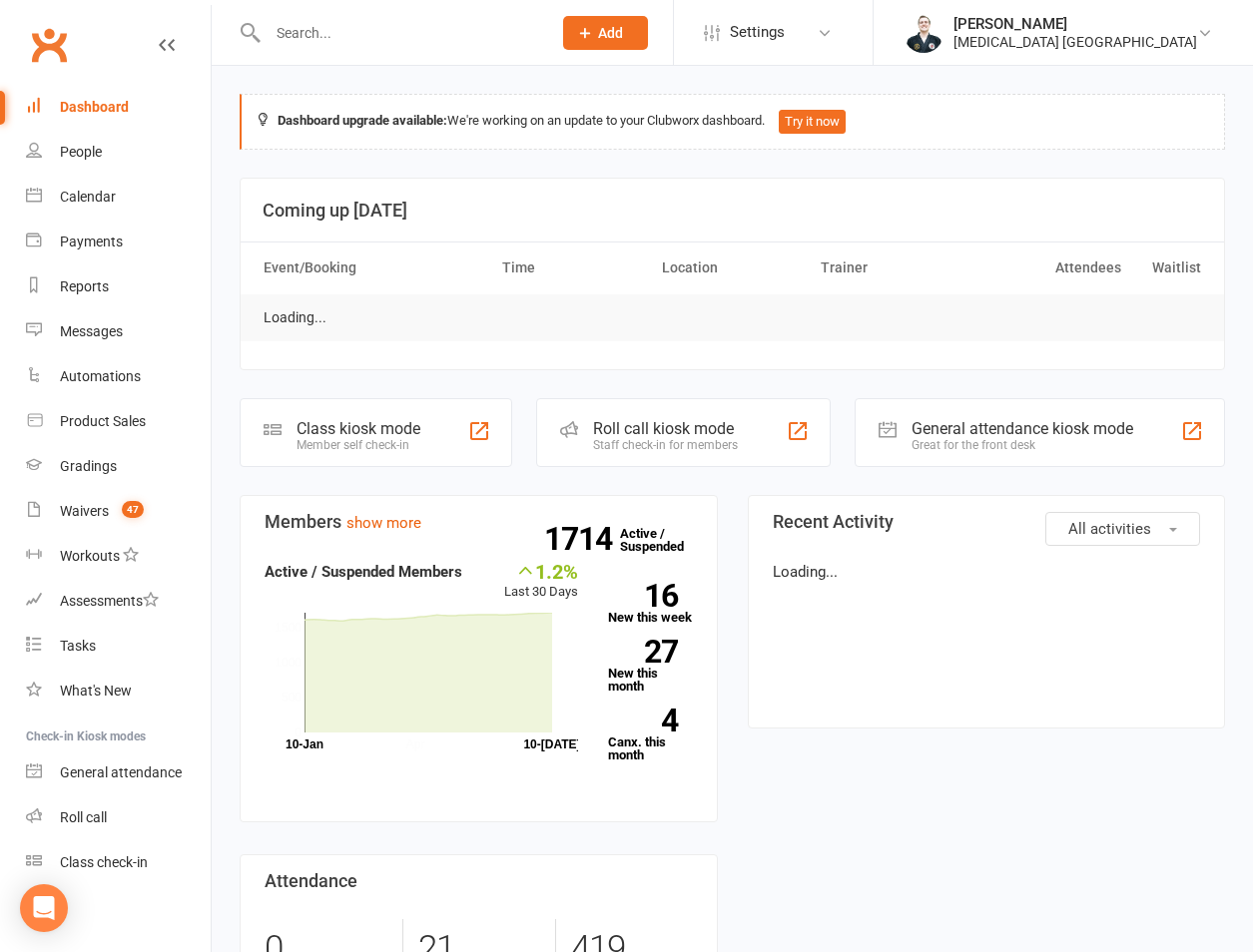 click at bounding box center [399, 33] 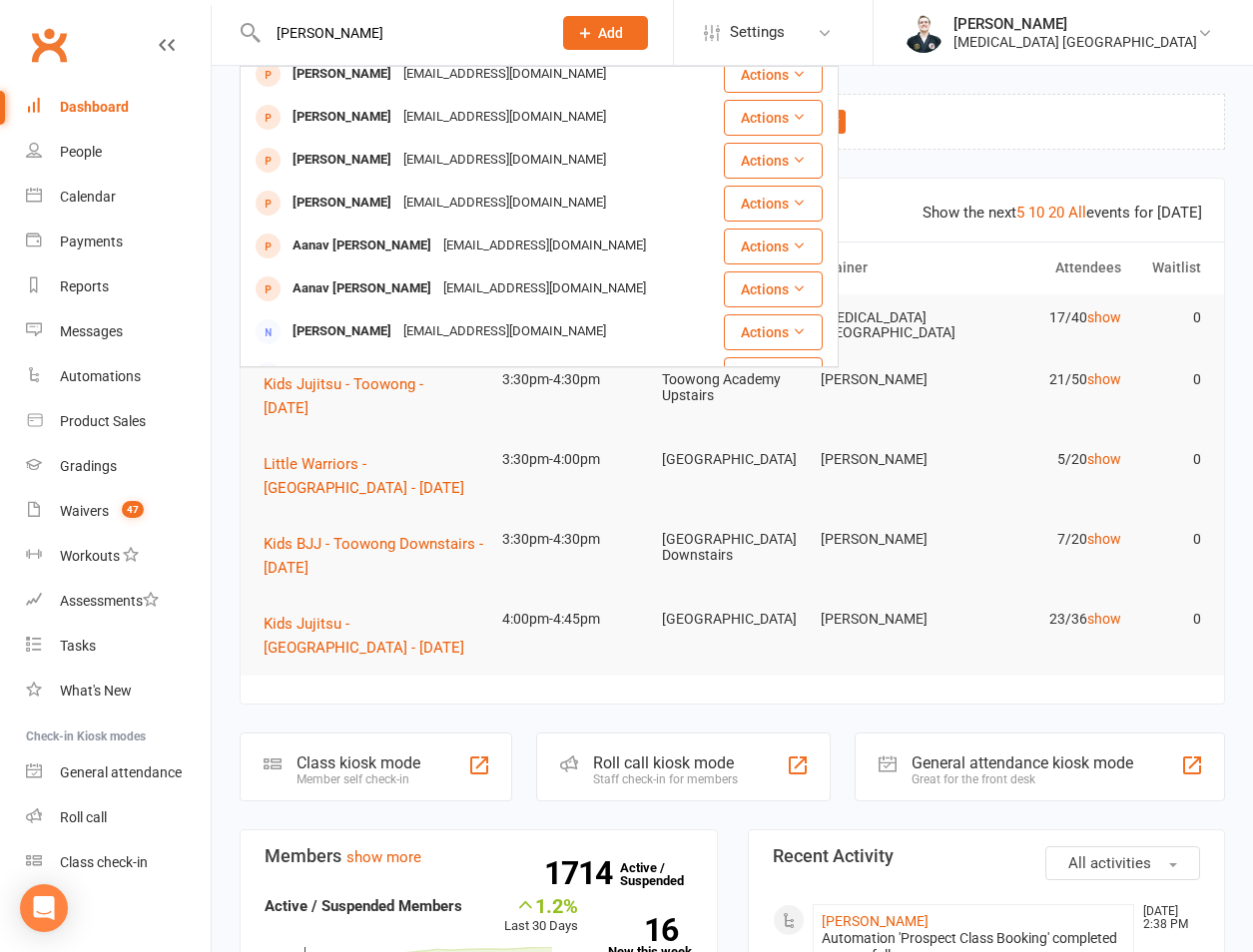 scroll, scrollTop: 173, scrollLeft: 0, axis: vertical 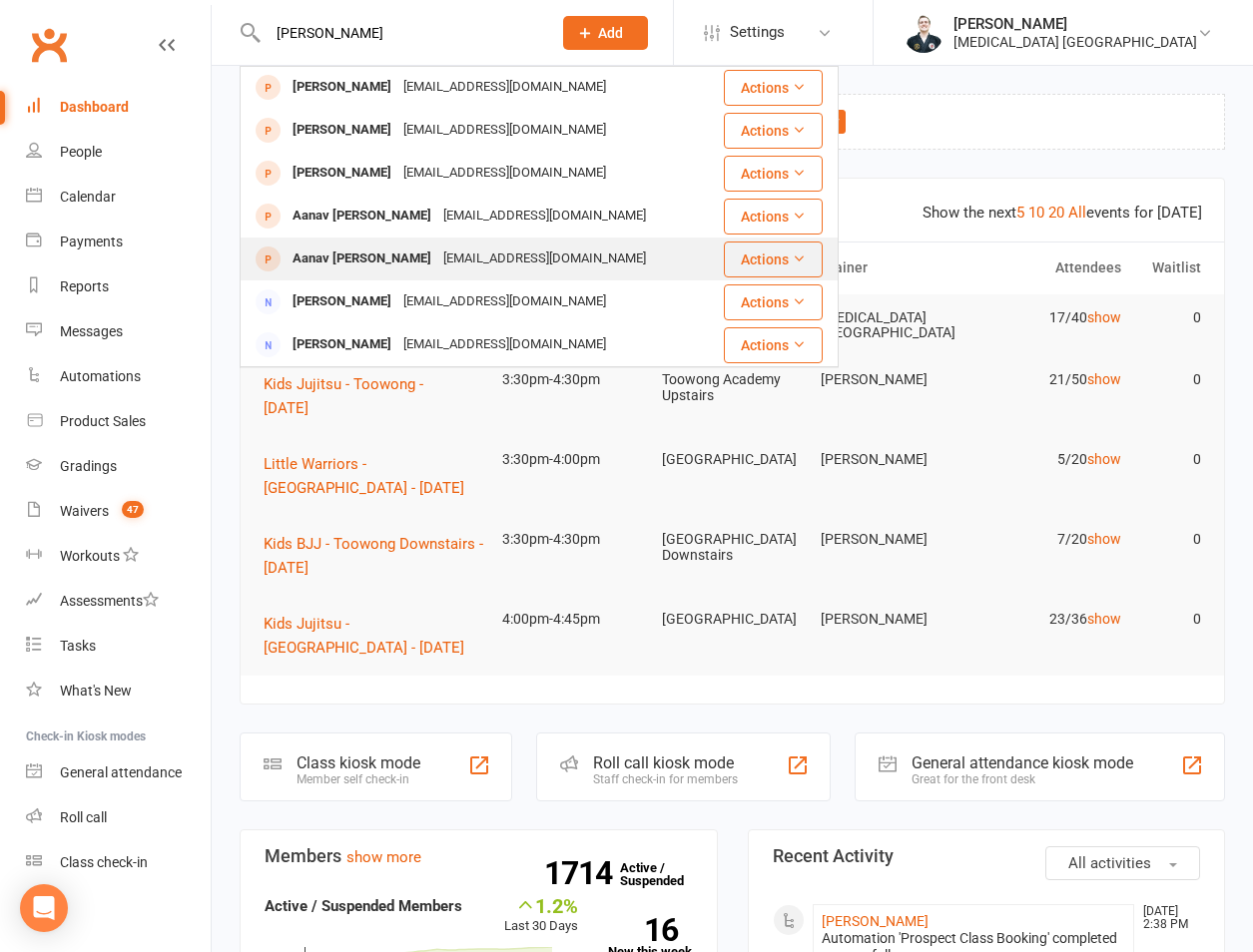 type on "[PERSON_NAME]" 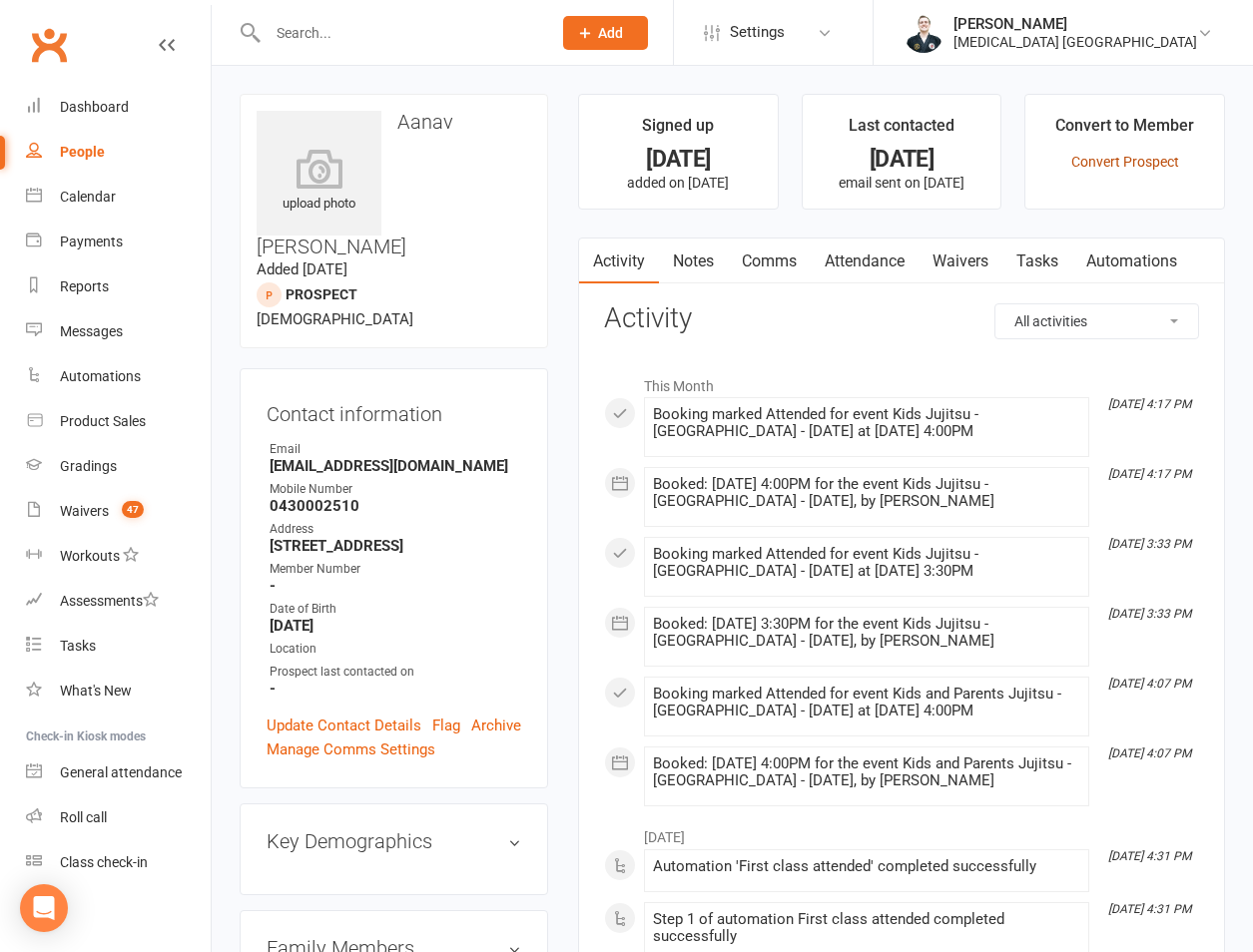 click on "Convert Prospect" at bounding box center (1125, 162) 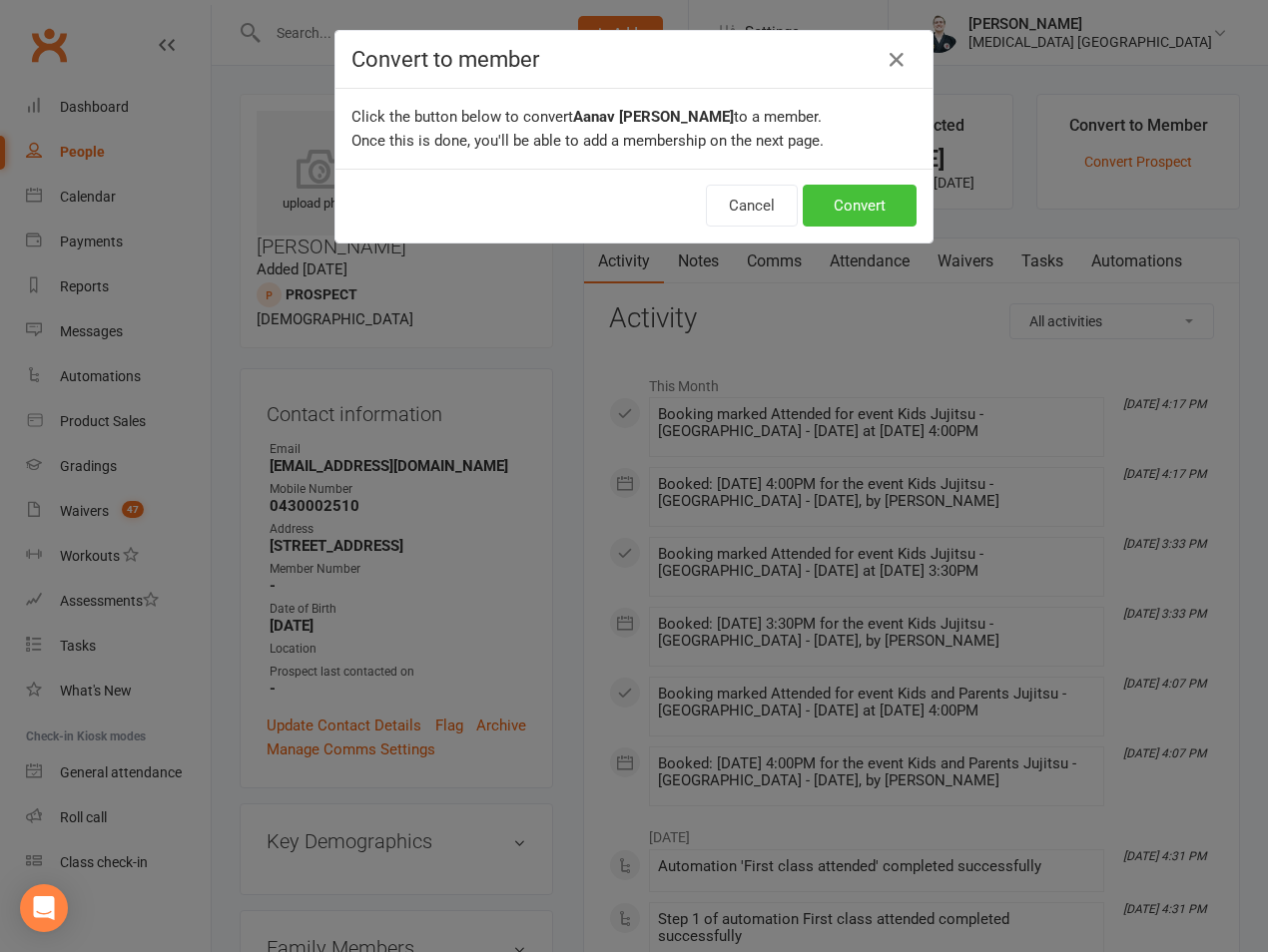 click on "Convert" at bounding box center (860, 206) 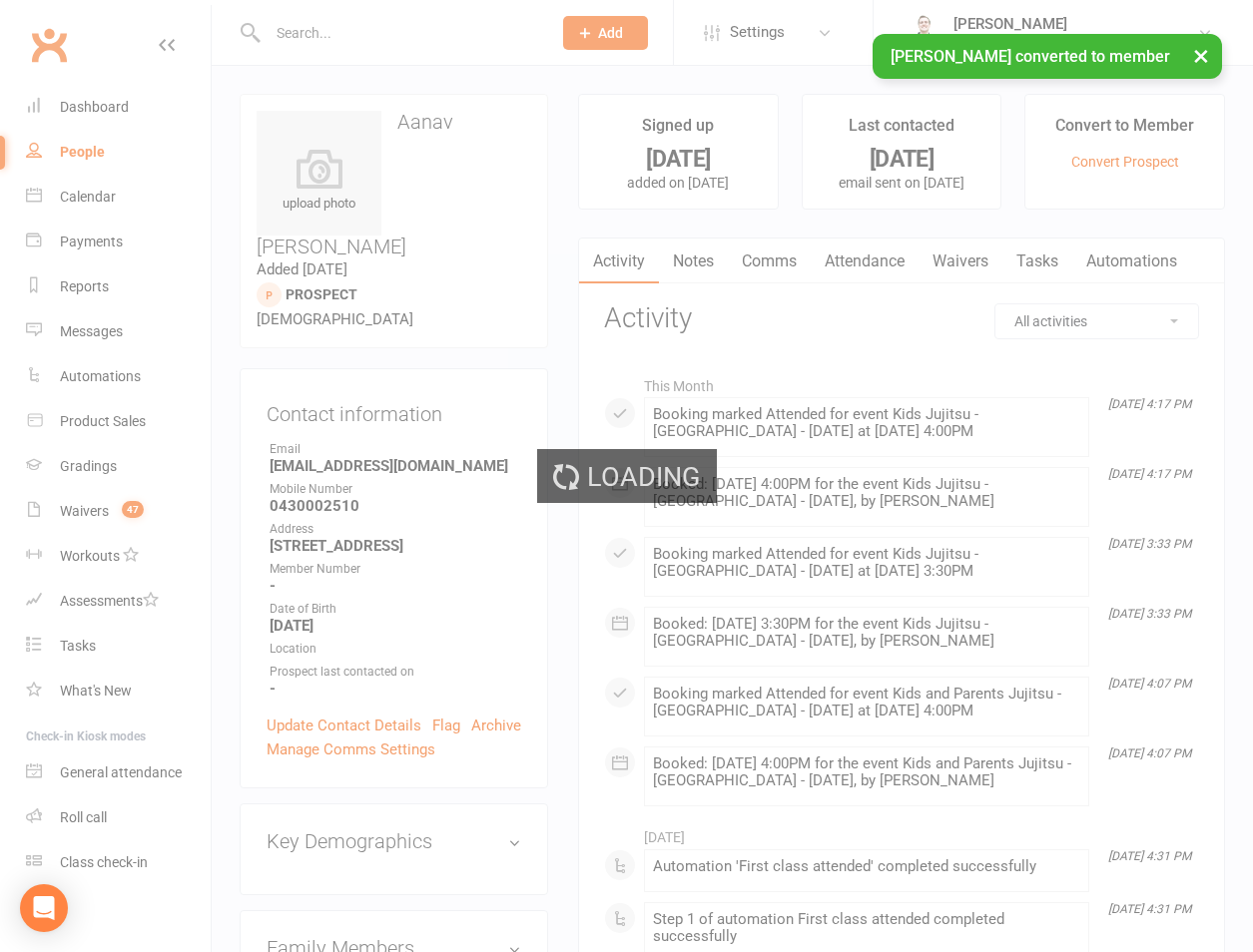 scroll, scrollTop: 466, scrollLeft: 0, axis: vertical 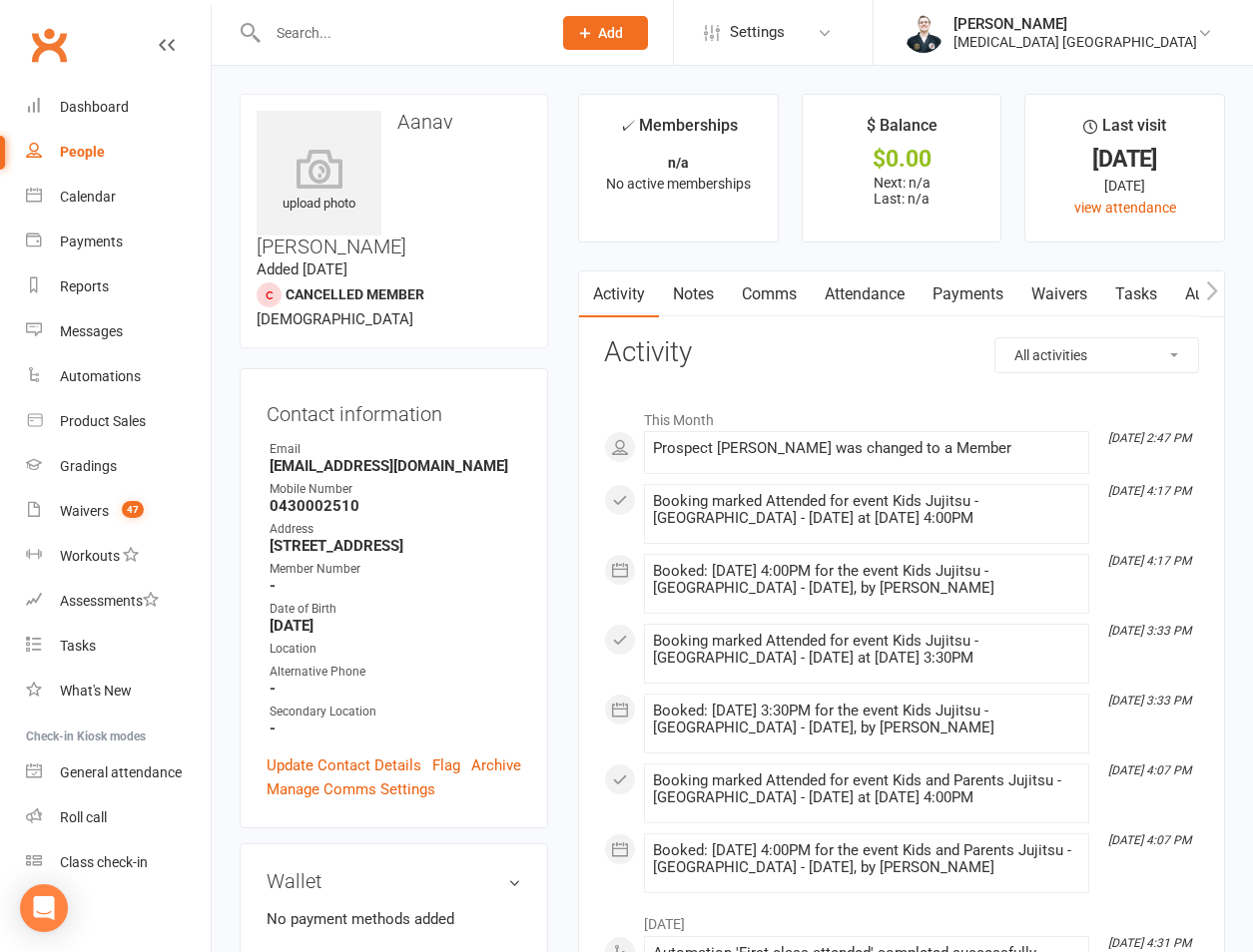 click at bounding box center (399, 33) 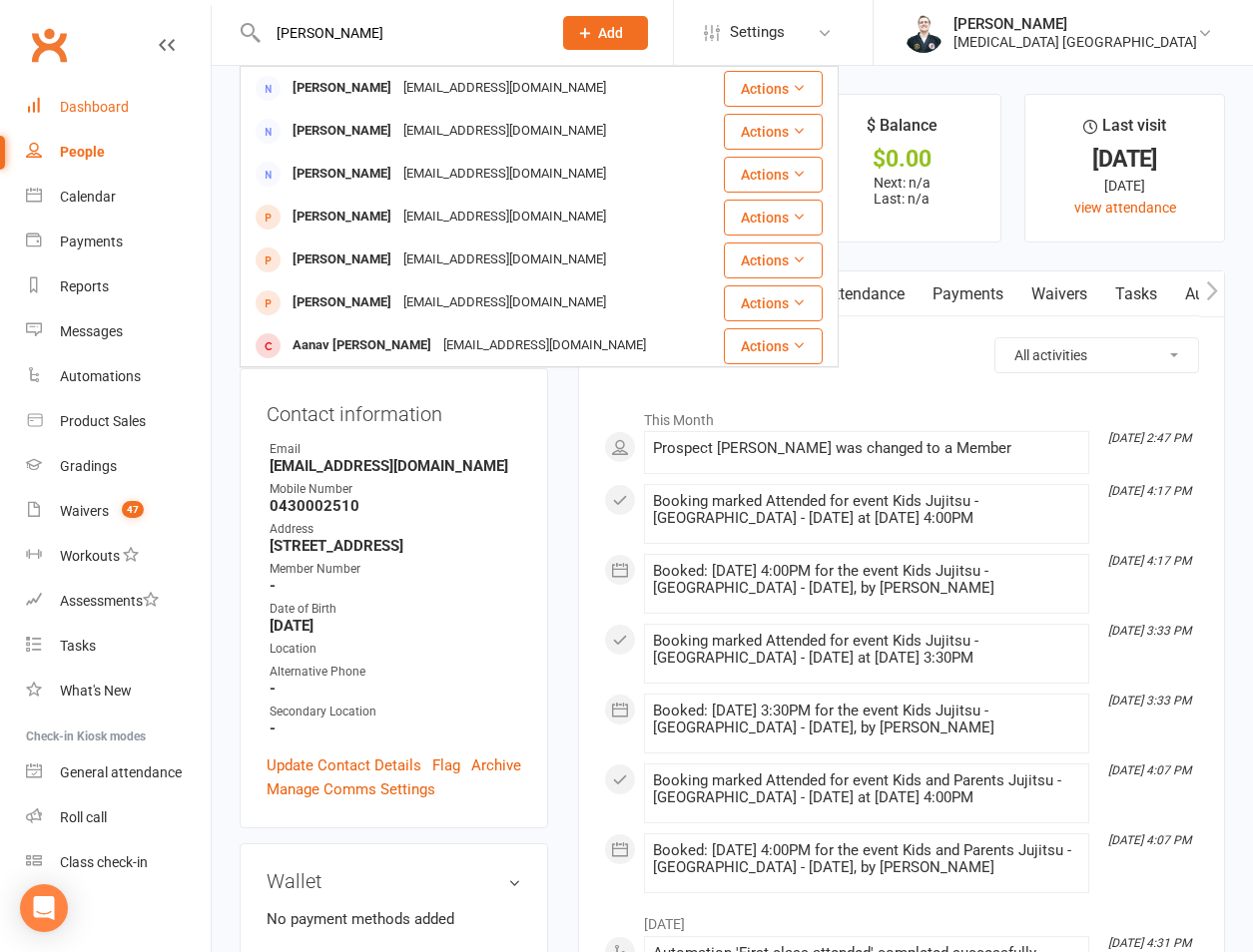 type on "[PERSON_NAME]" 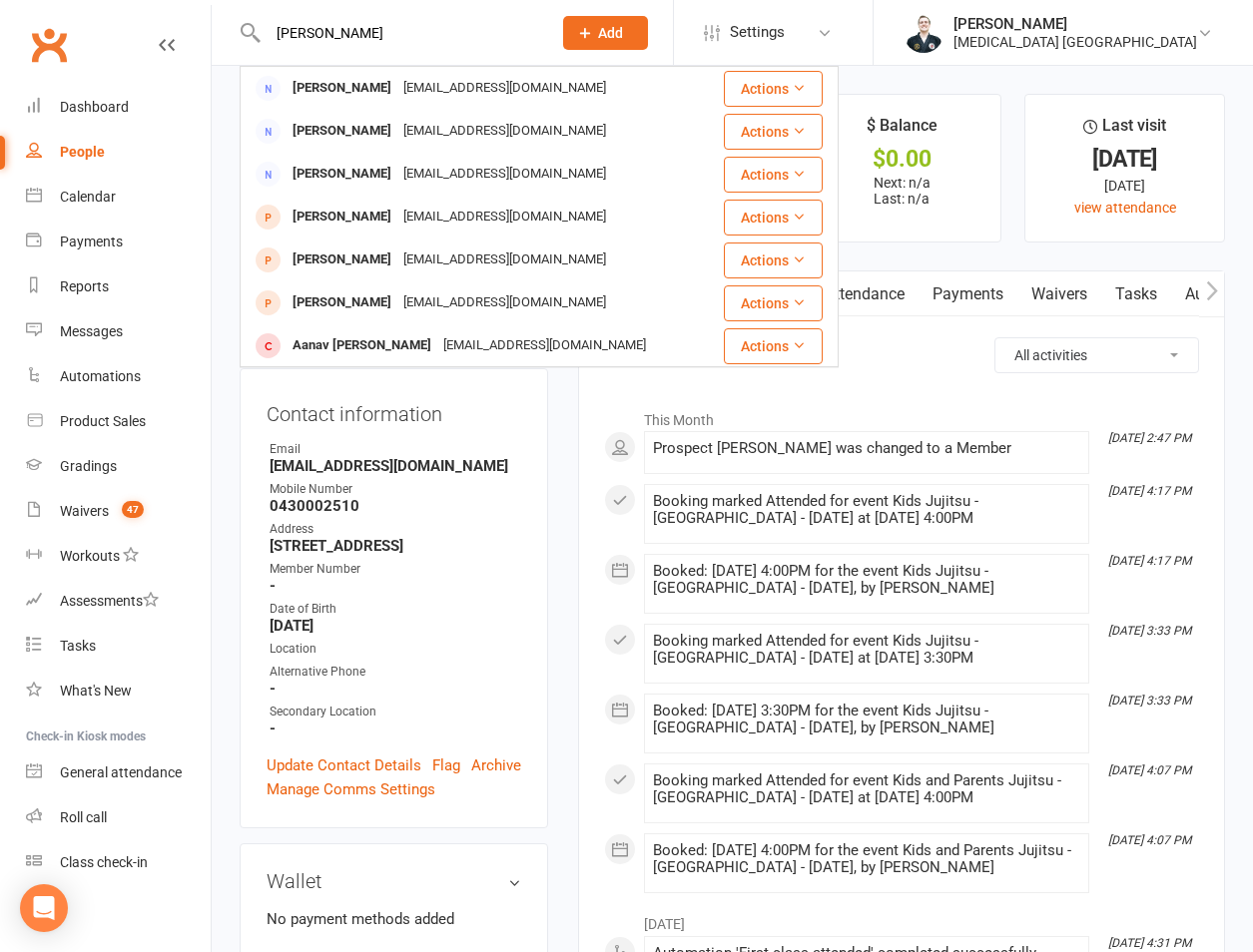 click on "This Month" at bounding box center (902, 415) 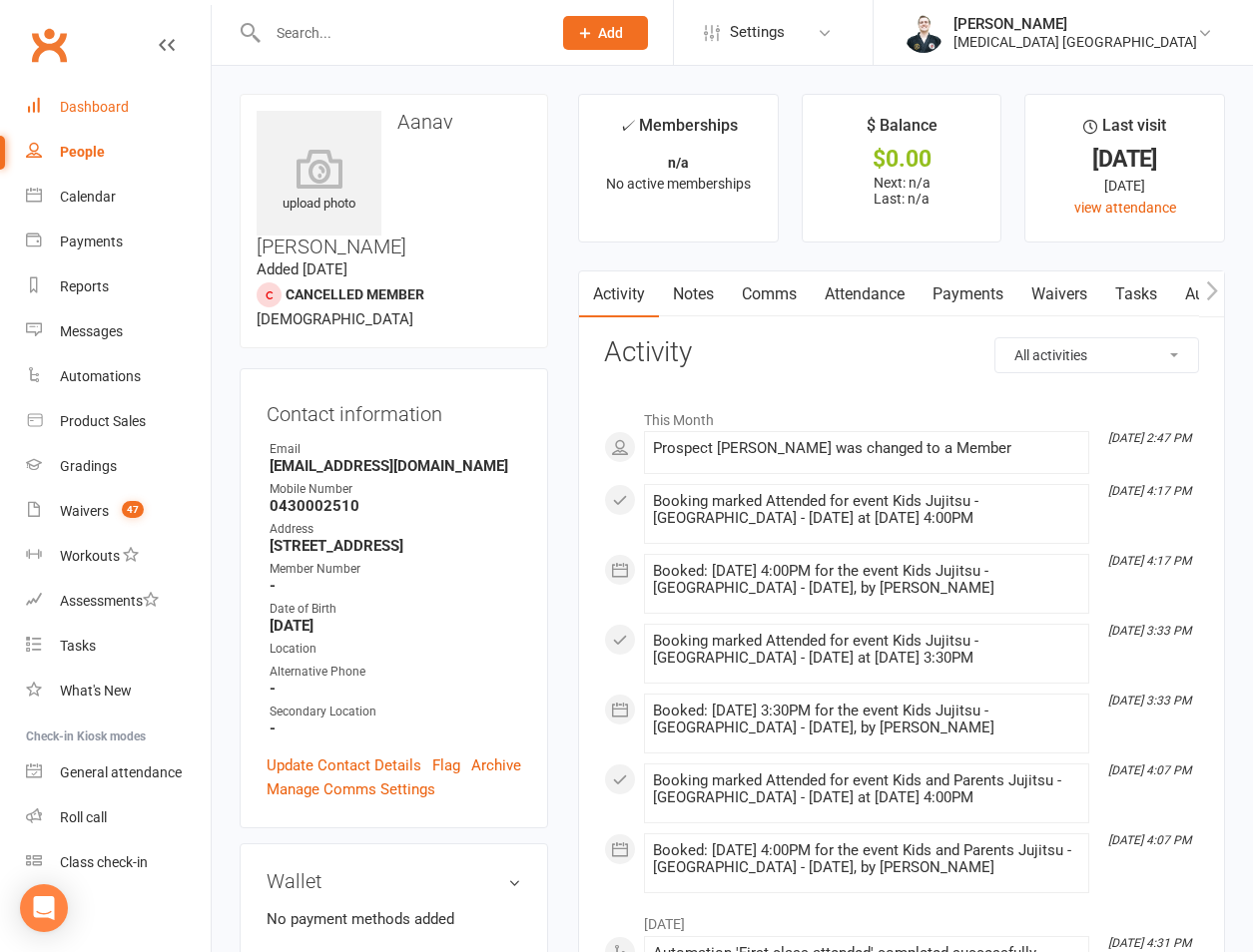 click on "Attendance" at bounding box center (865, 294) 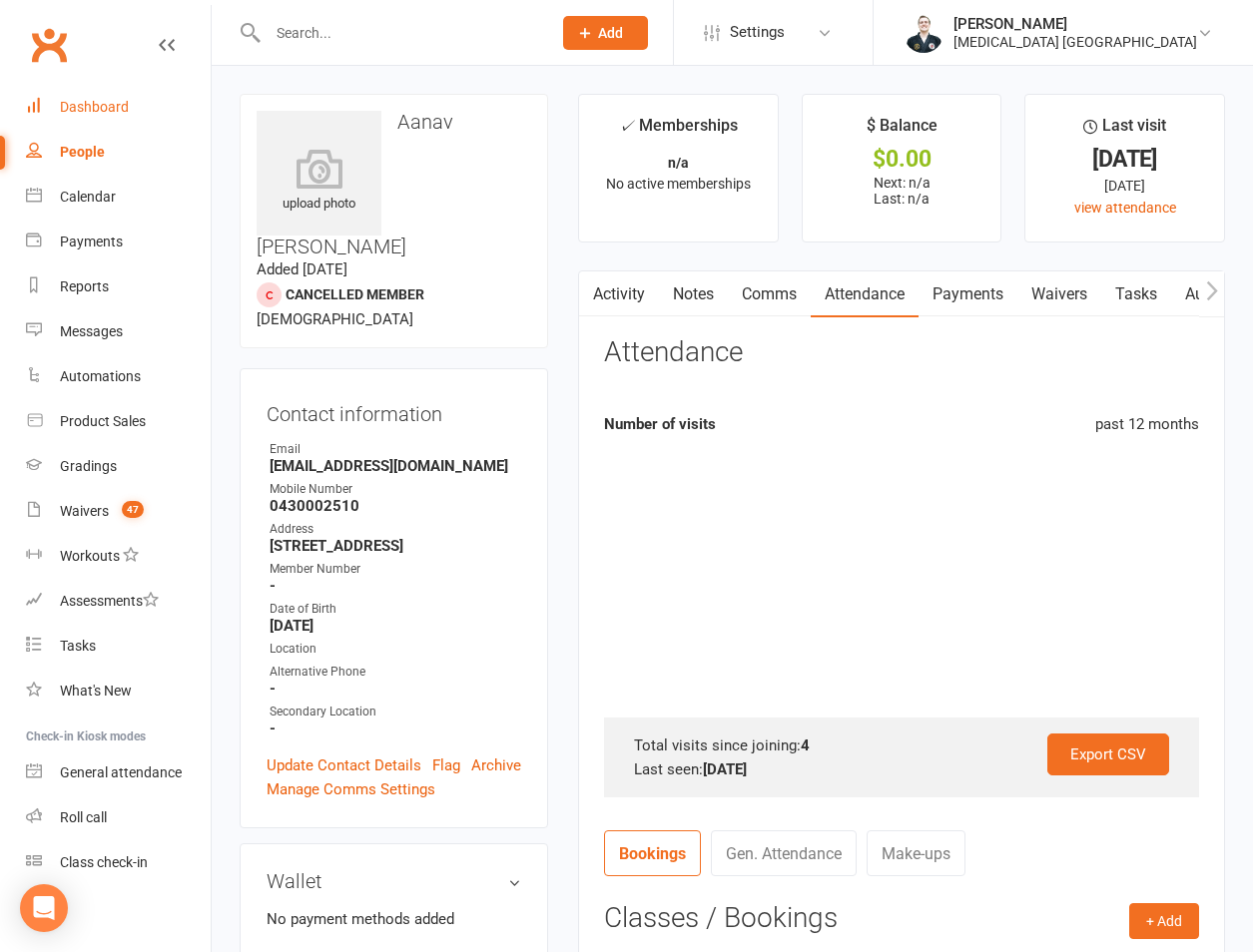 scroll, scrollTop: 466, scrollLeft: 0, axis: vertical 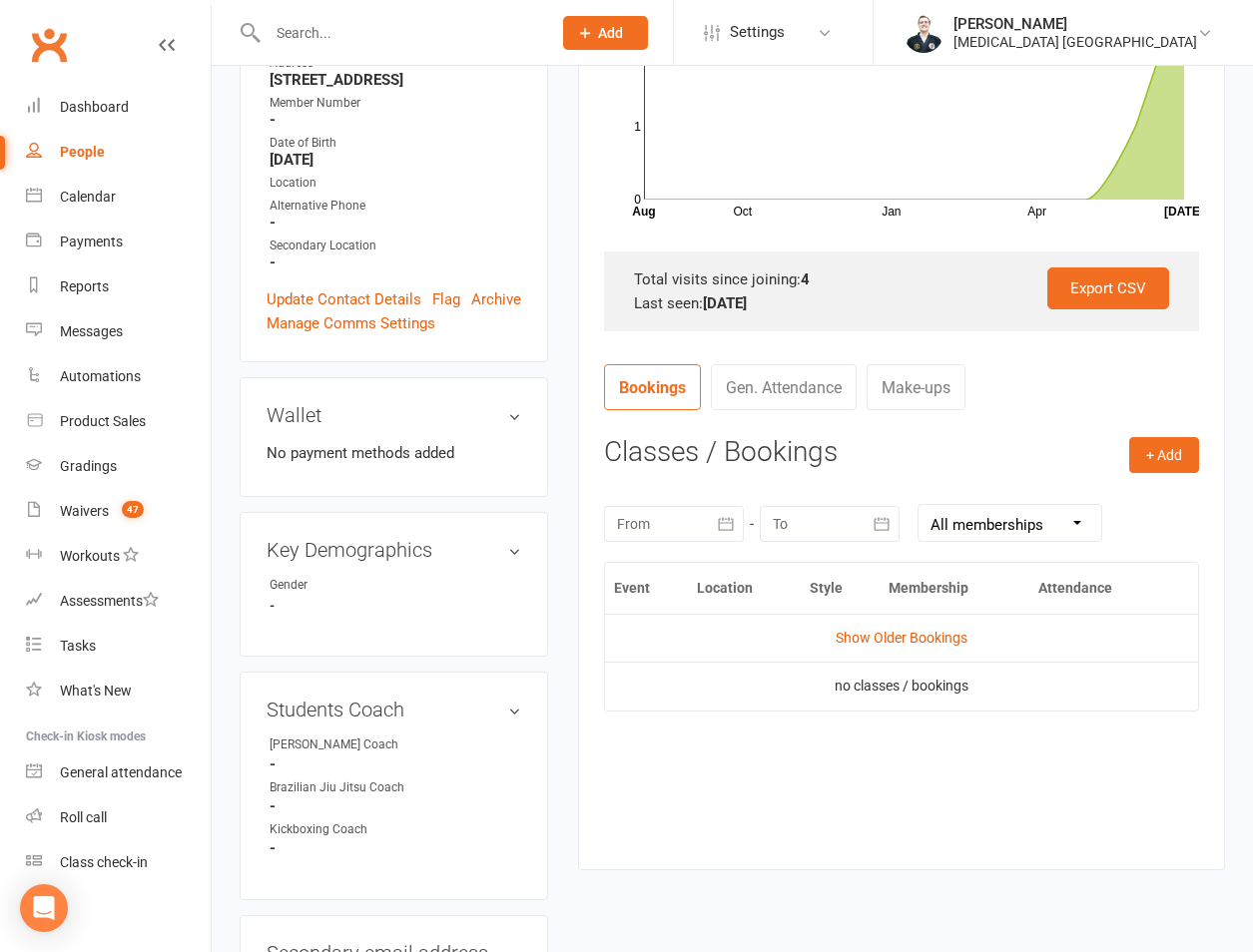click on "Show Older Bookings" at bounding box center [902, 638] 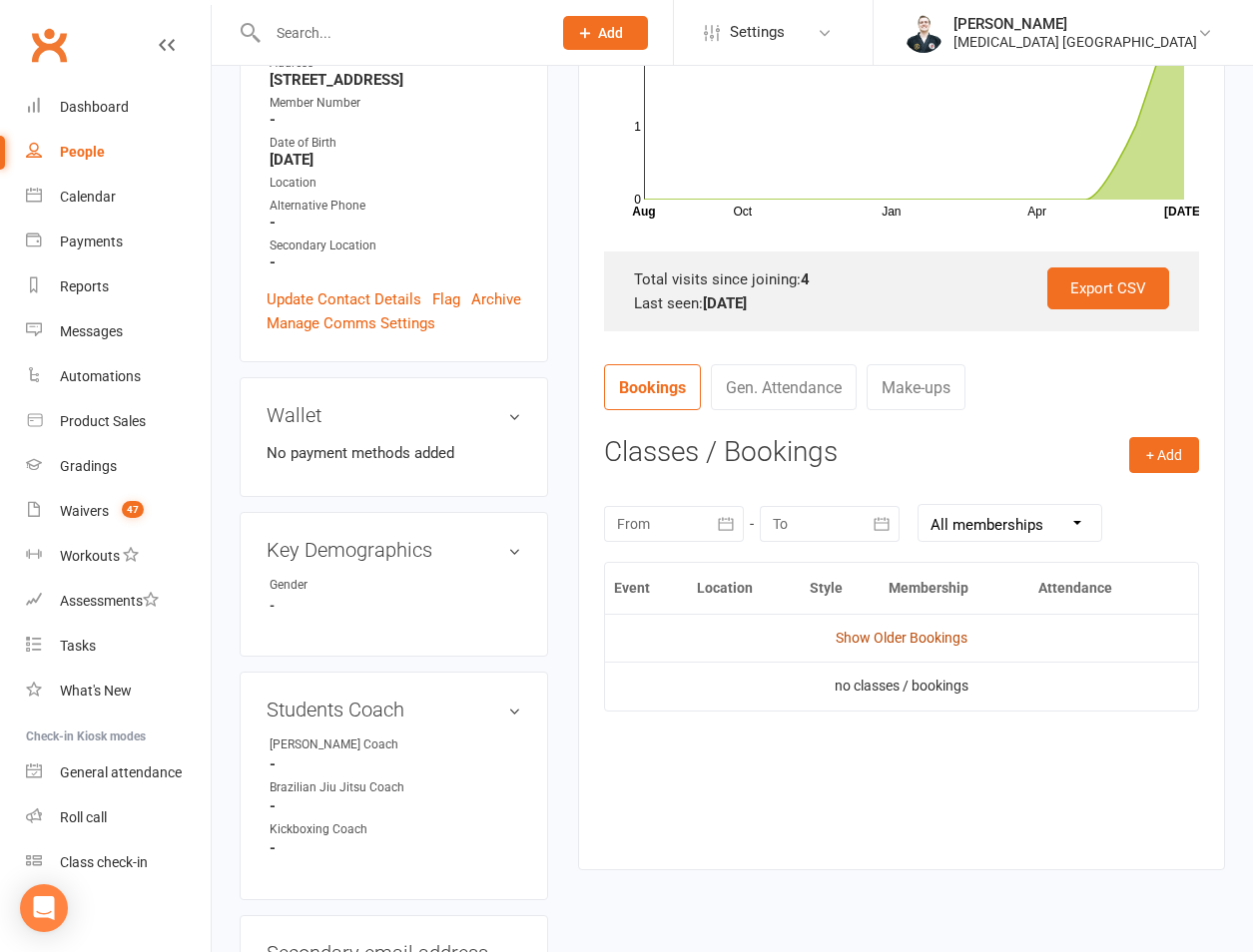 click on "Show Older Bookings" at bounding box center [902, 638] 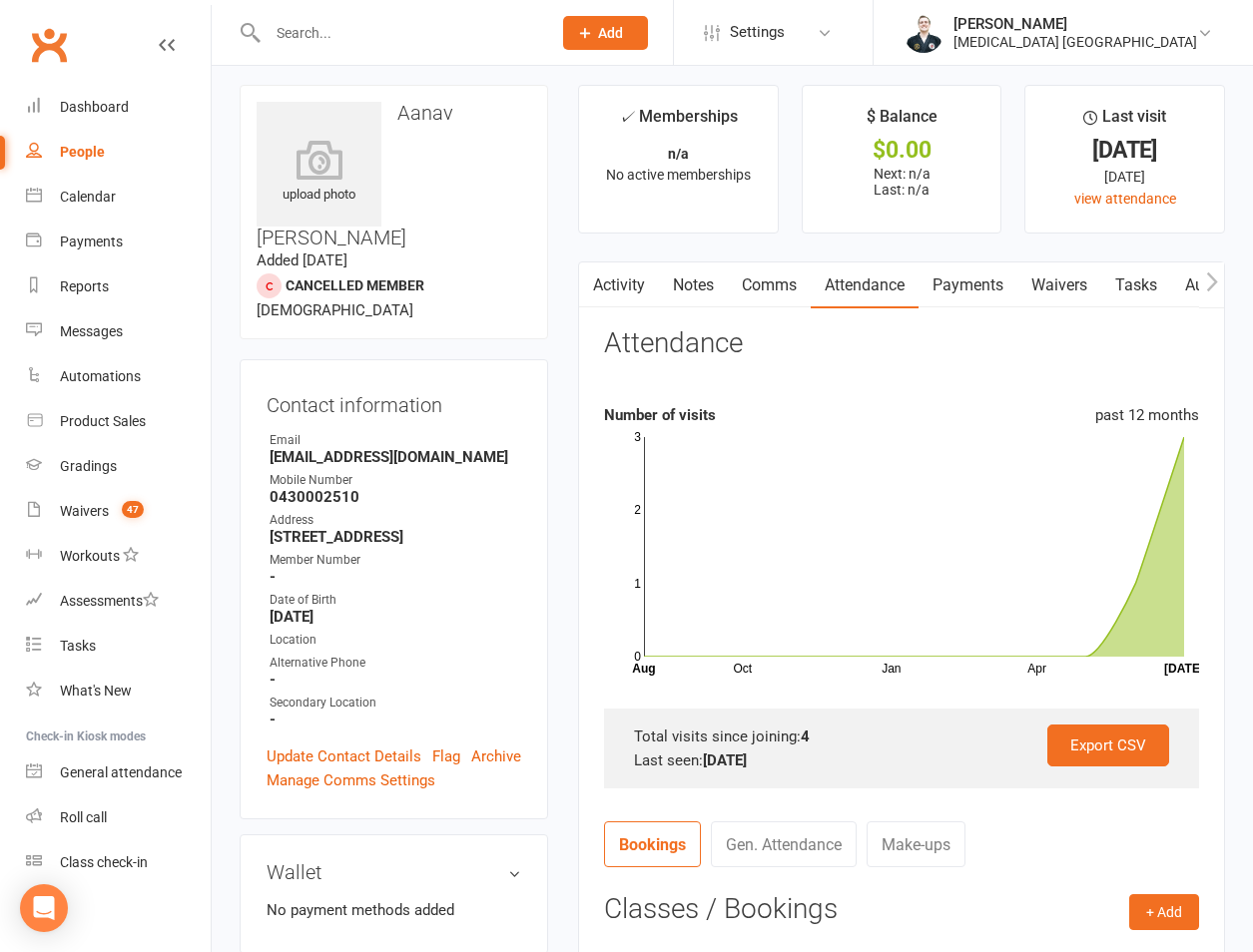 scroll, scrollTop: 0, scrollLeft: 0, axis: both 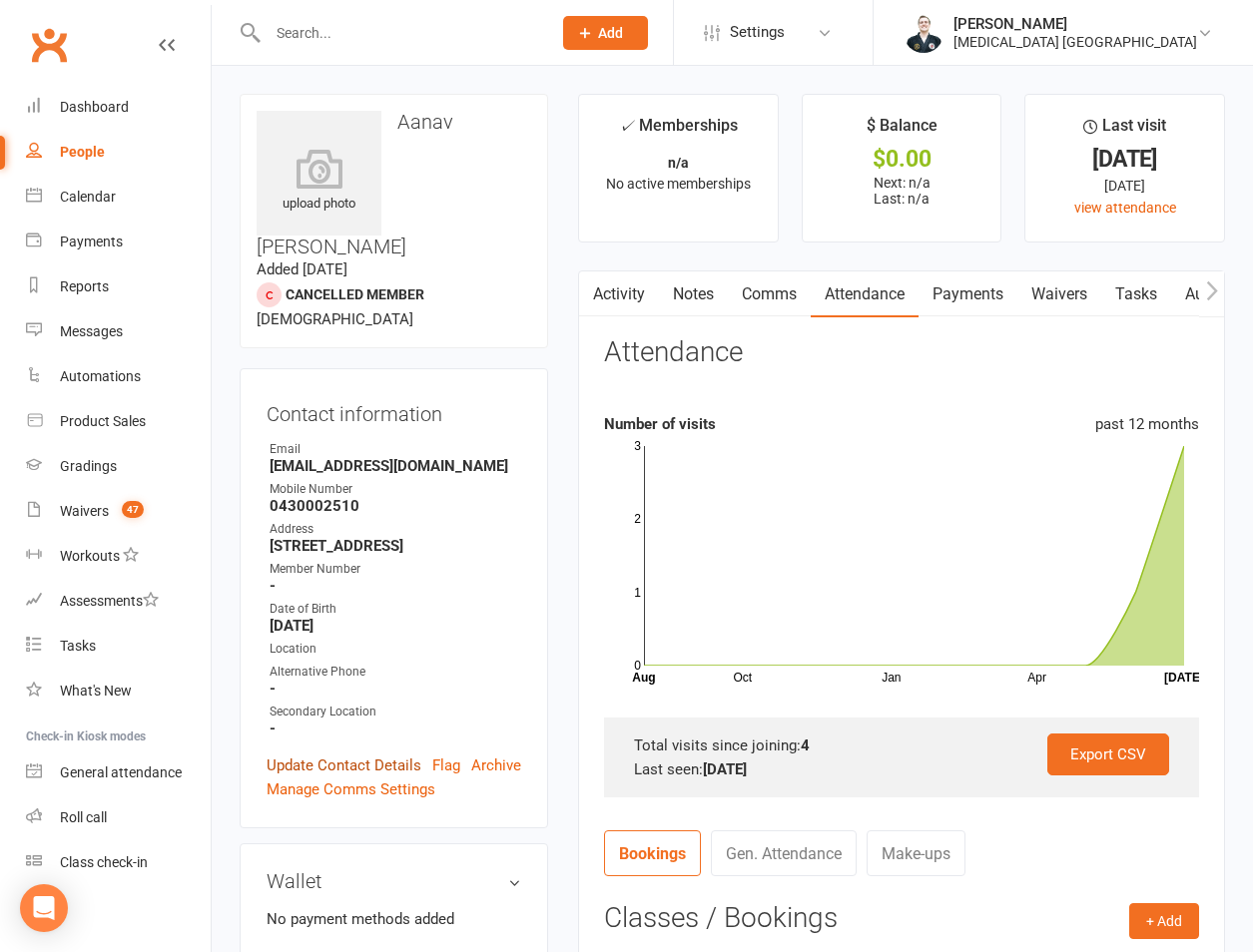 click on "Update Contact Details" at bounding box center [343, 765] 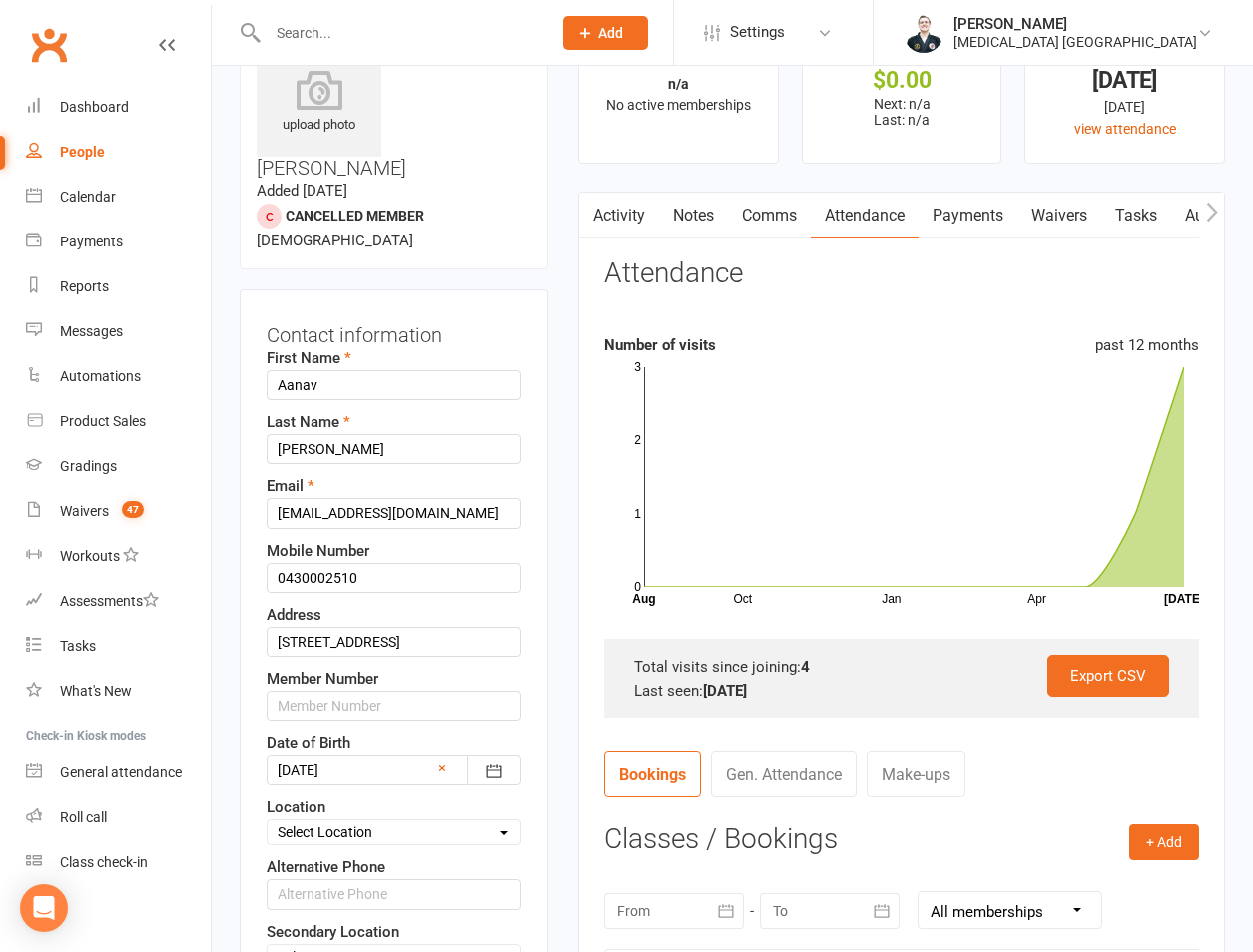 scroll, scrollTop: 94, scrollLeft: 0, axis: vertical 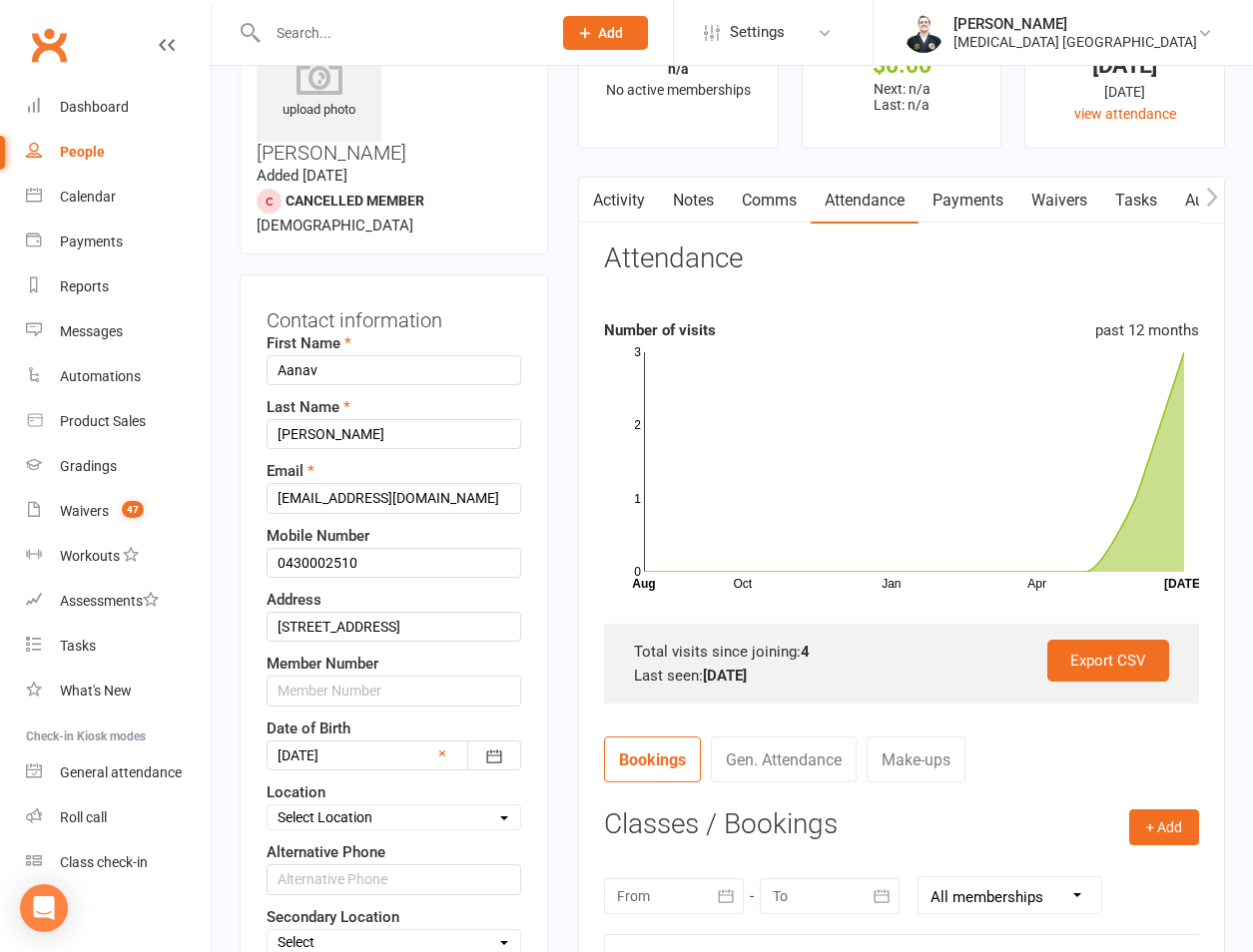 click on "Select Location Brookfield State School Jamboree Heights Academy ONLINE - Zoom Other Our Lady of the Rosary School Kenmore St Peter's Indooroopilly St Williams School Groverly The Gap  (Saint Peters Chanel School) Toowong Academy Downstairs Toowong Academy Upstairs Wavell Heights (Our Lady of the Angels)" at bounding box center [393, 817] 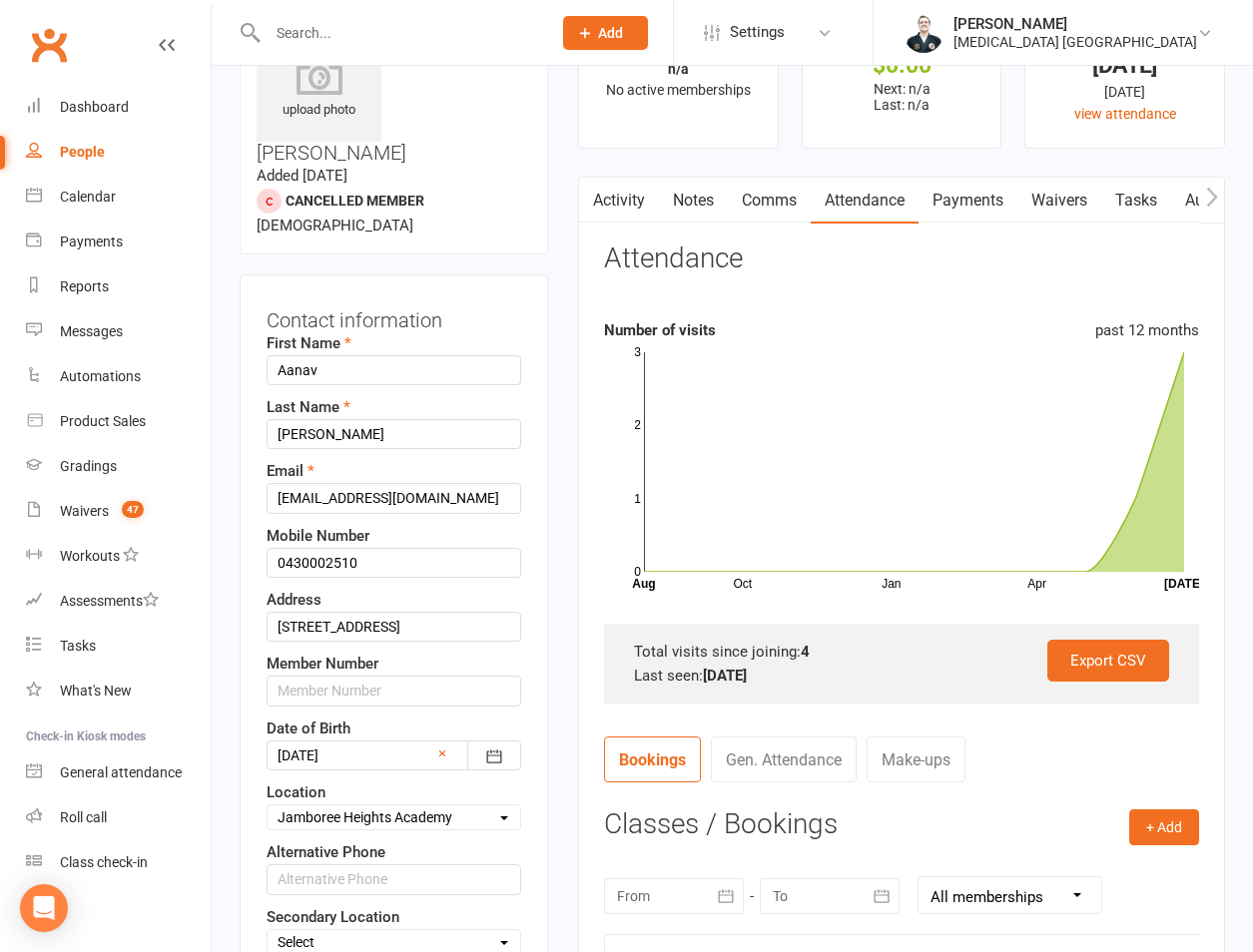 click on "Select Location Brookfield State School Jamboree Heights Academy ONLINE - Zoom Other Our Lady of the Rosary School Kenmore St Peter's Indooroopilly St Williams School Groverly The Gap  (Saint Peters Chanel School) Toowong Academy Downstairs Toowong Academy Upstairs Wavell Heights (Our Lady of the Angels)" at bounding box center [393, 817] 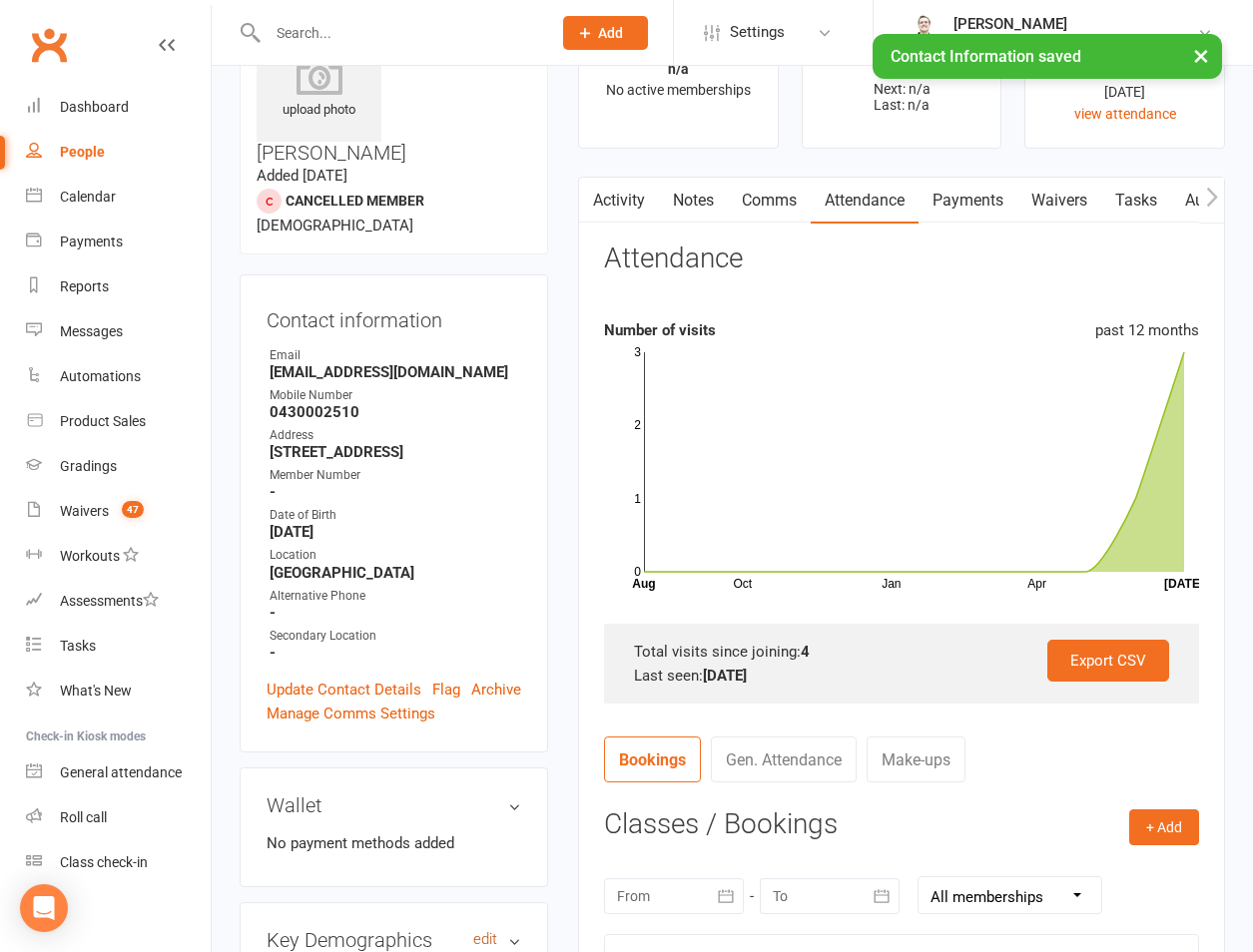 click on "edit" at bounding box center (485, 939) 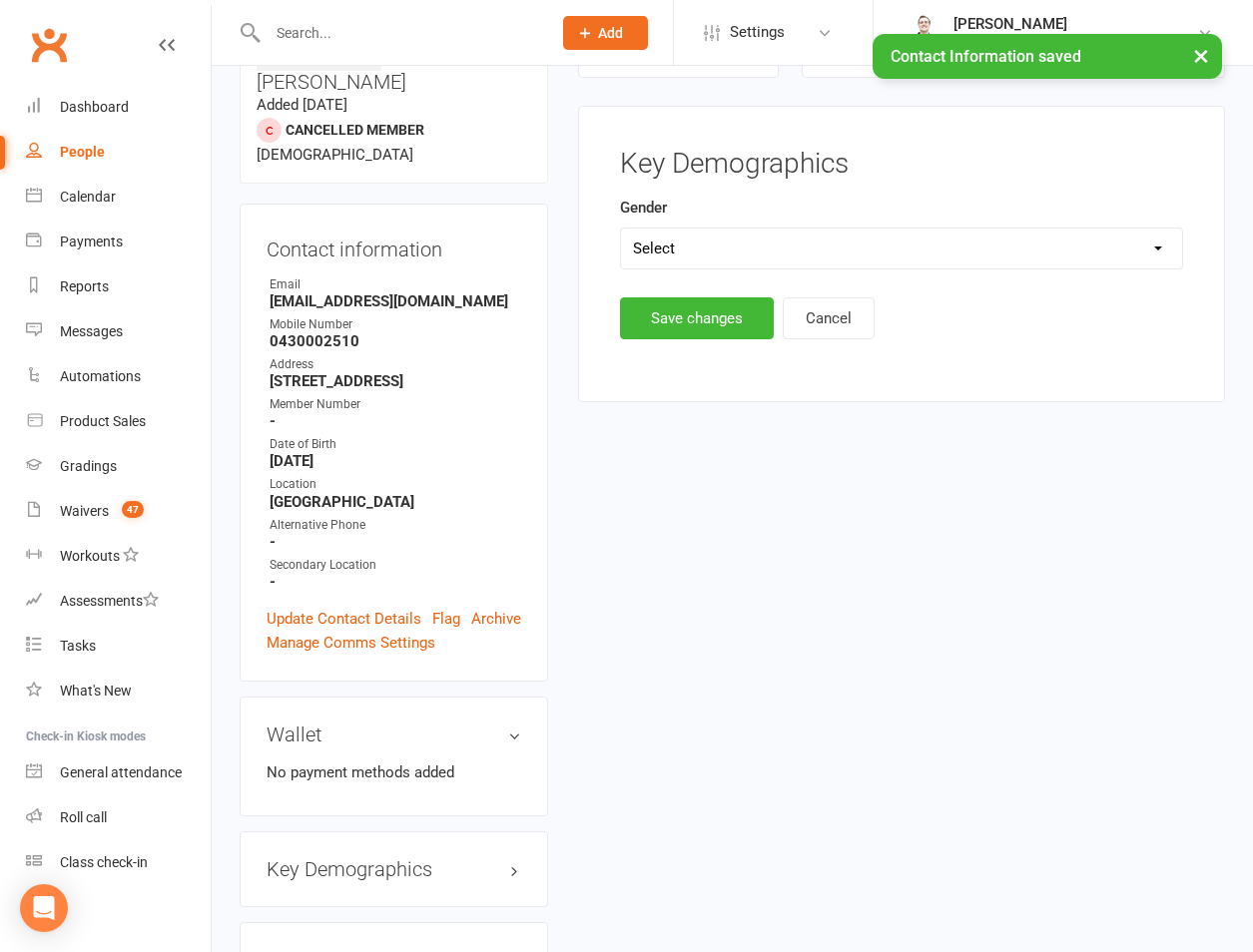 scroll, scrollTop: 171, scrollLeft: 0, axis: vertical 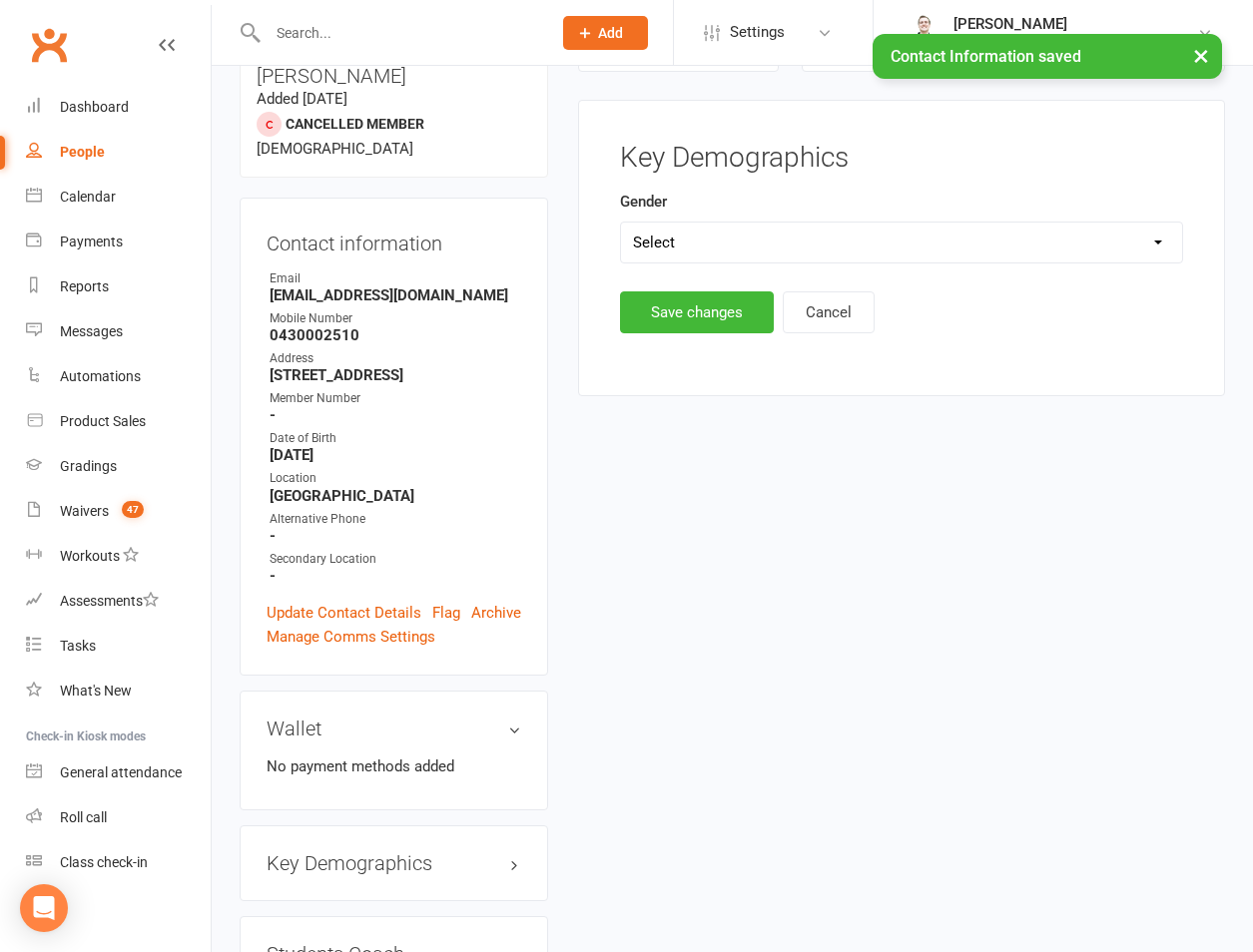 drag, startPoint x: 724, startPoint y: 225, endPoint x: 724, endPoint y: 245, distance: 20 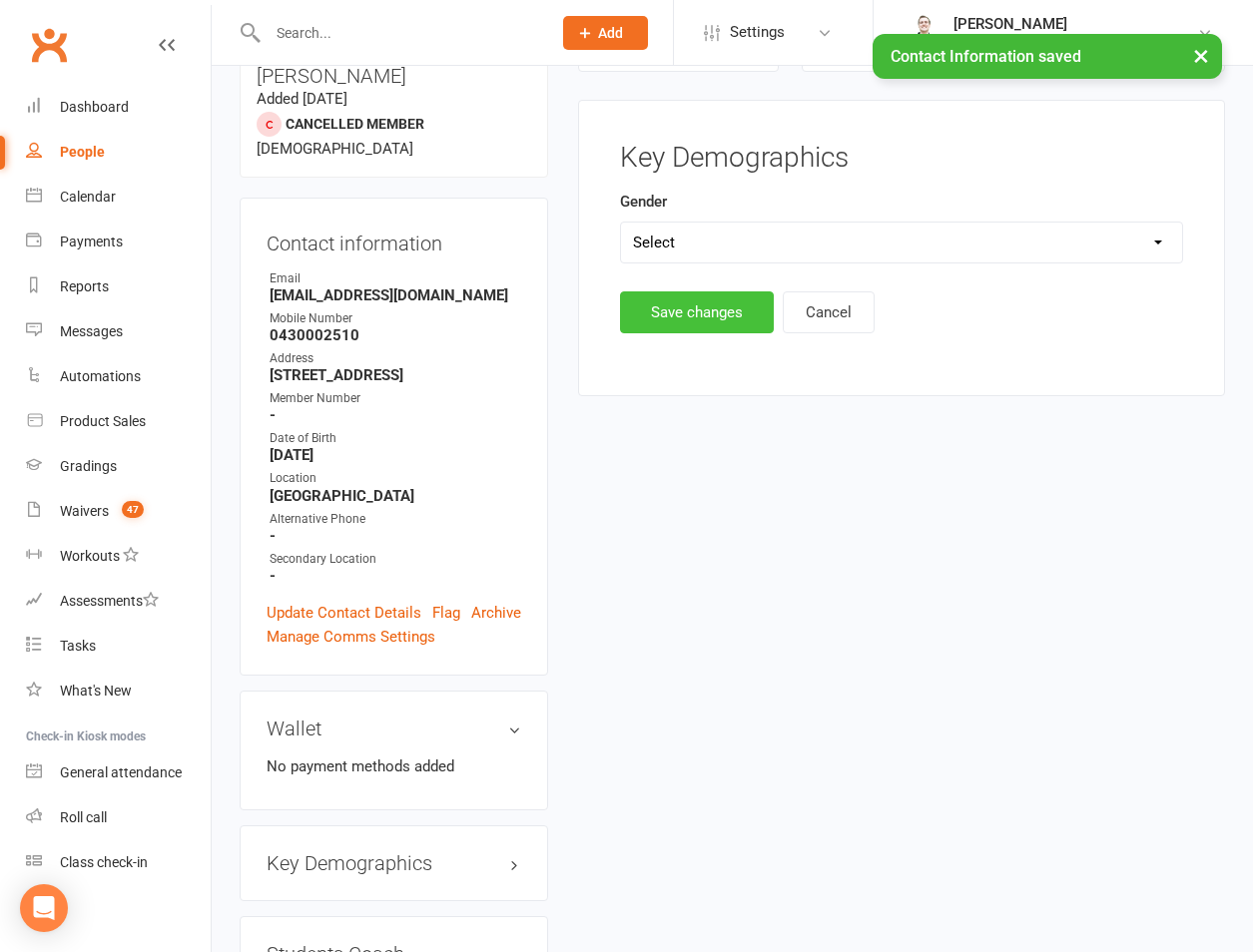 click on "Save changes" at bounding box center (697, 312) 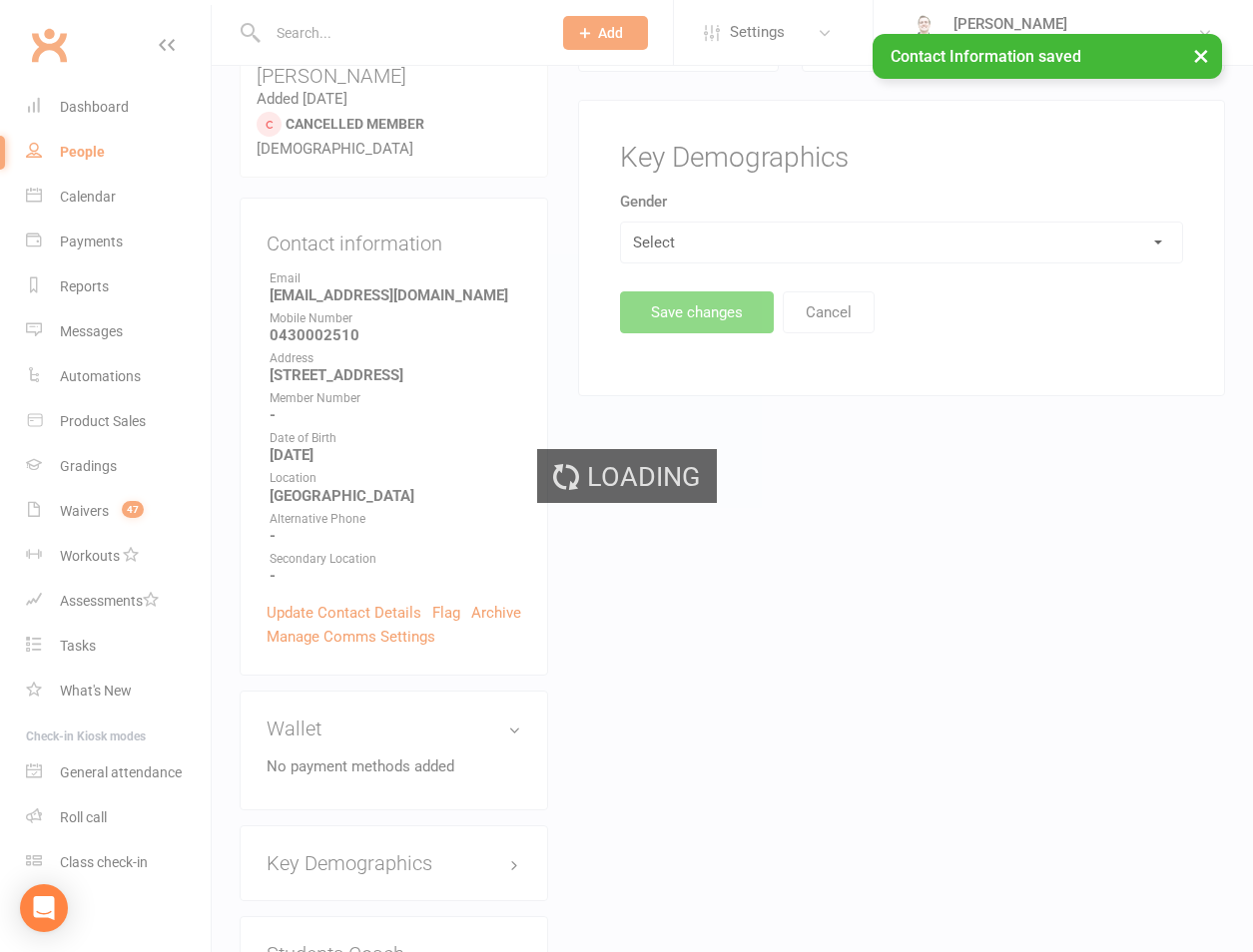 scroll, scrollTop: 637, scrollLeft: 0, axis: vertical 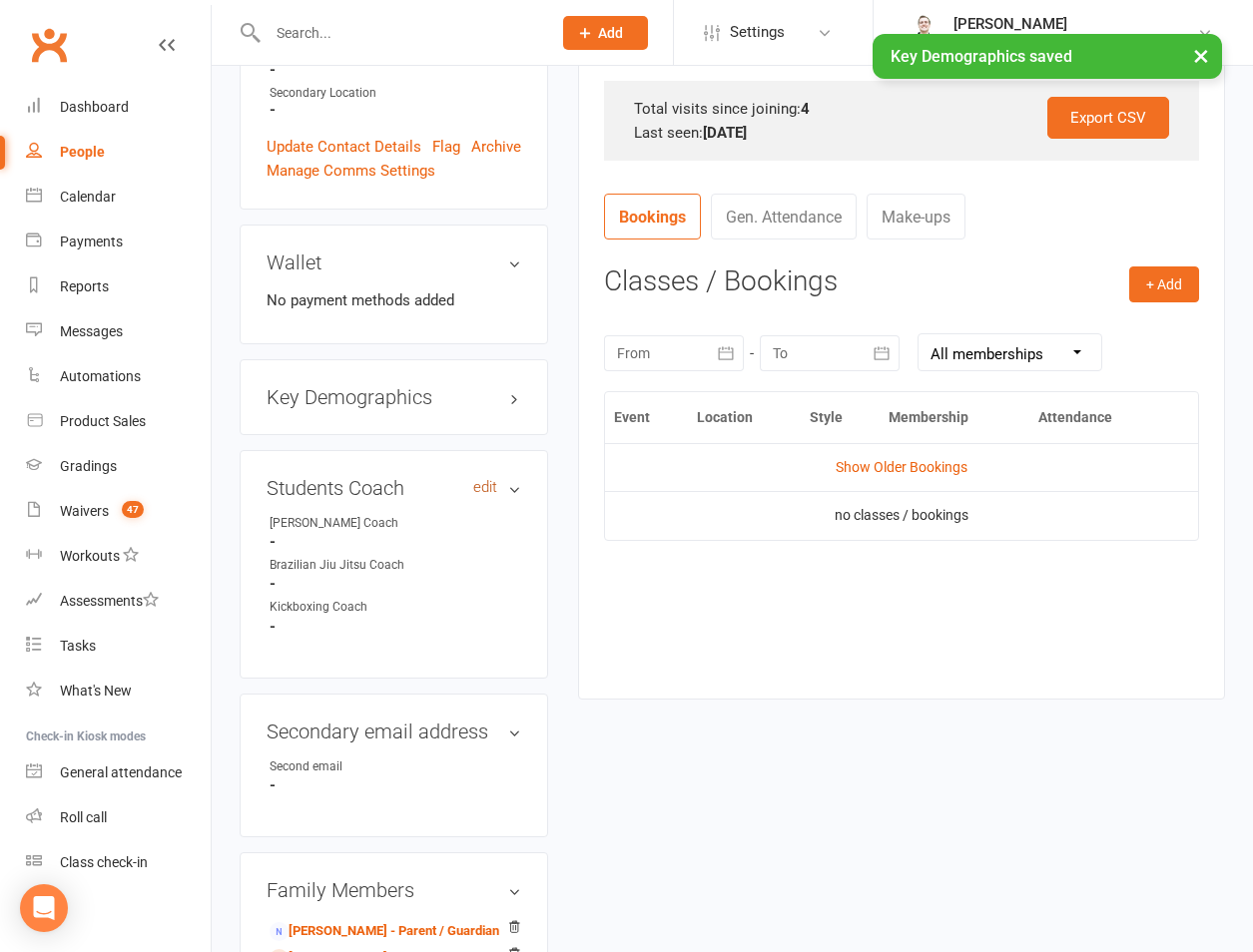 click on "edit" at bounding box center [485, 487] 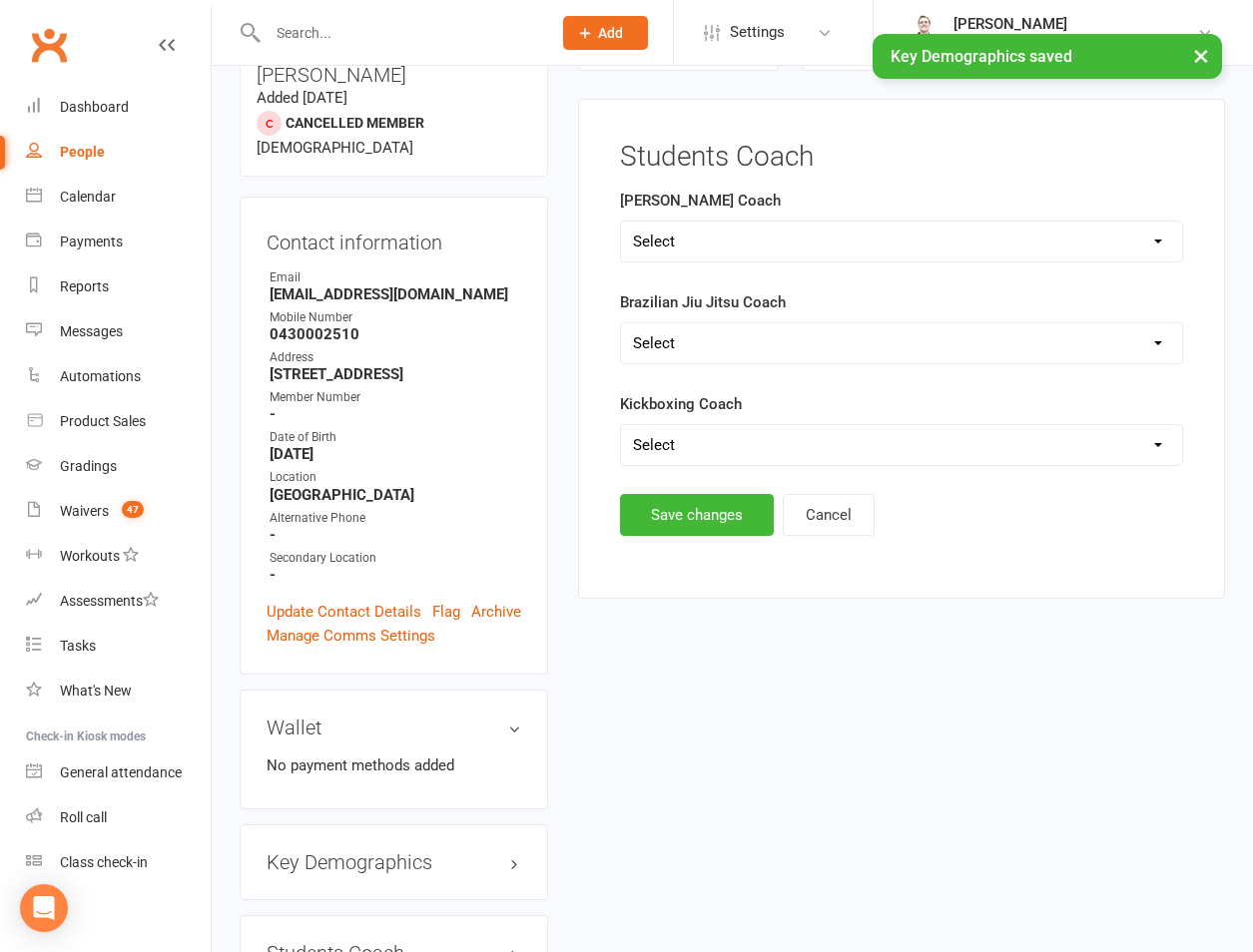 scroll, scrollTop: 171, scrollLeft: 0, axis: vertical 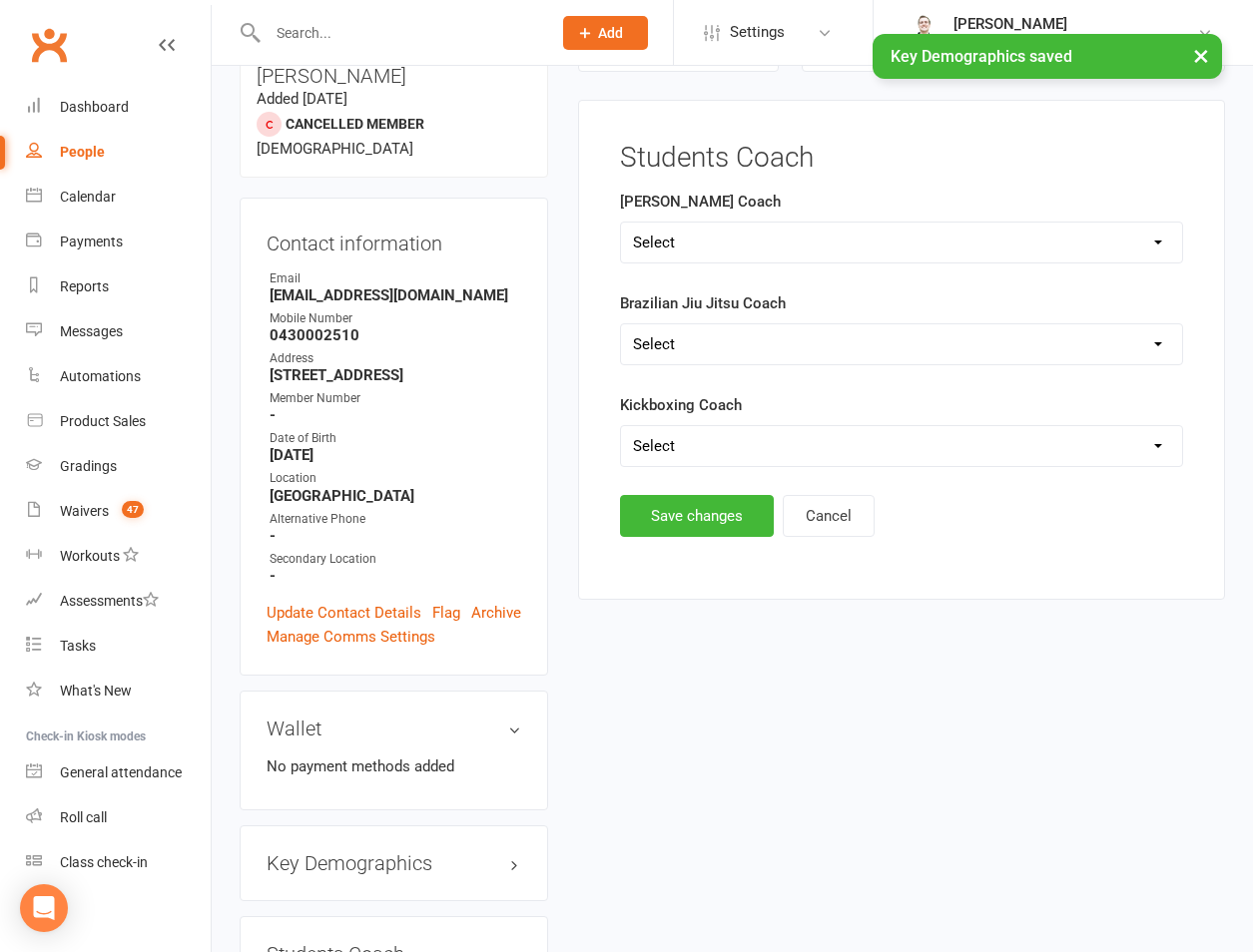 click on "Select Shane Rob Matthew Quinton Brandon Richard Andrew Dan Kyle" at bounding box center (902, 242) 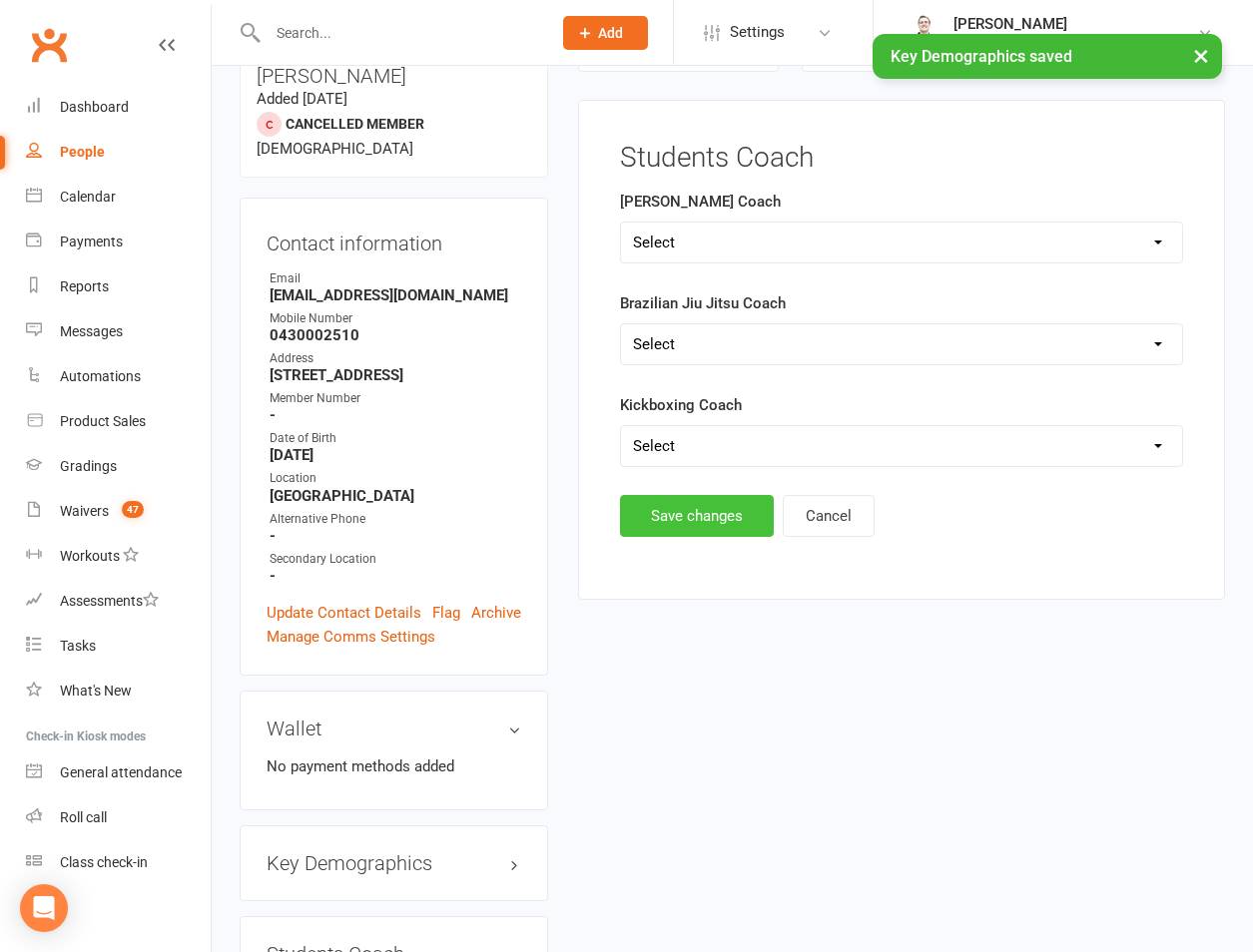 click on "Save changes" at bounding box center [697, 516] 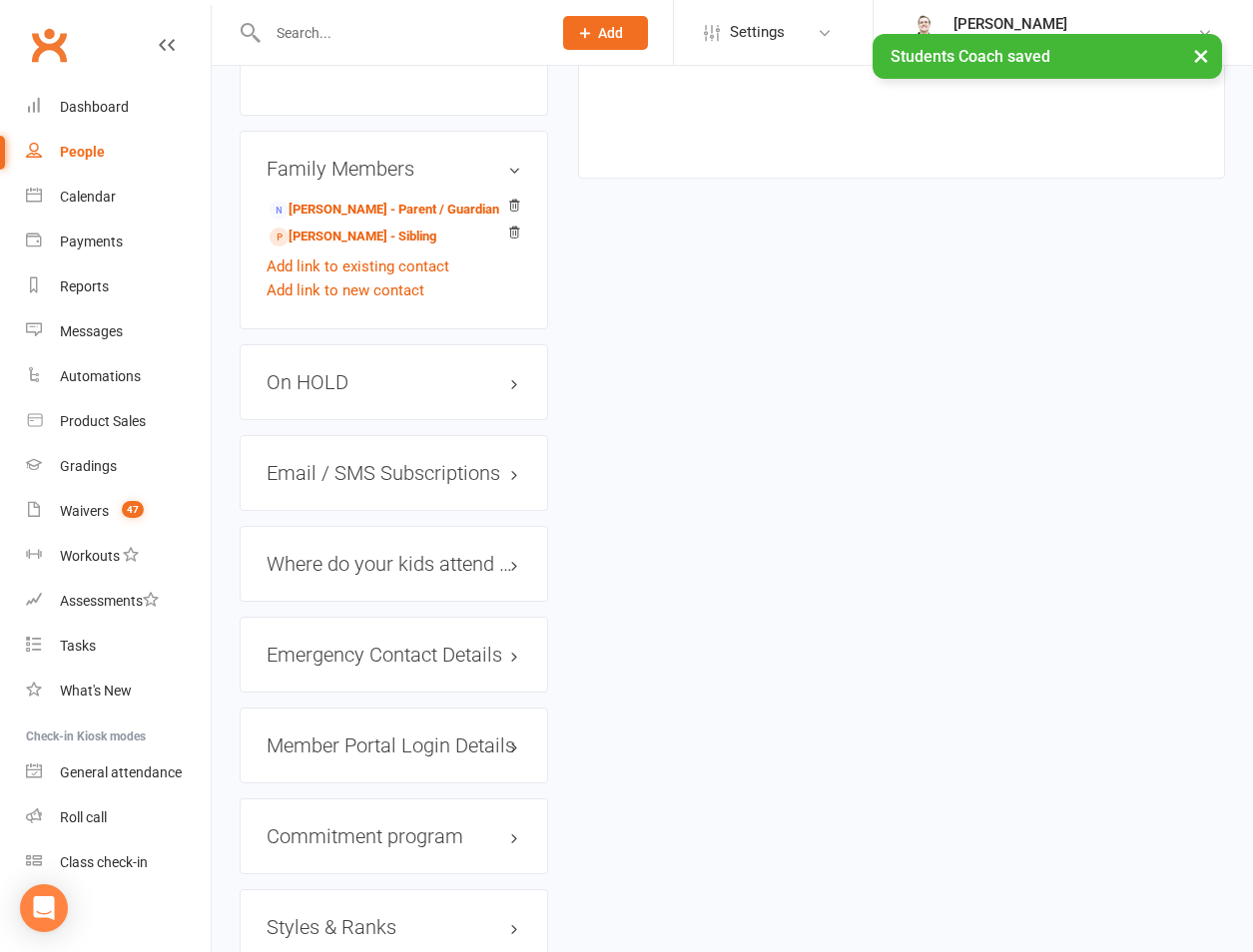 scroll, scrollTop: 1568, scrollLeft: 0, axis: vertical 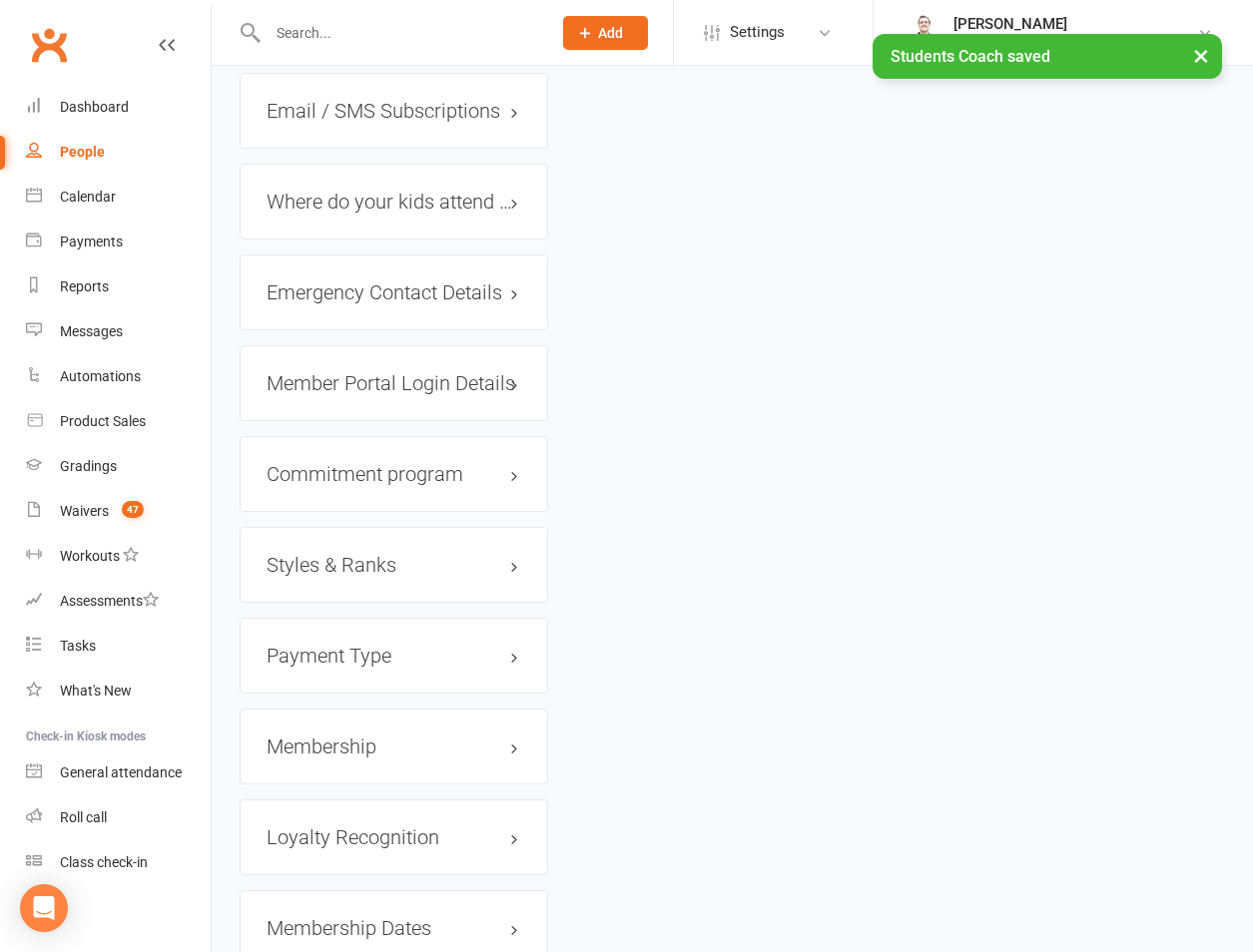 click on "Styles & Ranks" at bounding box center [393, 565] 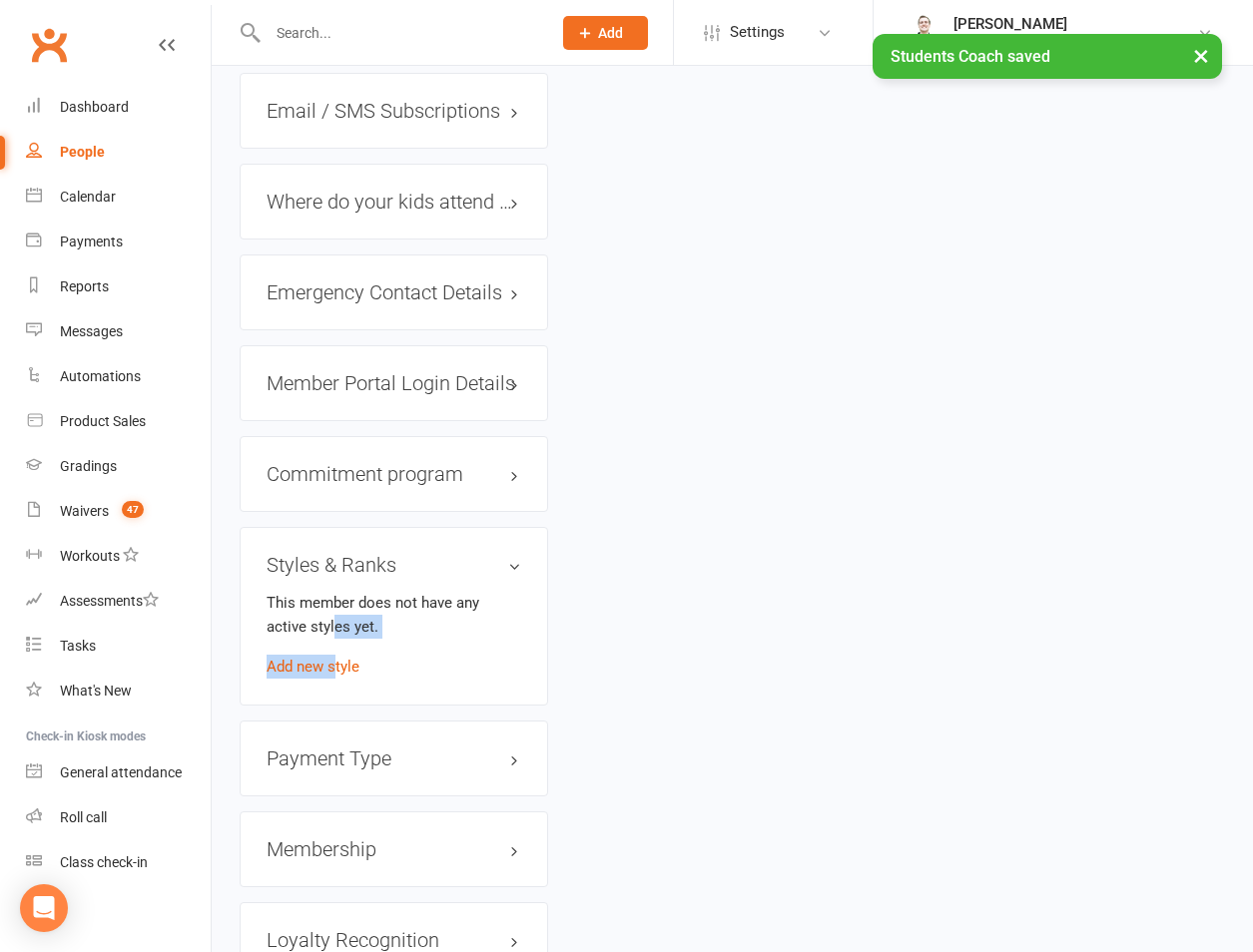 click on "This member does not have any active styles yet. Add new style" at bounding box center (393, 635) 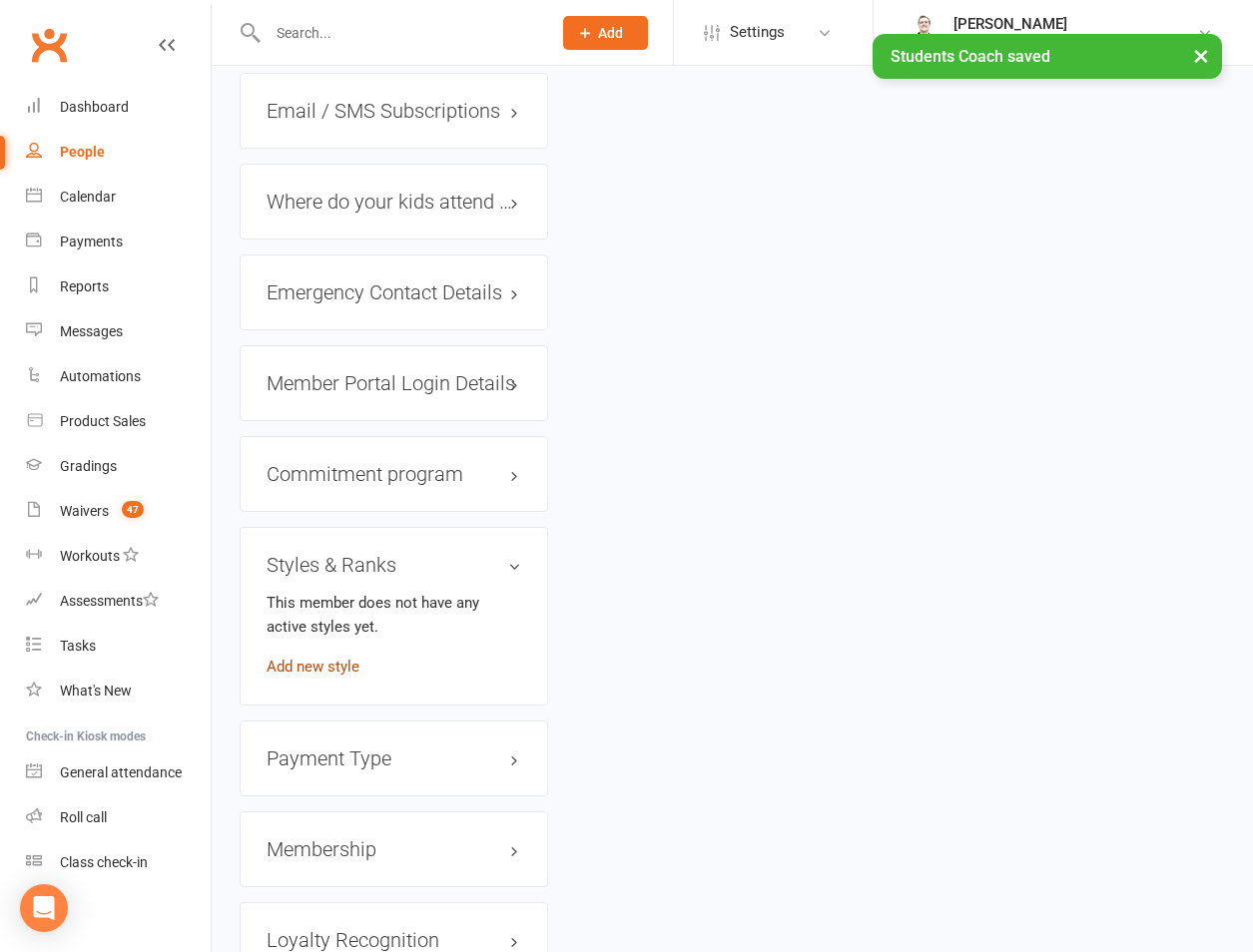 click on "Add new style" at bounding box center [313, 667] 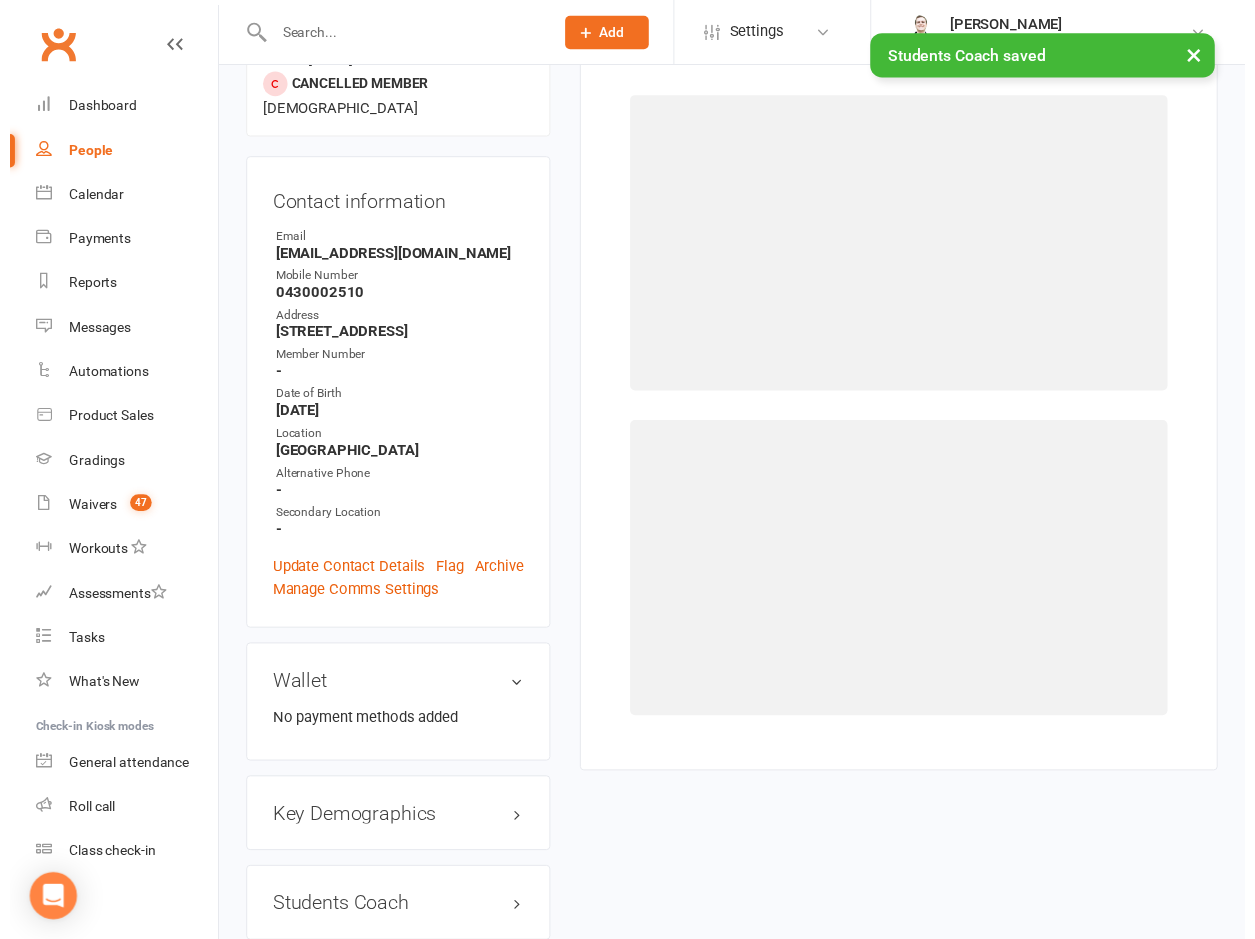scroll, scrollTop: 171, scrollLeft: 0, axis: vertical 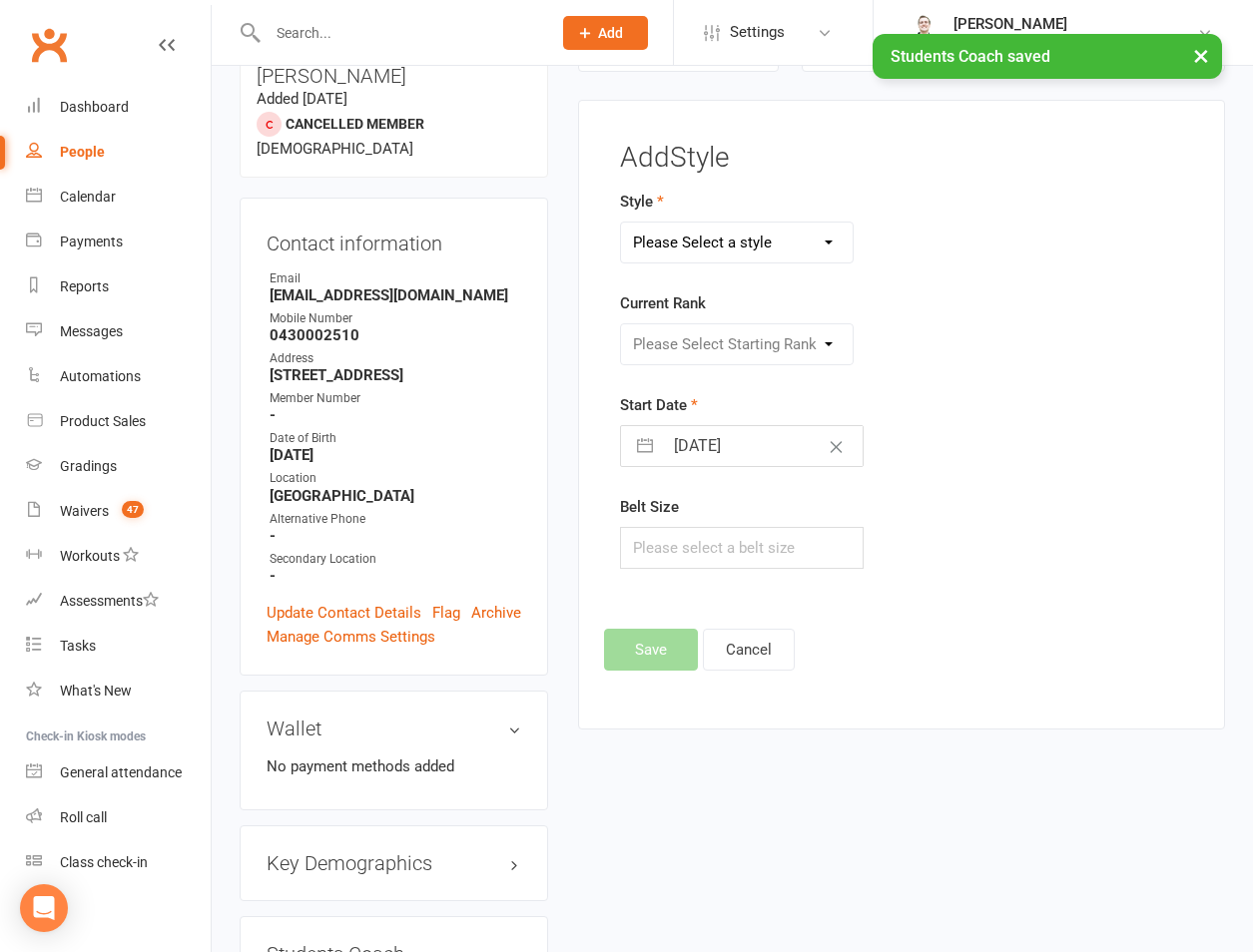 drag, startPoint x: 703, startPoint y: 251, endPoint x: 700, endPoint y: 263, distance: 12.369317 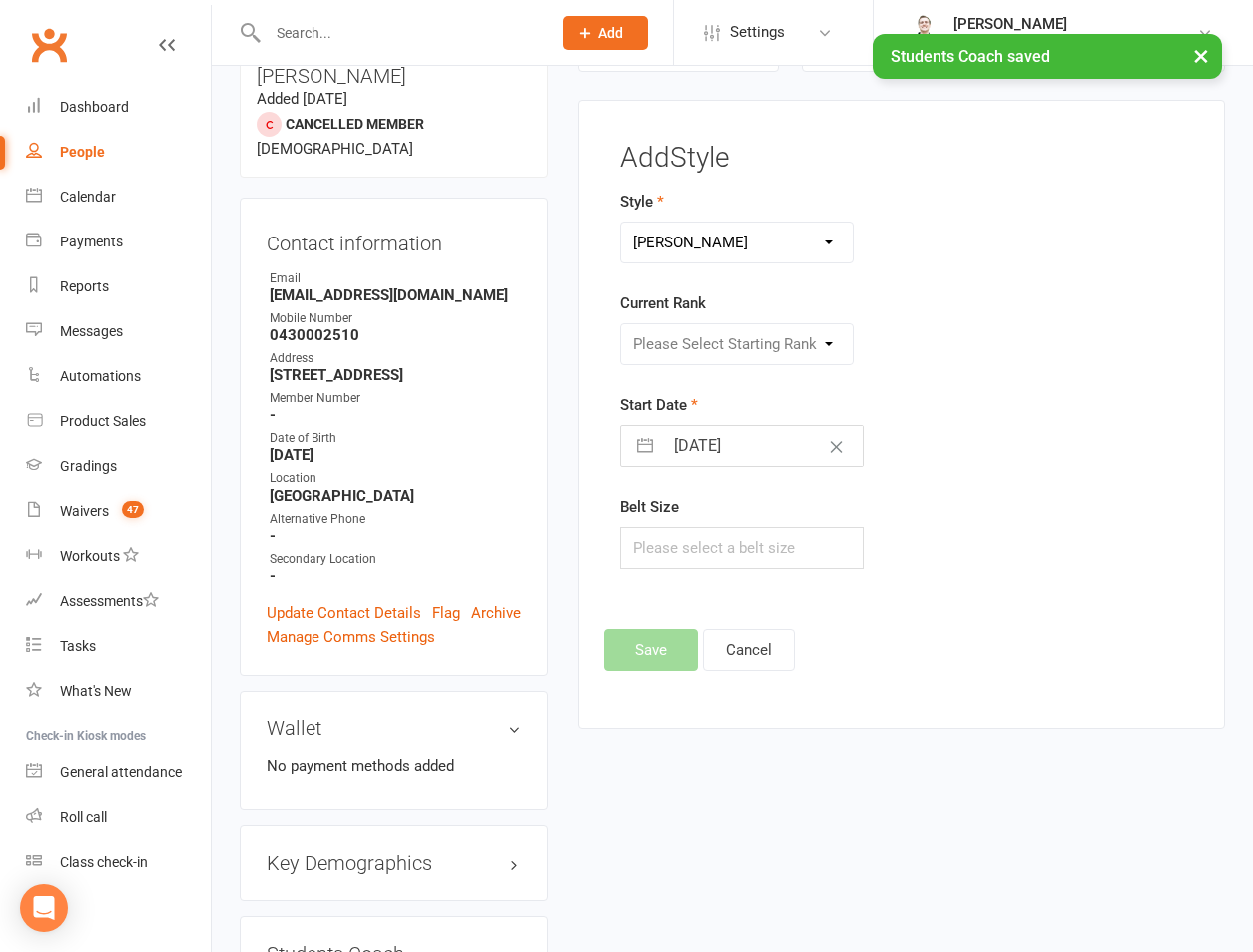 click on "Please Select a style Brazilian Jiu Jitsu PUMMA Kickboxing Kids Brazilian Jiu Jitsu Monkeys Kids Kickboxing Kyushin Ryu Jujitsu Little Warriors Ronin Ryu Jujitsu" at bounding box center (737, 242) 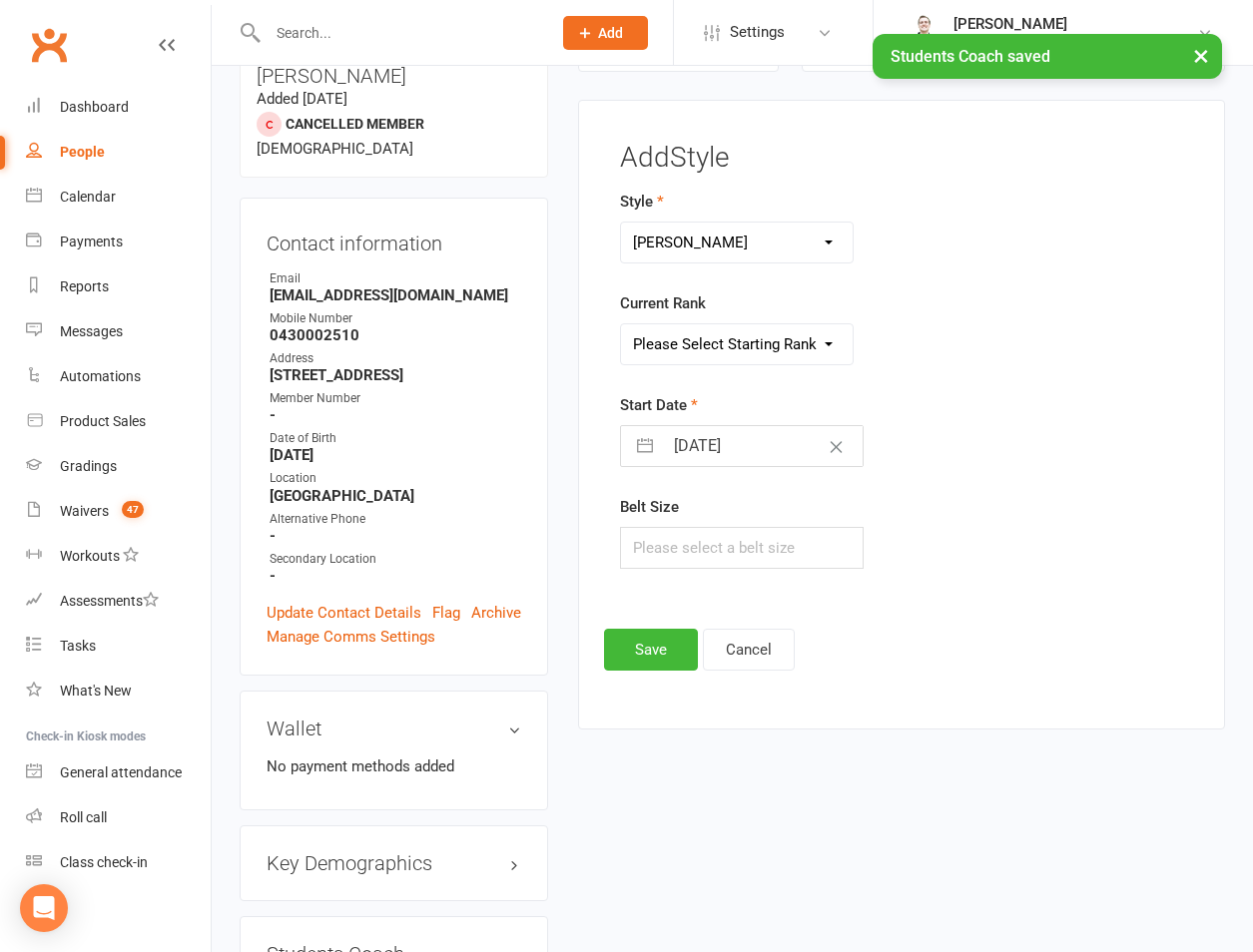 drag, startPoint x: 727, startPoint y: 338, endPoint x: 727, endPoint y: 365, distance: 27 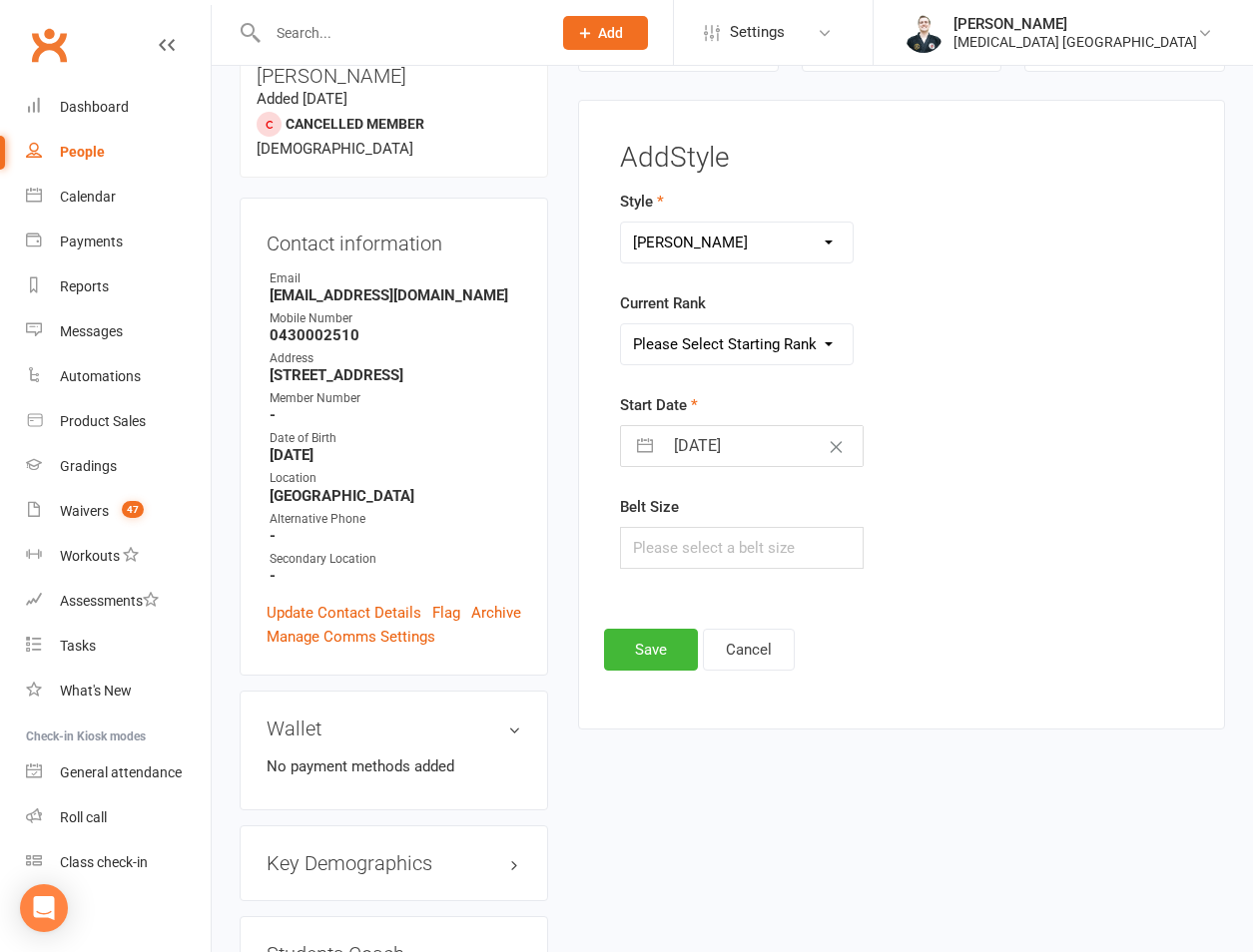 select on "6246" 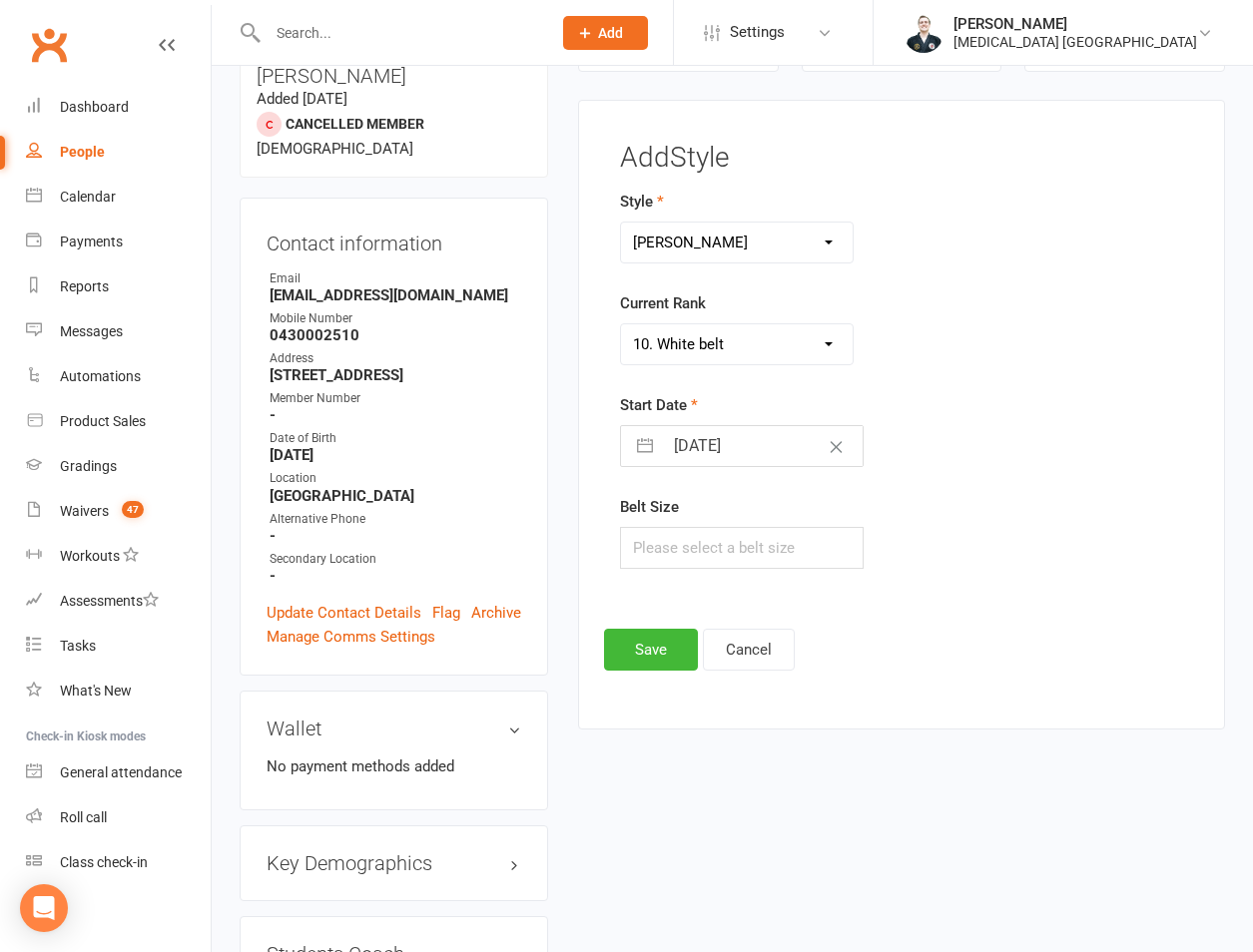 click on "Please Select Starting Rank Warrior That Moved Up 10. White belt 11. Yellow & White belt 12. Yellow belt 13. Yellow belt 1st degree 14. Yellow belt 2nd degree 15. Yellow belt 3rd degree 16. Yellow belt 4th degree 17. Orange and White belt 18. Orange and White belt 1st degree 19. Orange and White belt 2nd degree 20. Orange and White belt 3rd degree 21. Orange and White belt 4th degree 22. Orange belt 23. Orange belt 1st degree 24. Orange belt 2nd degree 25. Orange belt 3rd degree 26. Orange belt 4th degree 27. Green and white belt 28. Green and white belt 1st degree 29. Green and white belt 2nd degree 30. Green and white belt 3rd degree 31. Green and white belt 4th degree 32. Green belt 33. Green belt 1st degree 34. Green belt 2nd degree 35. Green belt 3rd degree 36. Green belt 4th degree 37. Blue and White belt 38. Blue and White belt 1st degree 39. Blue and White belt 2nd degree 40. Blue and White belt 3rd degree 41. Blue and White belt 4th degree 42. Blue belt 43. Blue belt 1st degree 52. Purple belt" at bounding box center [737, 344] 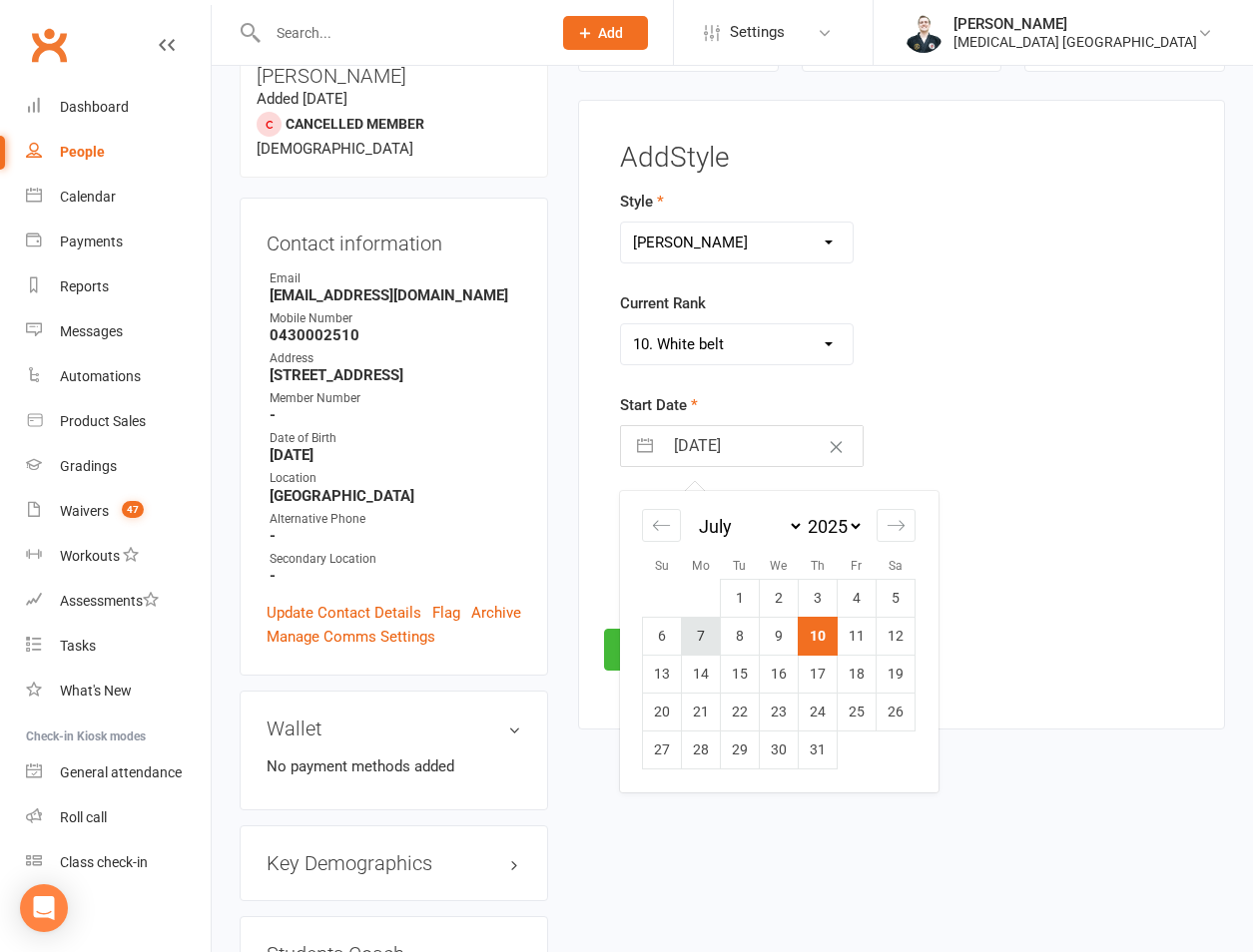 click on "7" at bounding box center [701, 636] 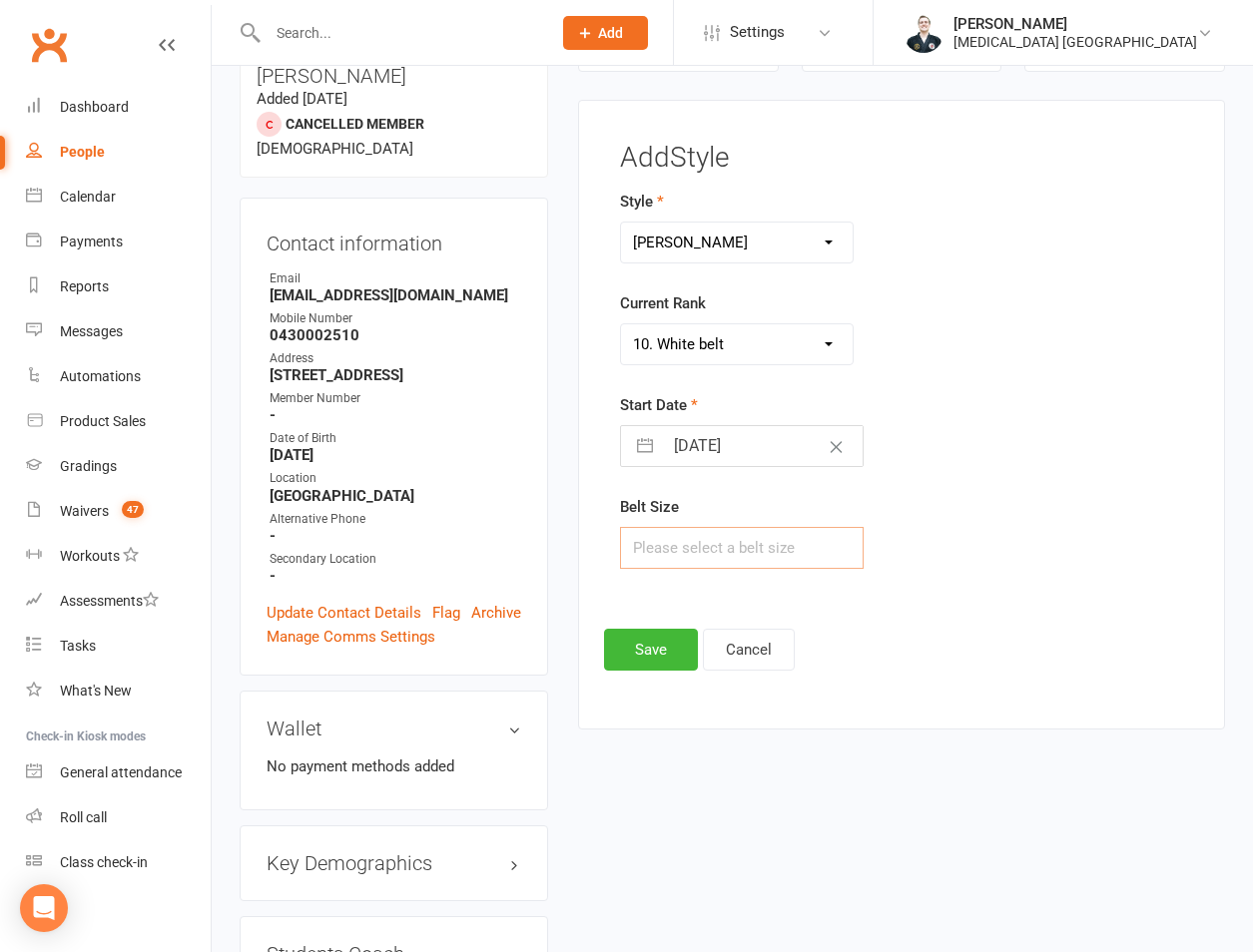 click at bounding box center [742, 548] 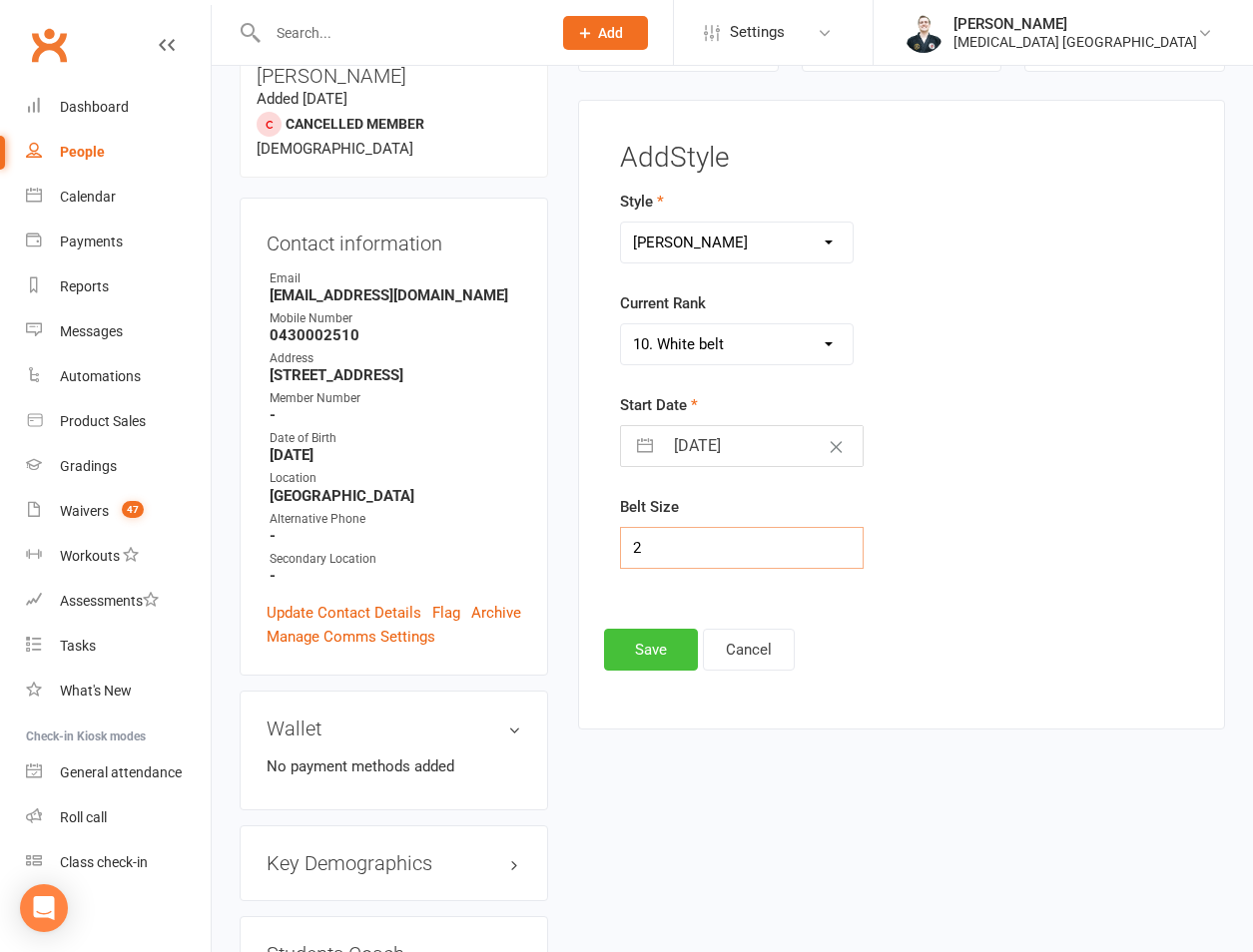 type on "2" 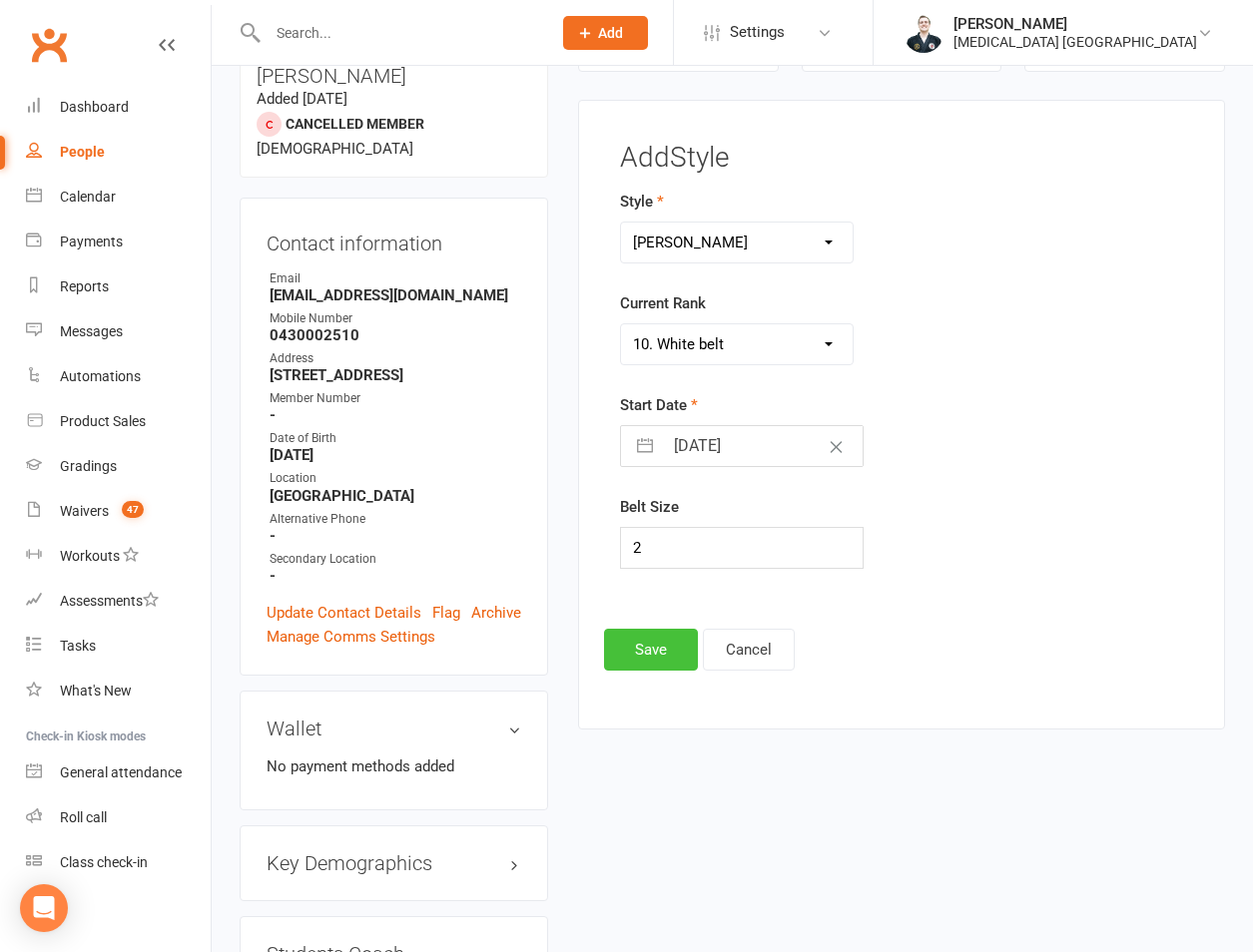 click on "Save" at bounding box center [651, 650] 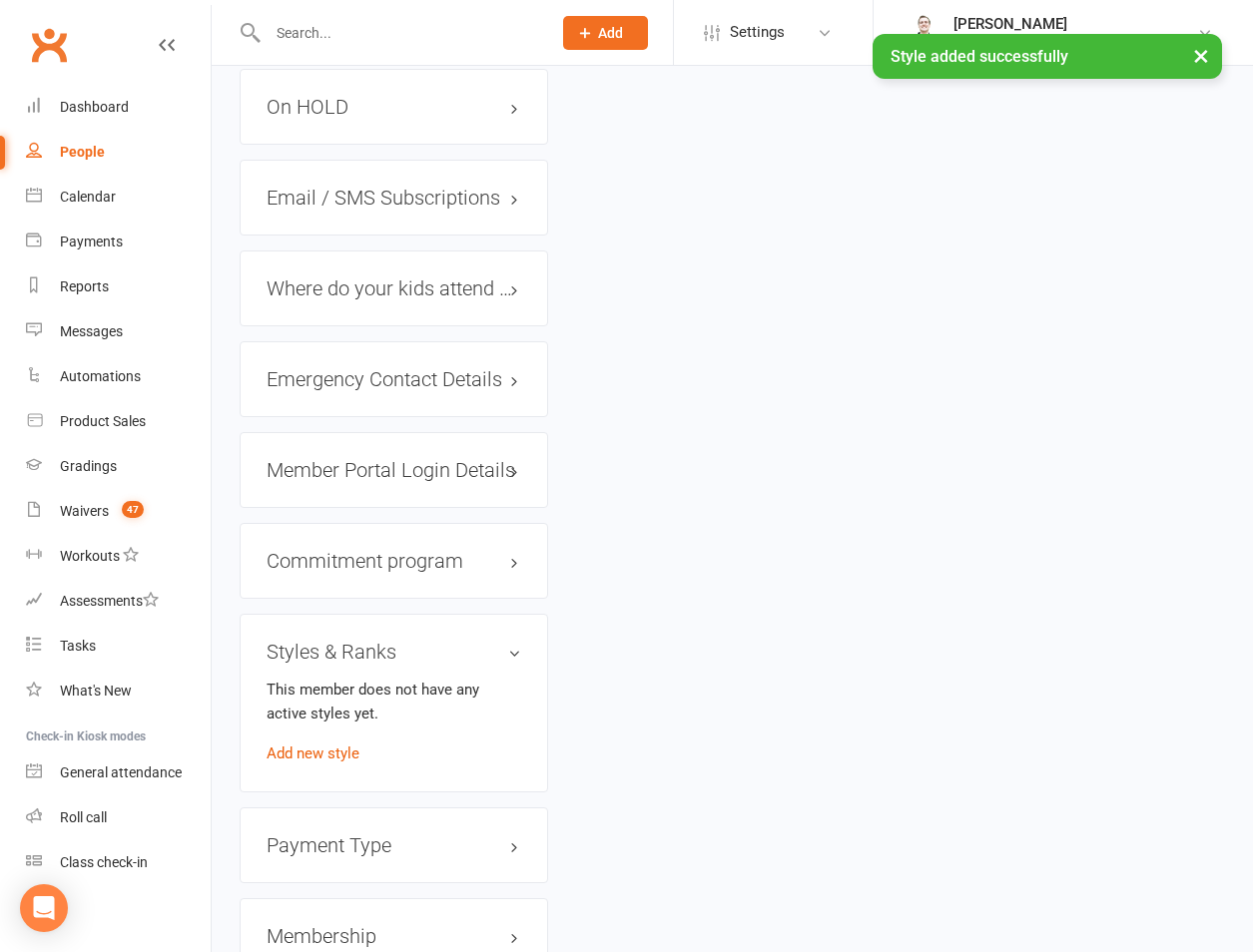 scroll, scrollTop: 2034, scrollLeft: 0, axis: vertical 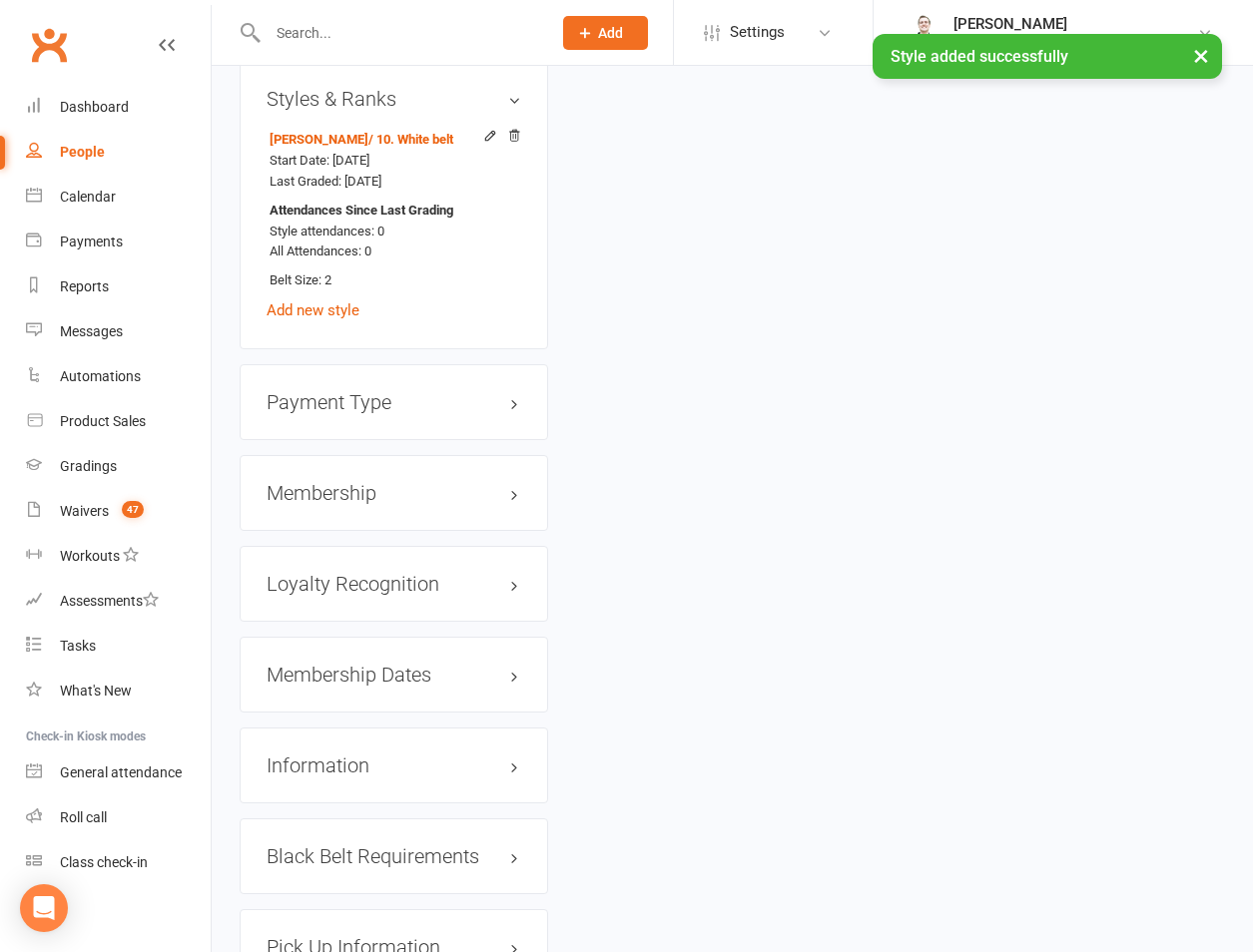 click on "Membership" at bounding box center (393, 493) 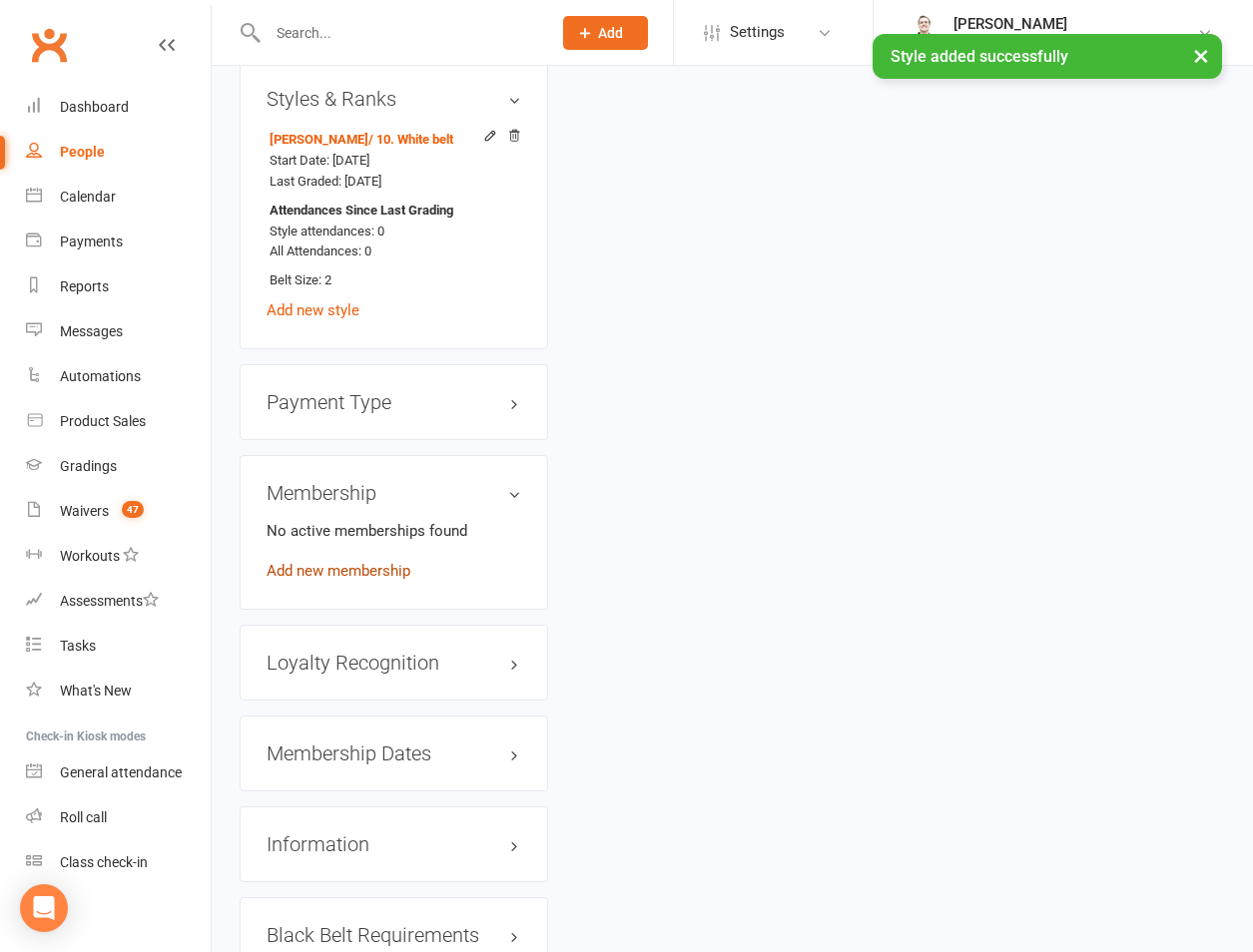 click on "Add new membership" at bounding box center [338, 571] 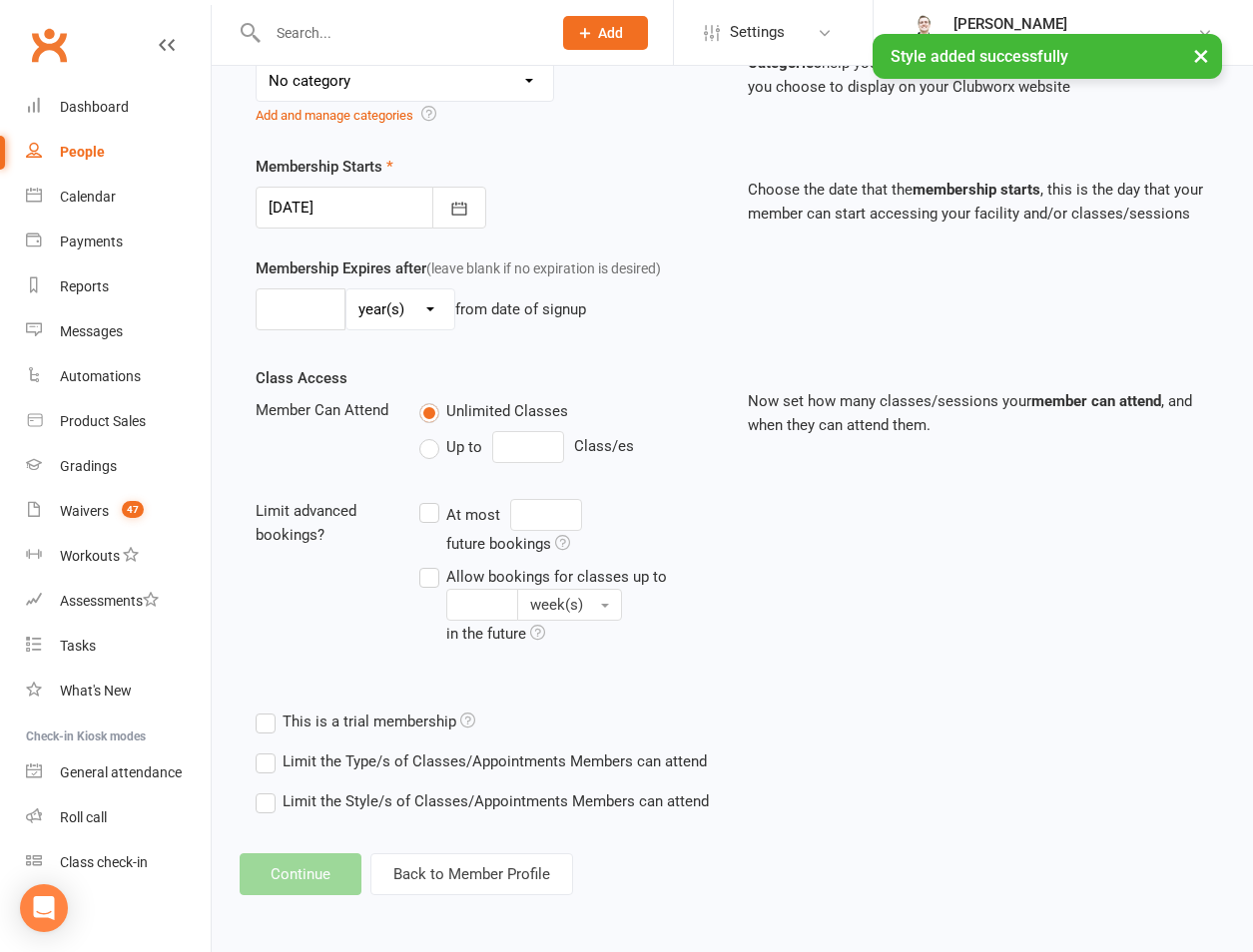 scroll, scrollTop: 0, scrollLeft: 0, axis: both 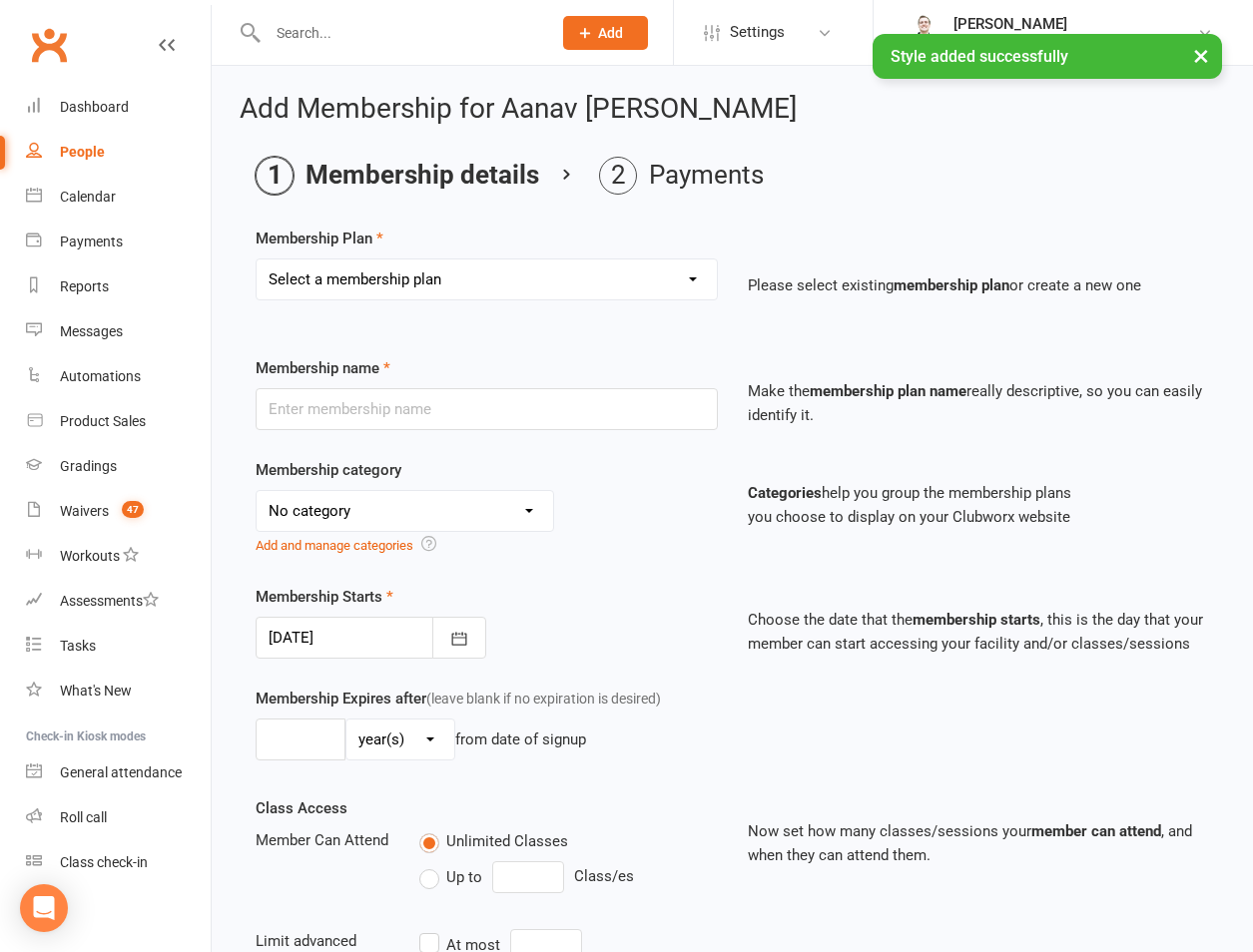 drag, startPoint x: 367, startPoint y: 290, endPoint x: 370, endPoint y: 302, distance: 12.369317 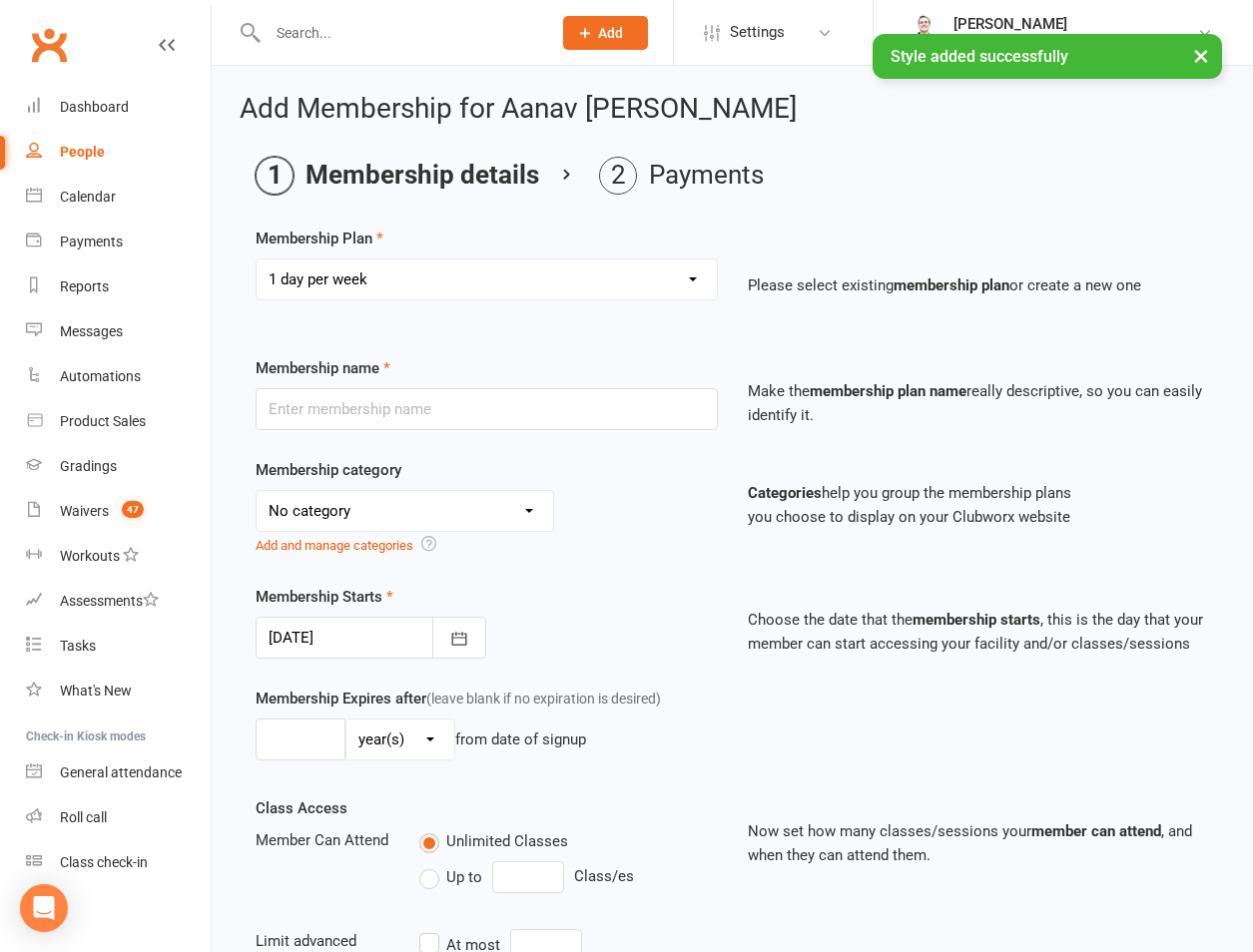 click on "Select a membership plan Create new Membership Plan 1 day per week 2 days per week 1 Hour Preparation for Grading Clinic - Jujitsu 1 Hour Preparation for Grading Clinic - Little Warriors 2 Hour Preparation for Grading Clinic Adults BJJ / MMA / Kickboxing unlimited Adults BJJ Rank Presentation Bushido Club Certificate Online Order Defence/Jujitsu Unlimited FREE for some reason Full Day Holiday Half Day Holiday Jujitsu Make Up Grading for Green & White Belts and Above Jujitsu Make Up Grading for White, Yellow, Orange & White and Orange Belts Kids BJJ Rank Presentation Kids Kickboxing Grading Kids Kickboxing Rank Presentation Life Member Make Up Grading: Jujitsu Yellow Belt ands Above Make Up Grading: Little Warrior Prepaid Casual Regular Private Lessons Team member Movie Night with Hawaiian Pizza Movie Night with Loaded Pepperoni Pizza Movie Night with Simply Cheese Pizza St Peter's 1 Day Per Week Holiday Clinic Movie Day" at bounding box center [486, 279] 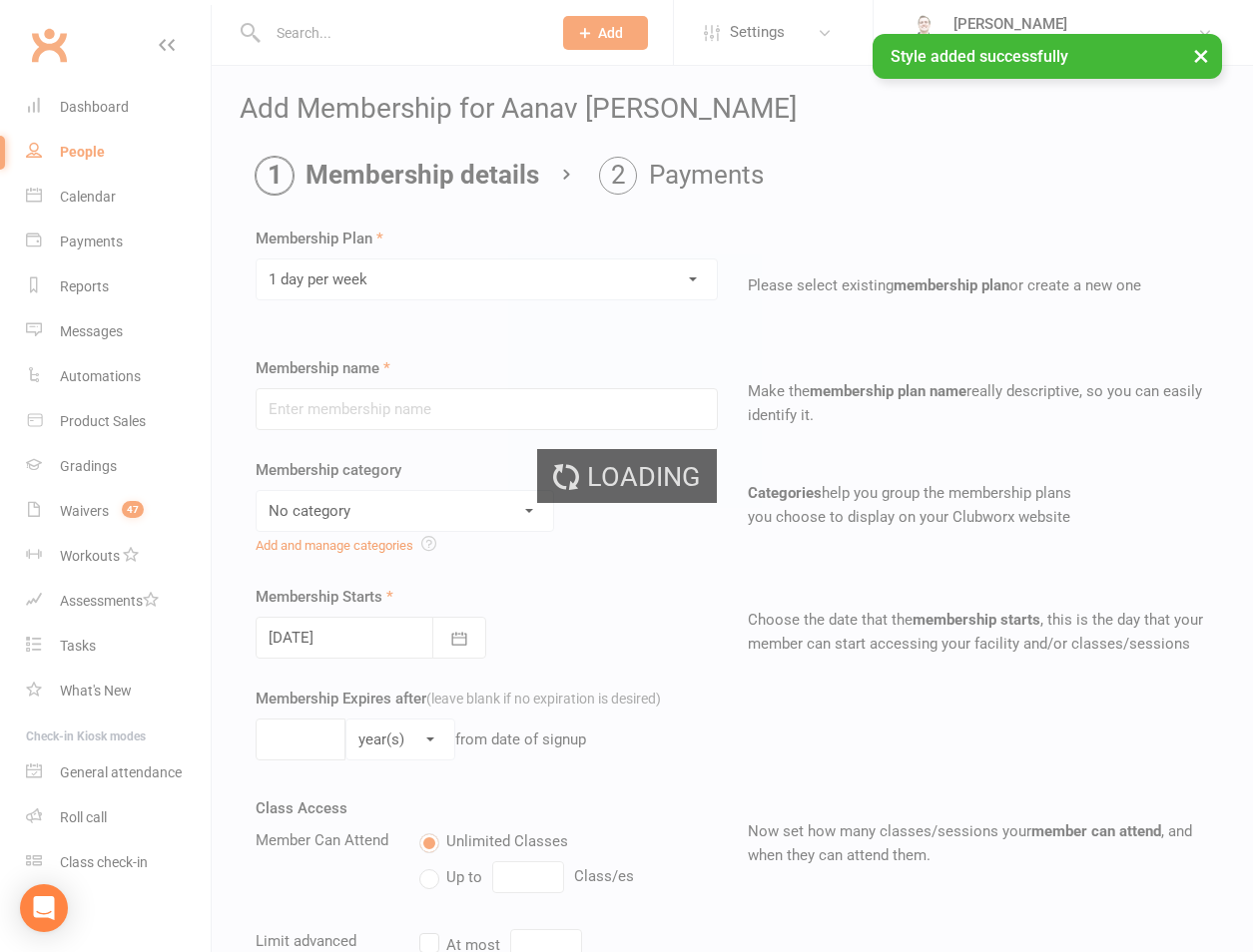 type on "1 day per week" 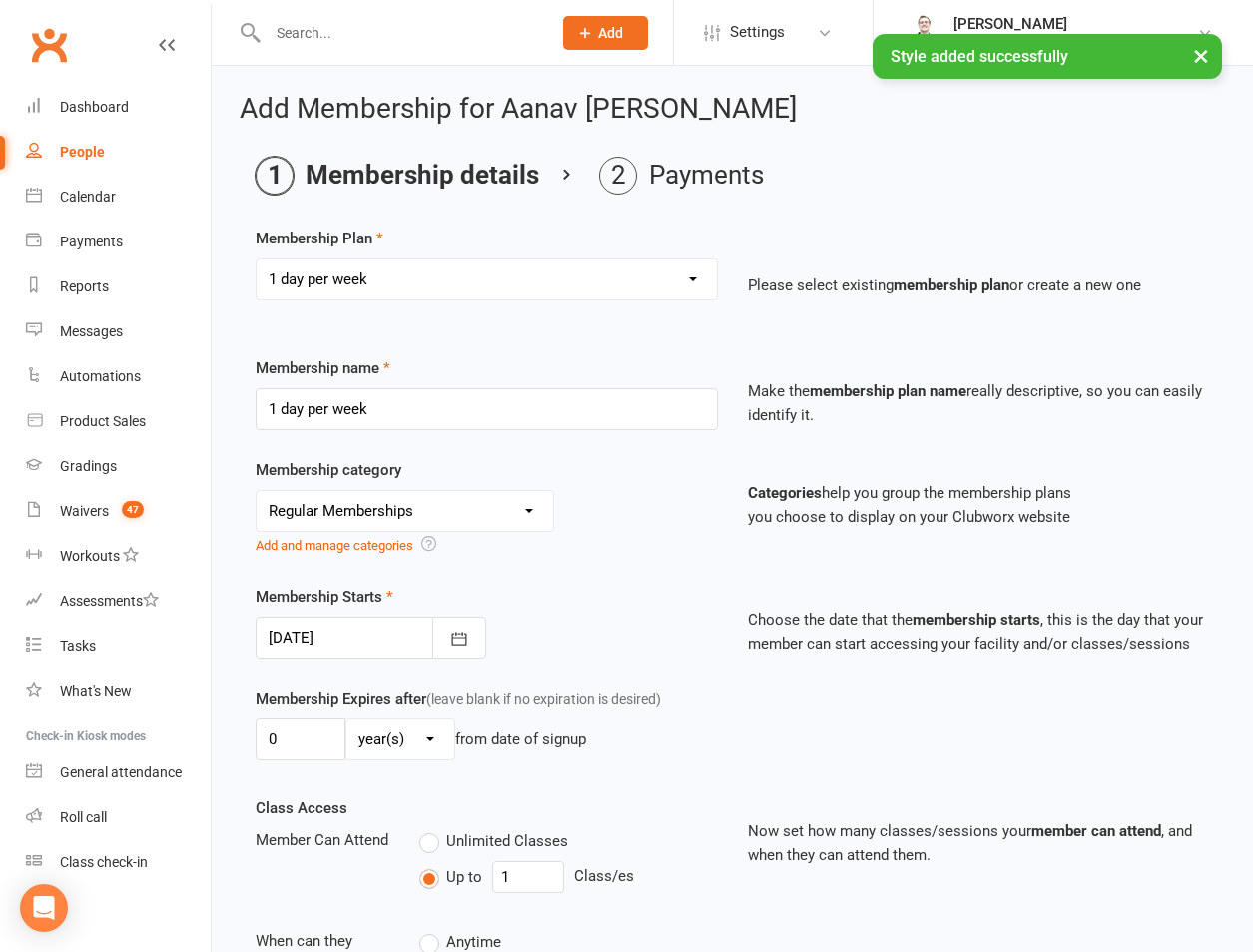 click at bounding box center [370, 638] 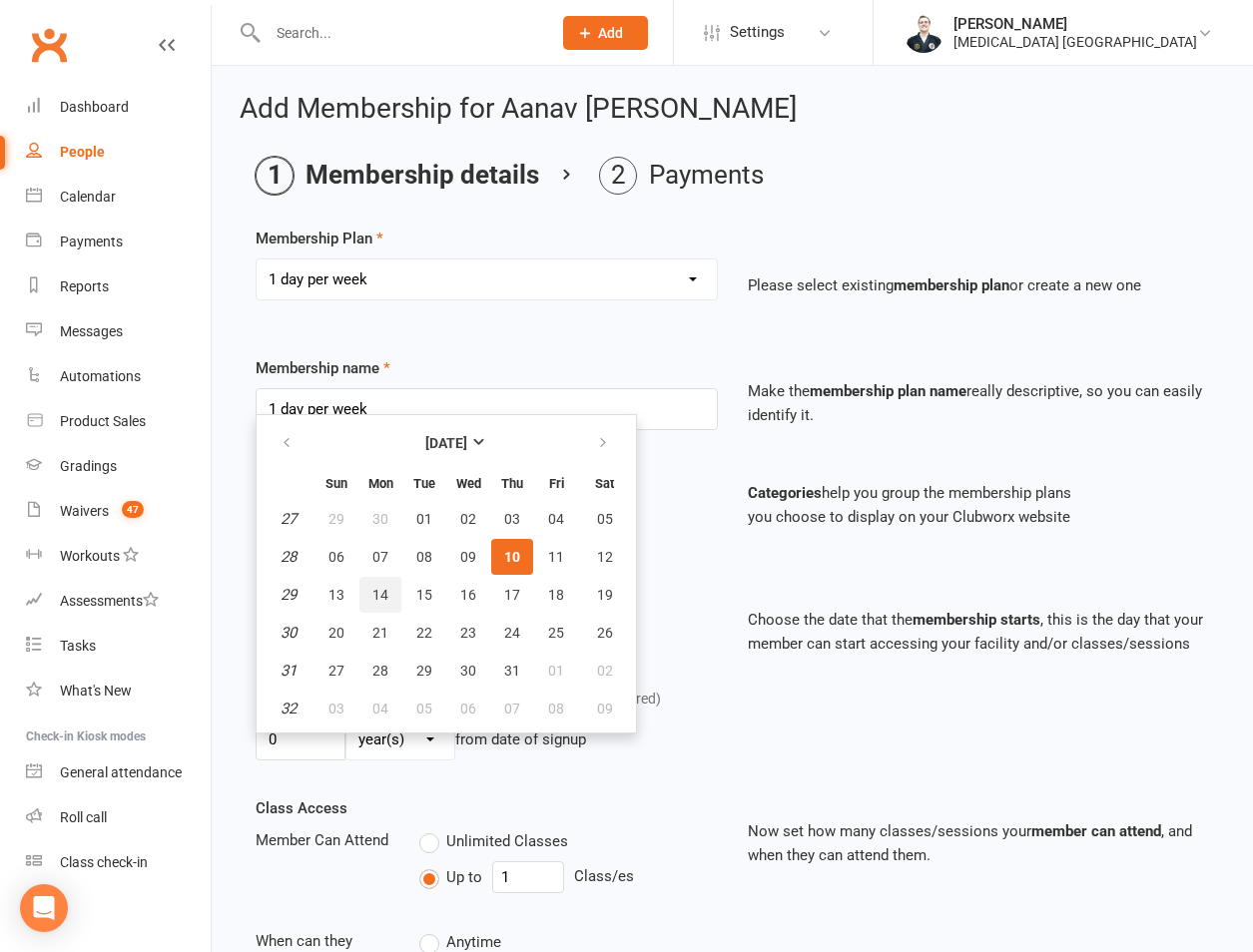 click on "14" at bounding box center [380, 595] 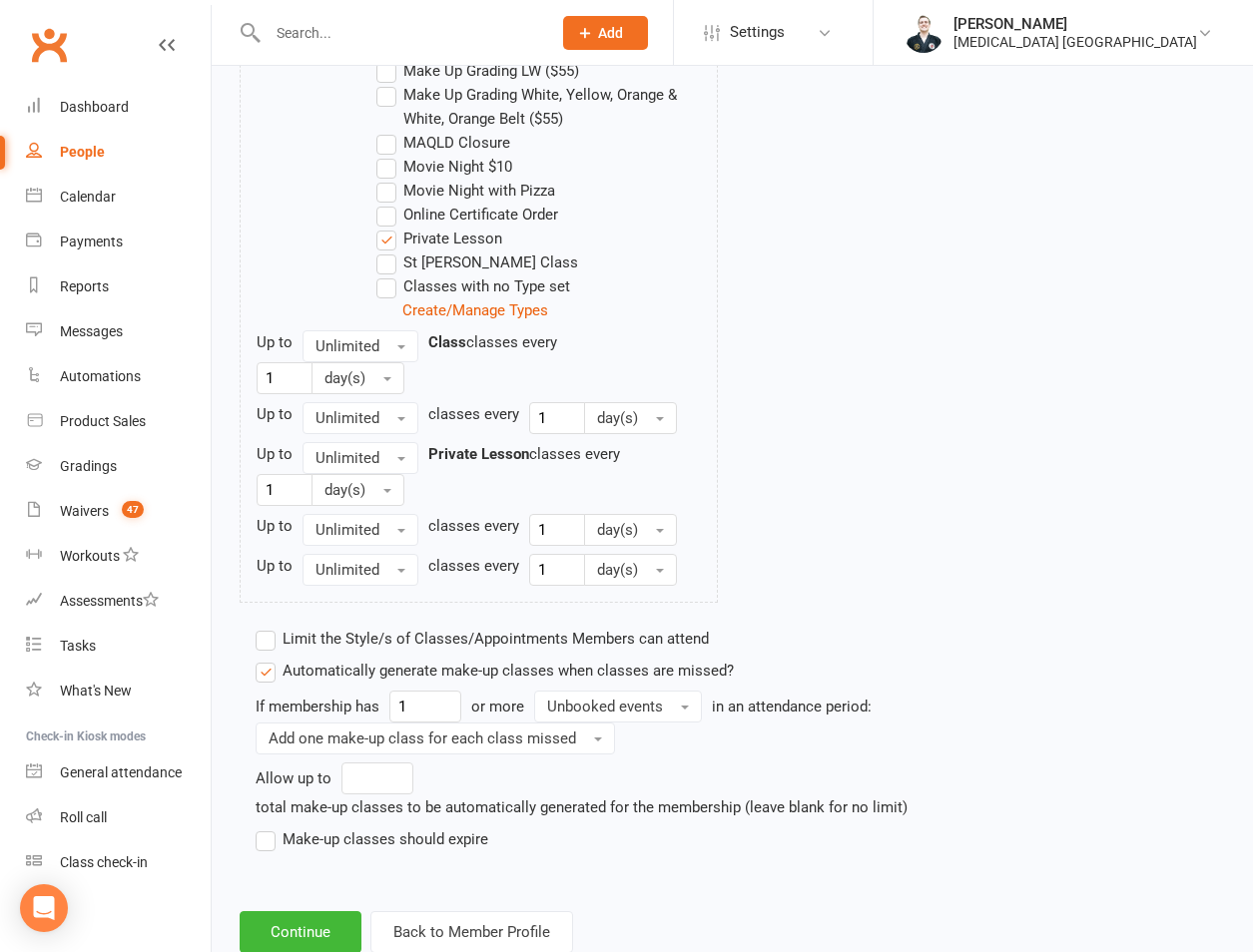 scroll, scrollTop: 1425, scrollLeft: 0, axis: vertical 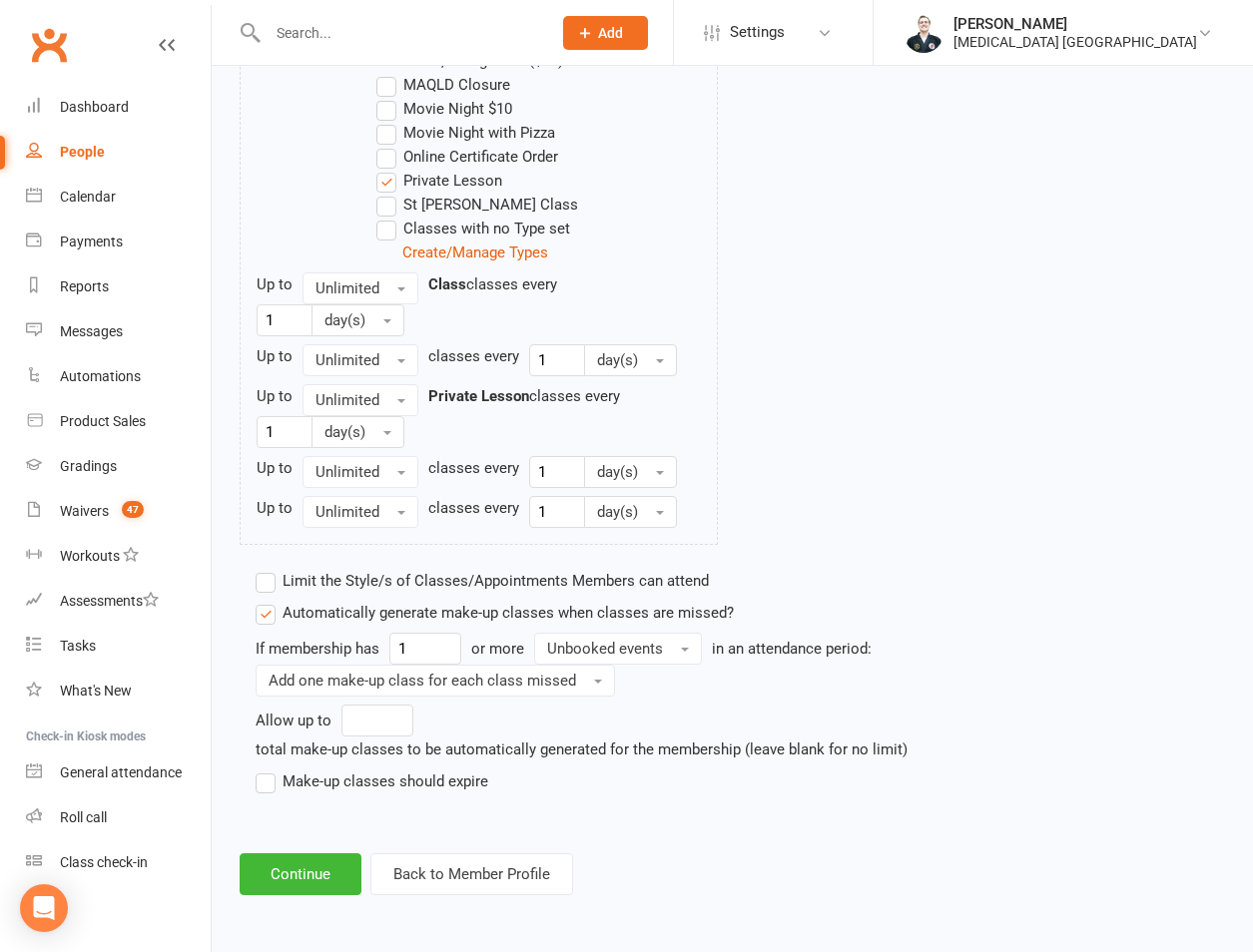 click on "Make-up classes should expire" at bounding box center (371, 781) 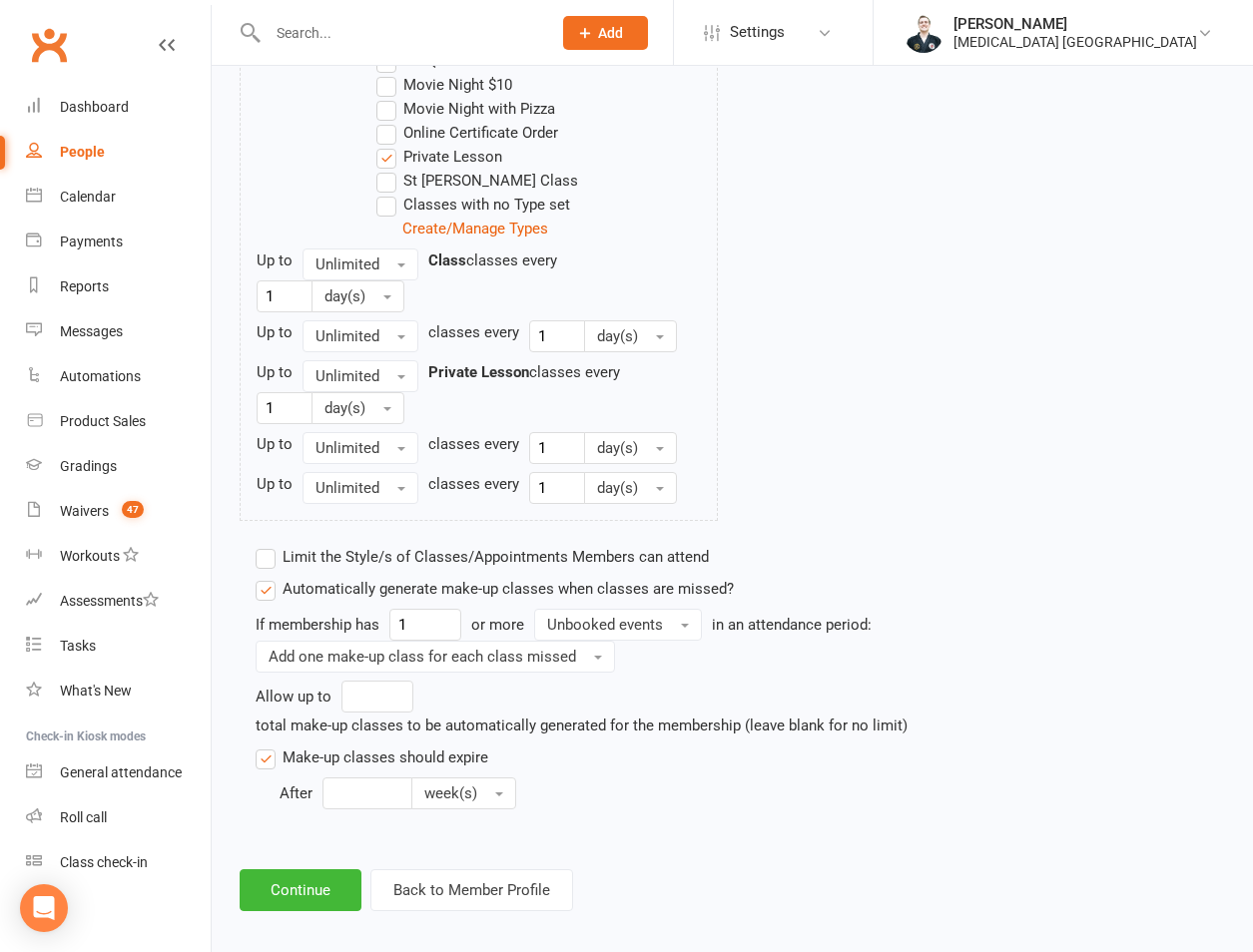 click on "If membership has  1 or more
Unbooked events
in an attendance period:
Add one make-up class for each class missed
Allow up to  total make-up classes to be automatically generated for the membership (leave blank for no limit)  Make-up classes should expire  After
week(s)" at bounding box center [609, 709] 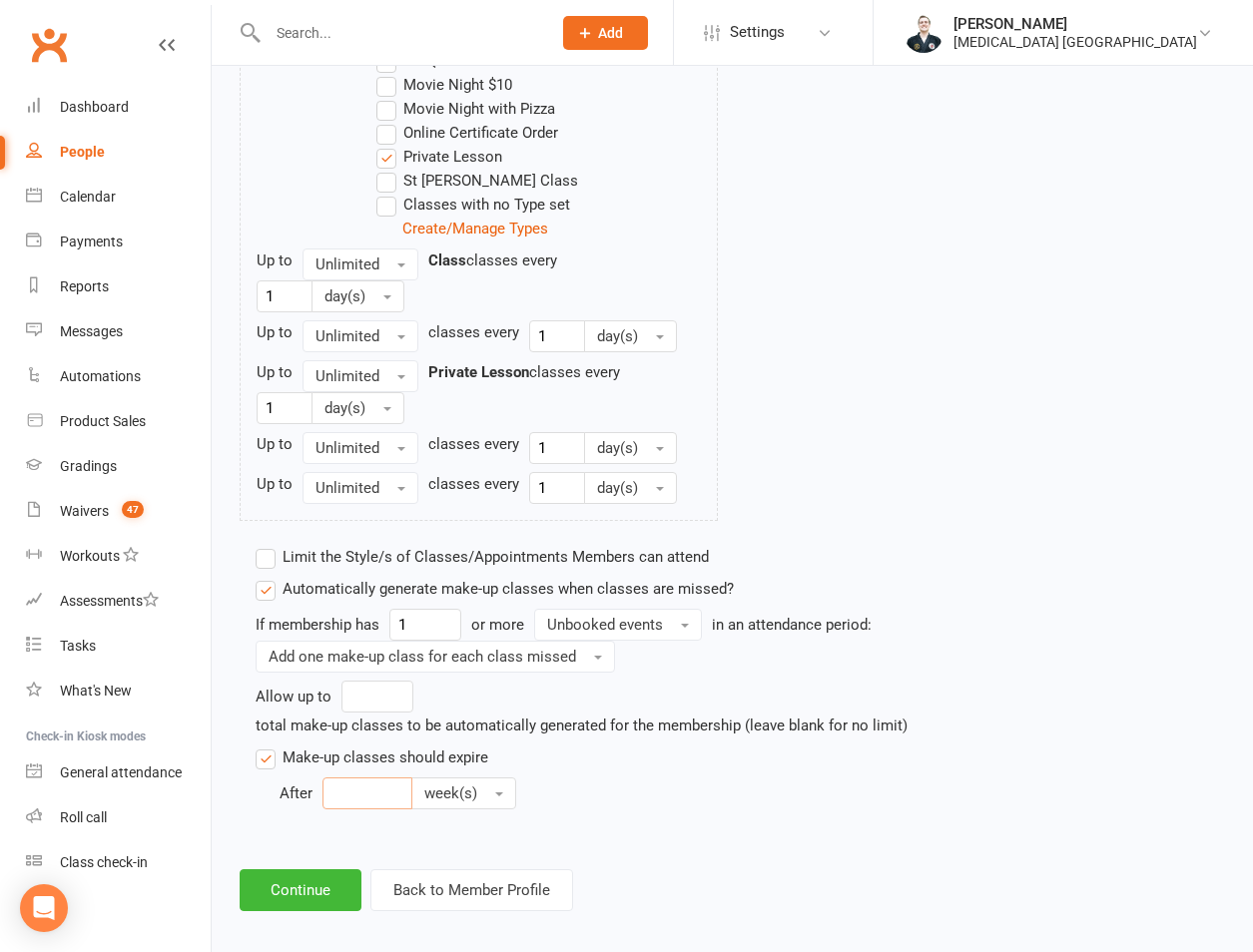 click at bounding box center (367, 793) 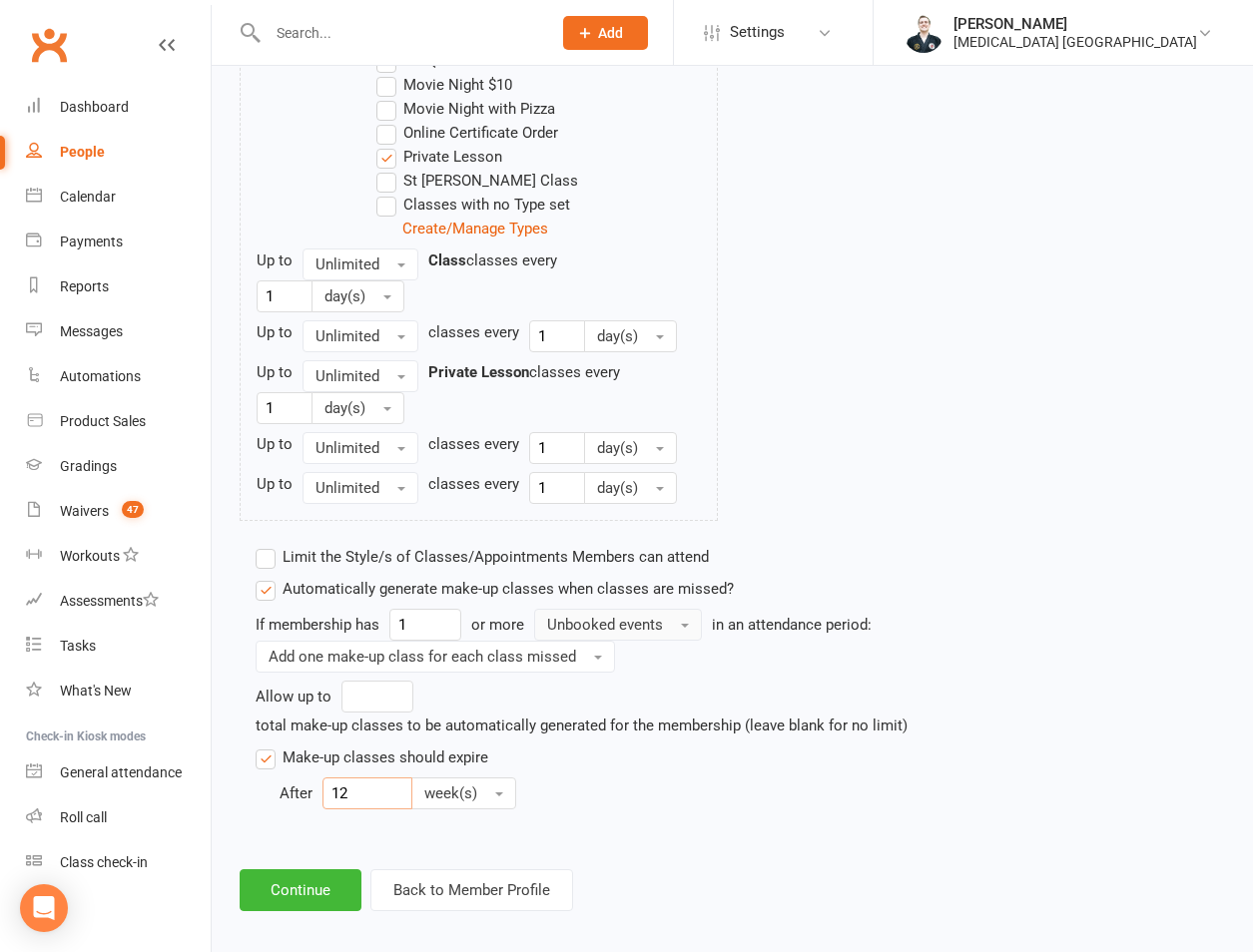 type on "12" 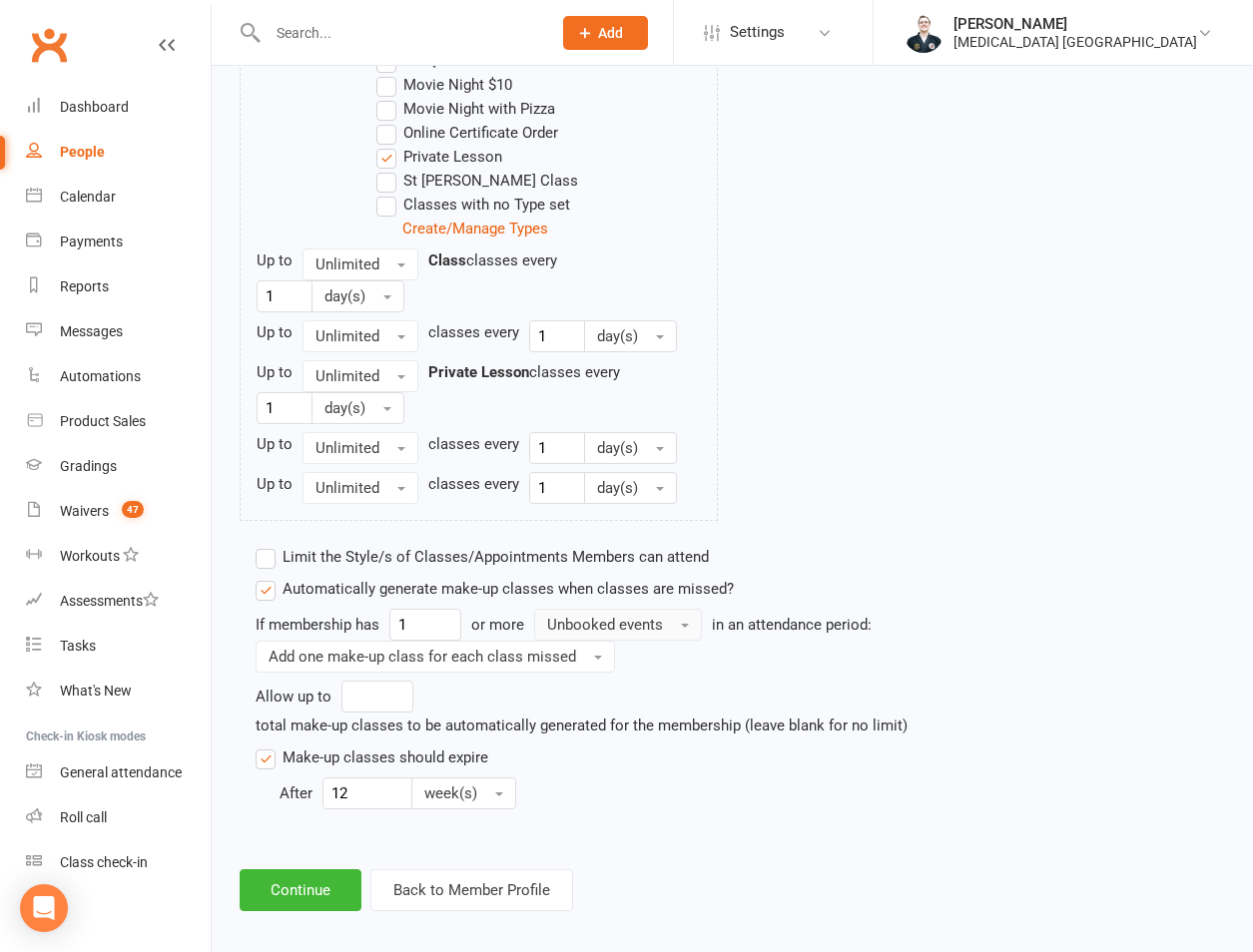 click on "Unbooked events" at bounding box center (605, 625) 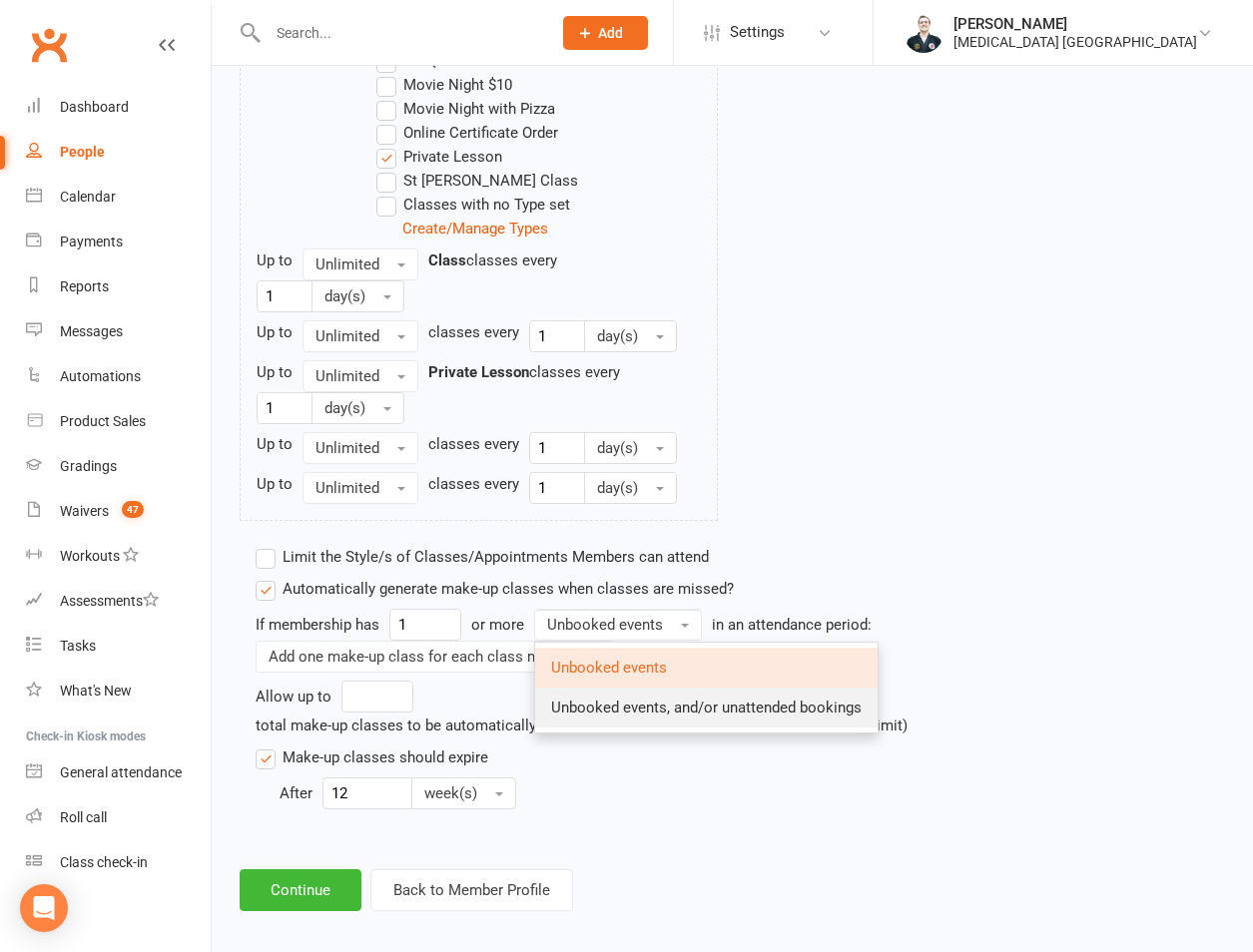 click on "Unbooked events, and/or unattended bookings" at bounding box center [706, 708] 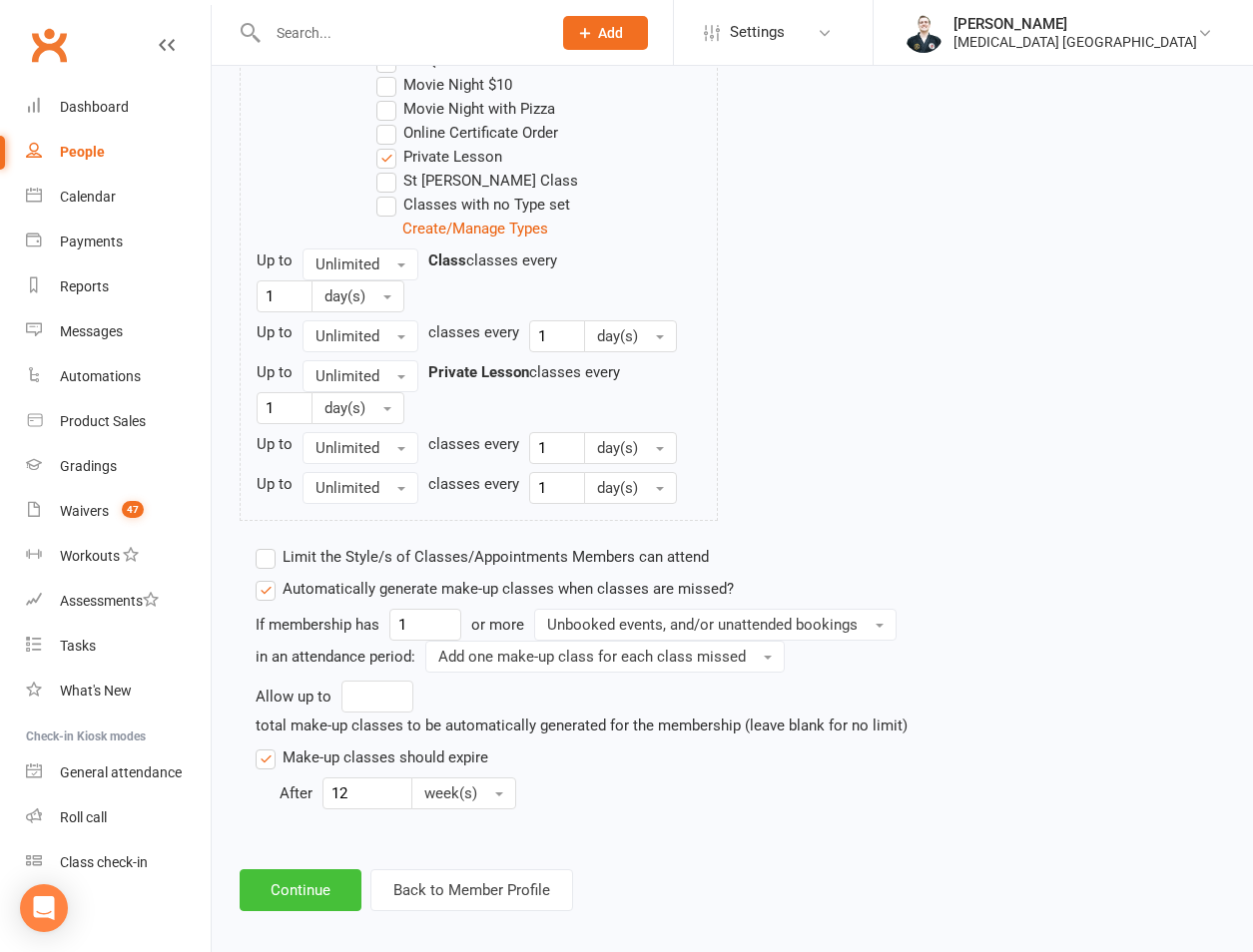 click on "Continue" at bounding box center (301, 890) 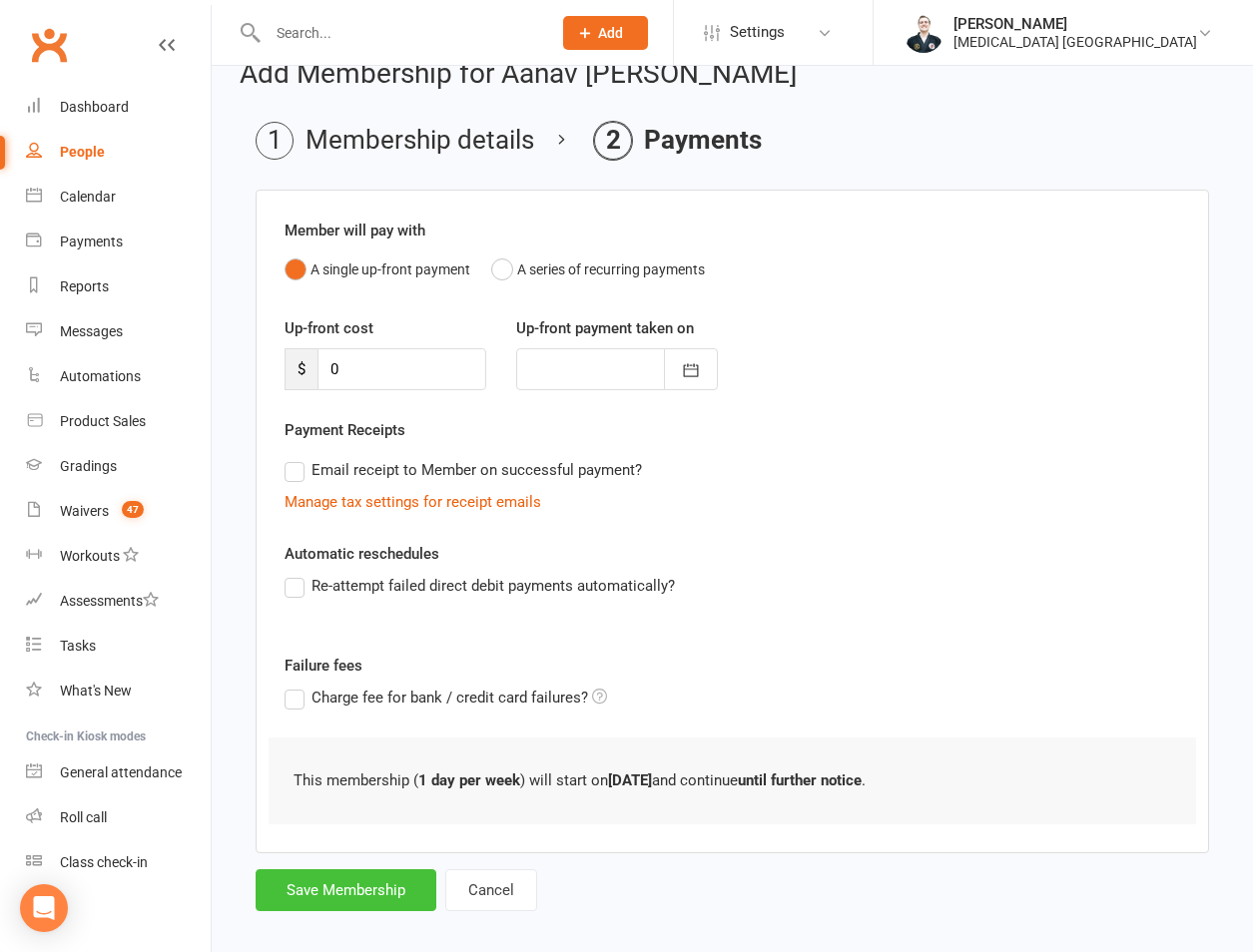 scroll, scrollTop: 55, scrollLeft: 0, axis: vertical 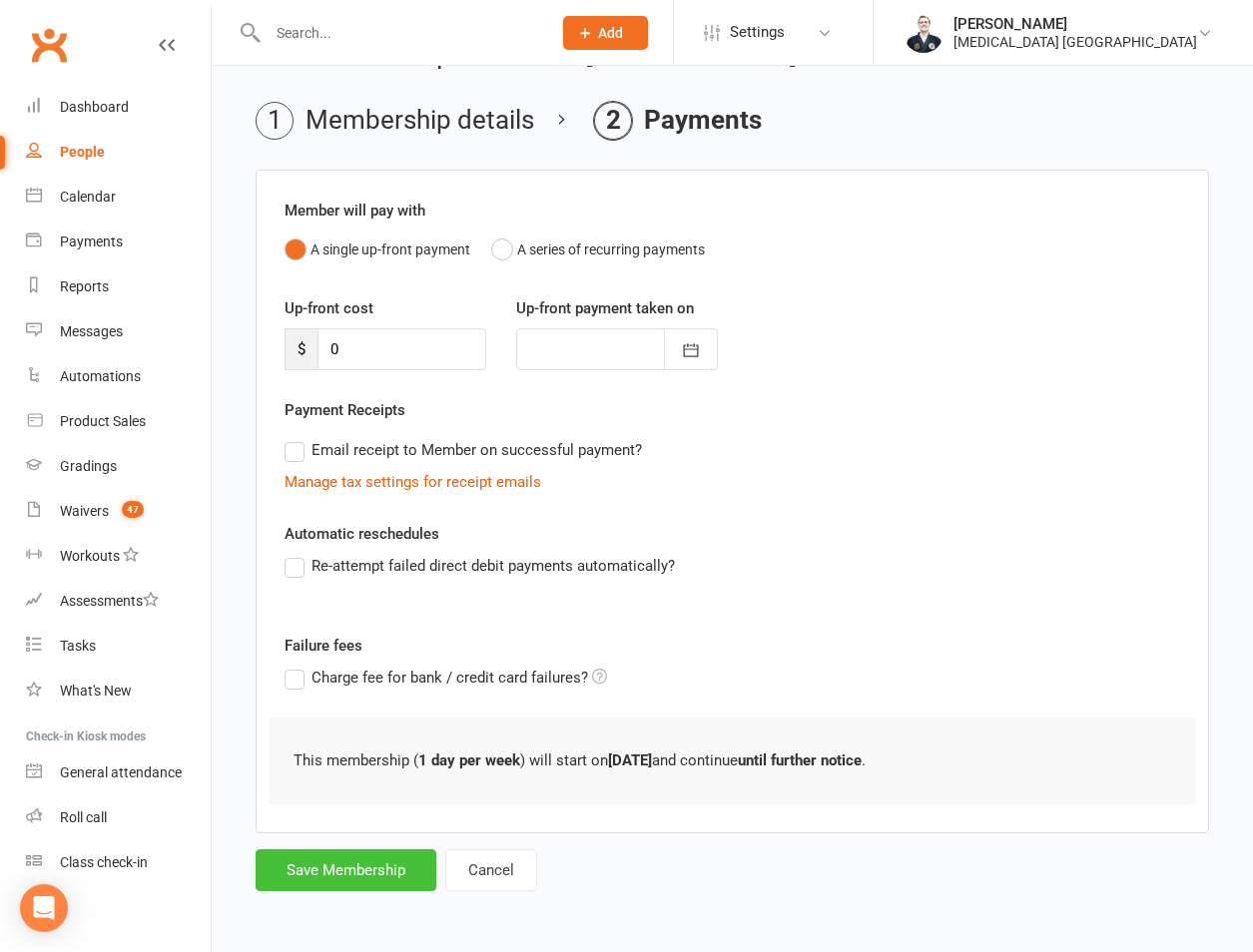 click on "Save Membership" at bounding box center [345, 870] 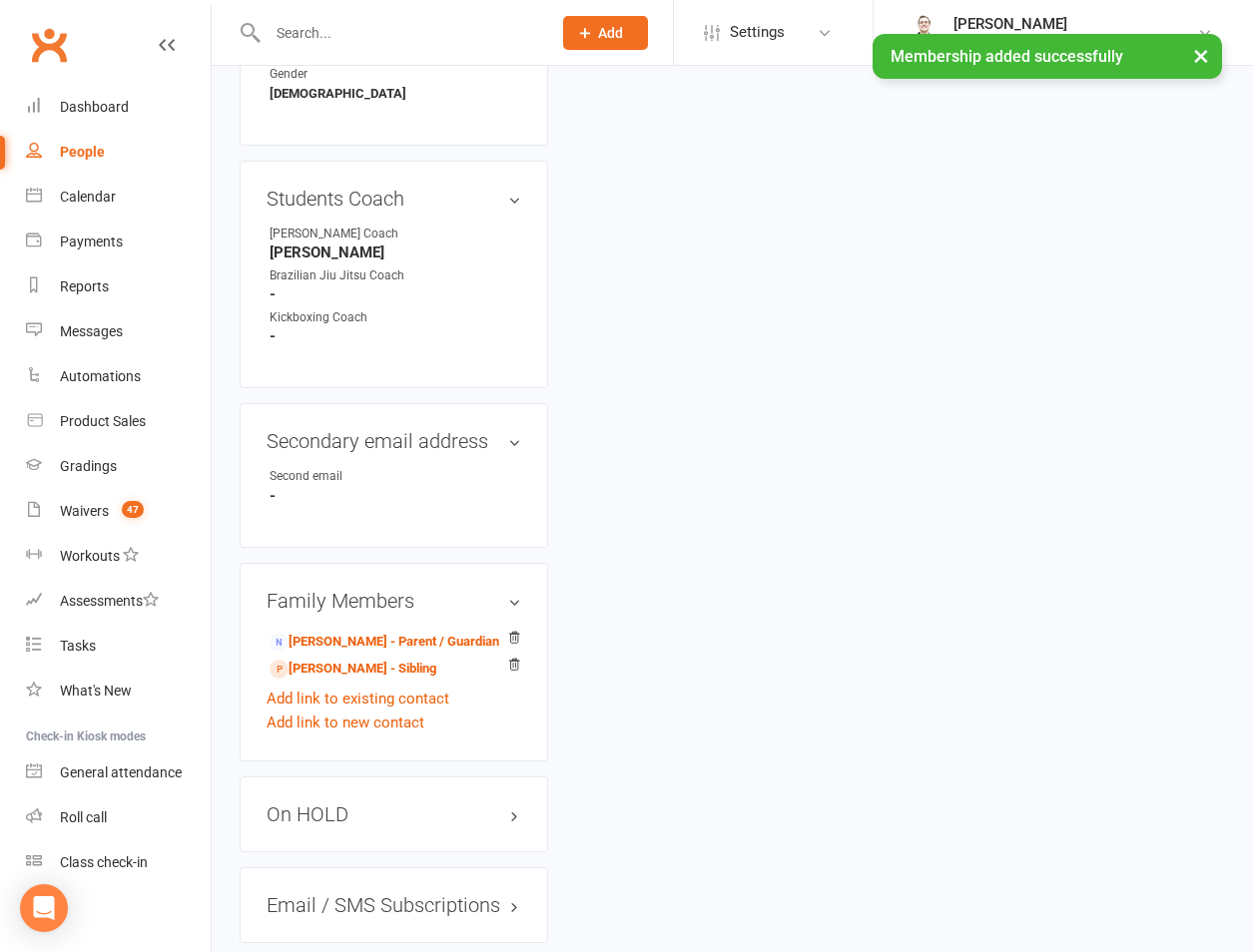 scroll, scrollTop: 2216, scrollLeft: 0, axis: vertical 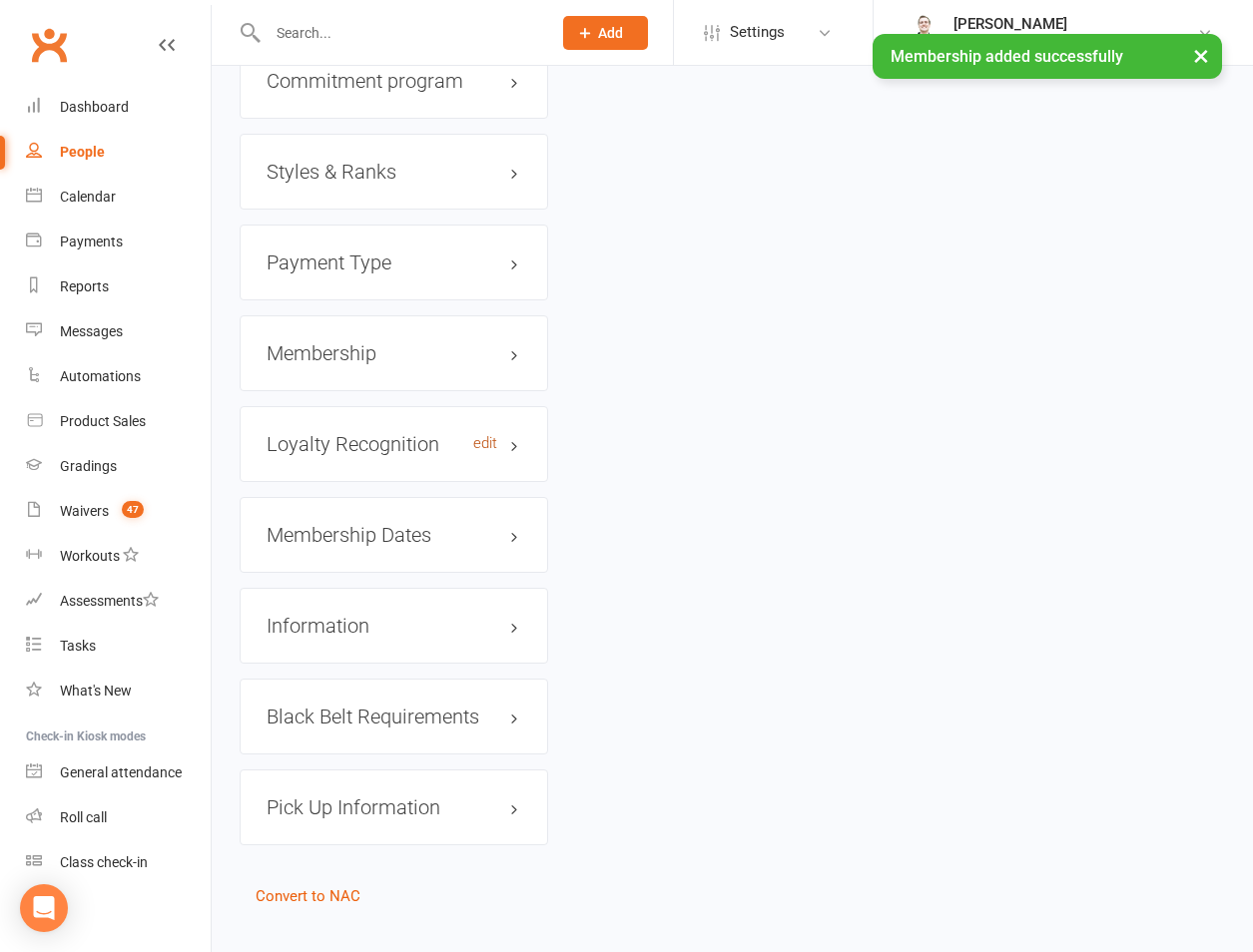 click on "edit" at bounding box center (485, 443) 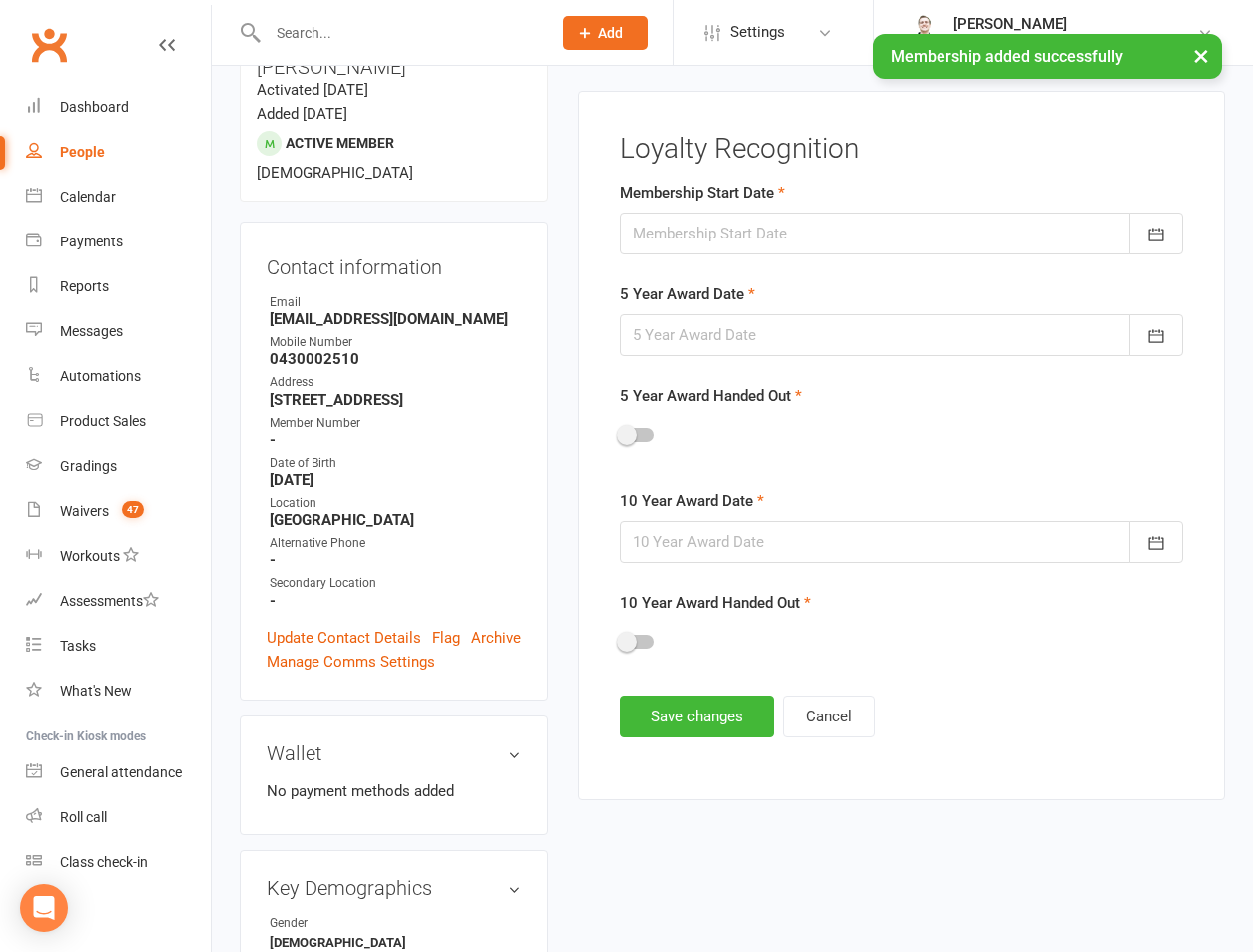 scroll, scrollTop: 171, scrollLeft: 0, axis: vertical 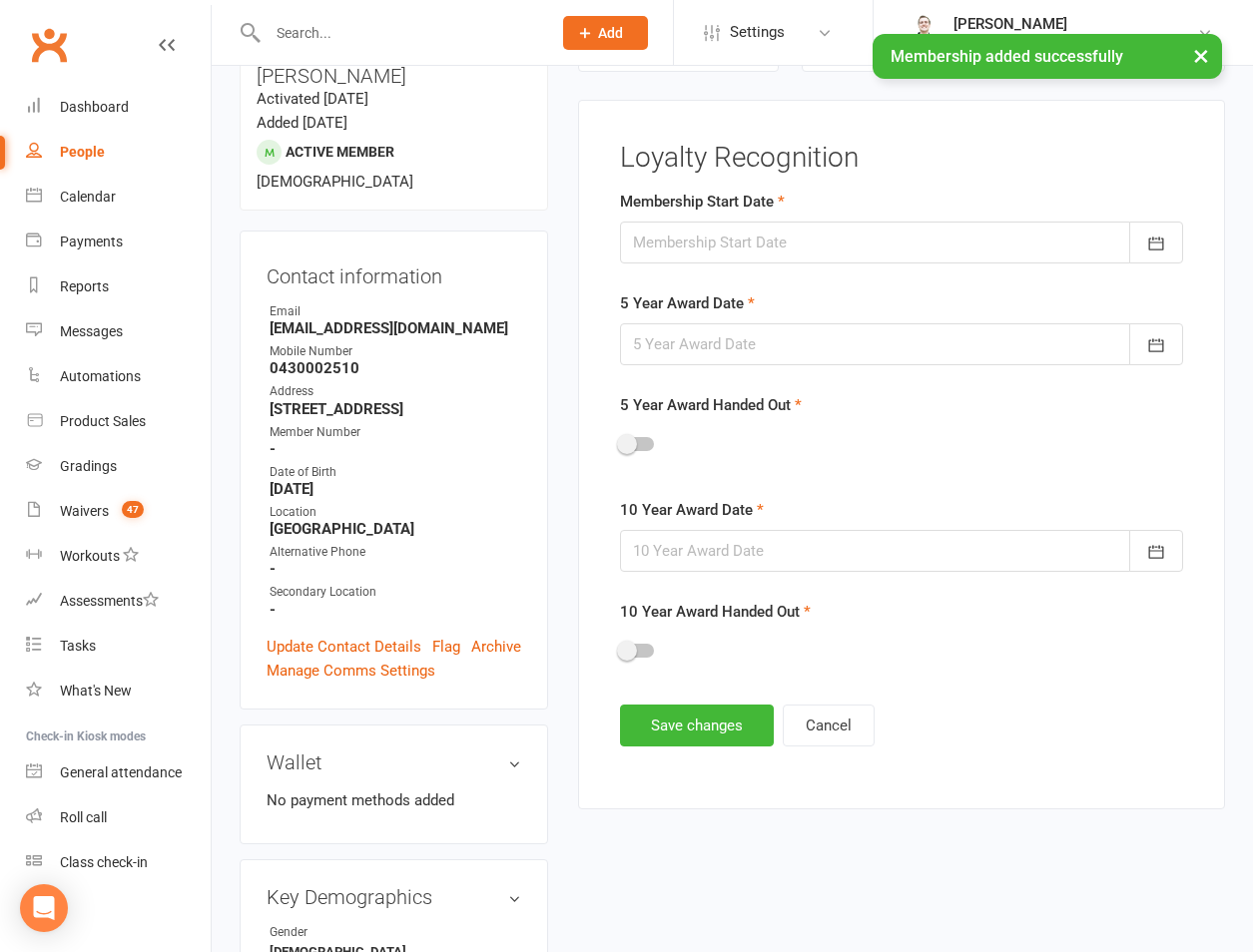 click at bounding box center [902, 242] 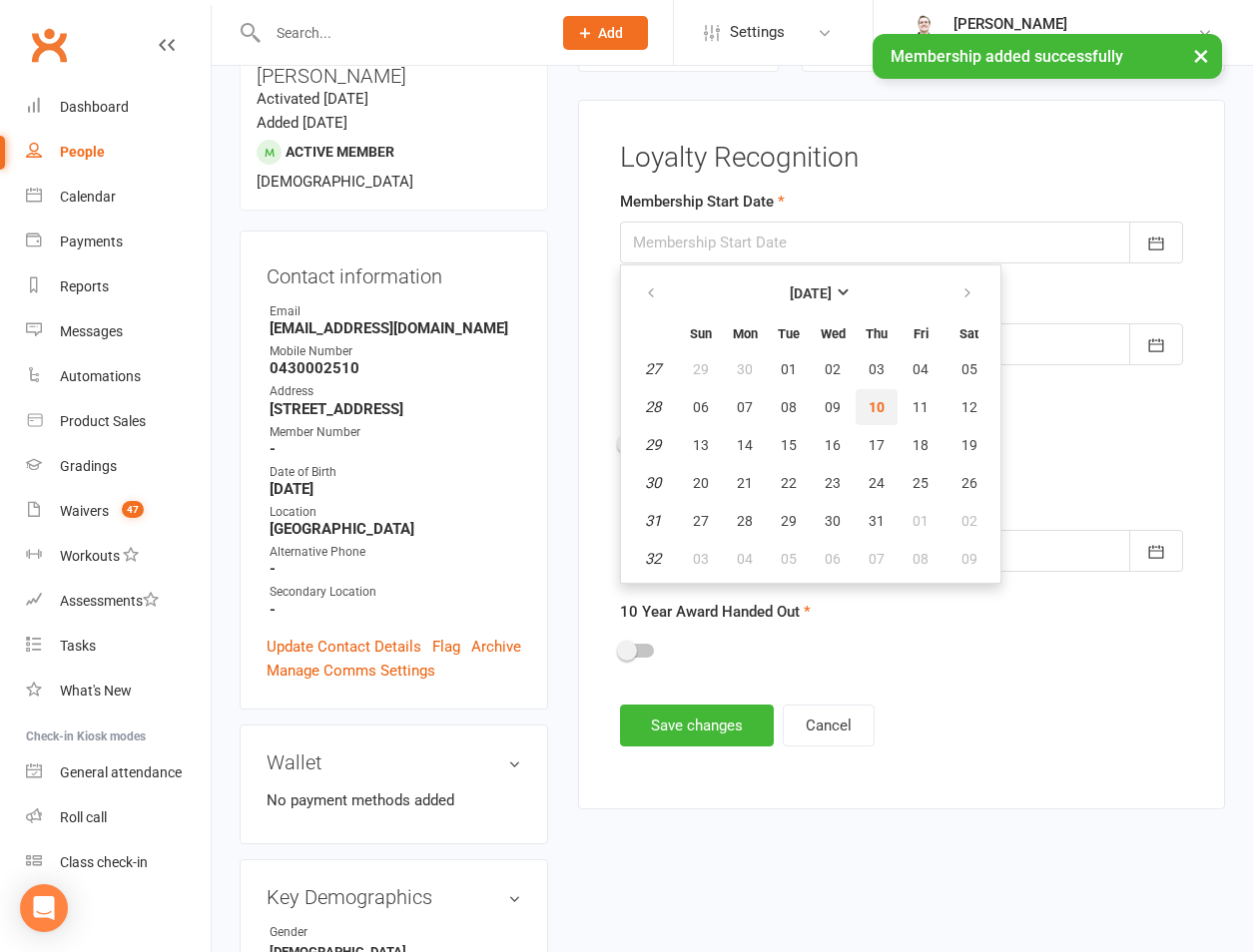 click on "10" at bounding box center [877, 407] 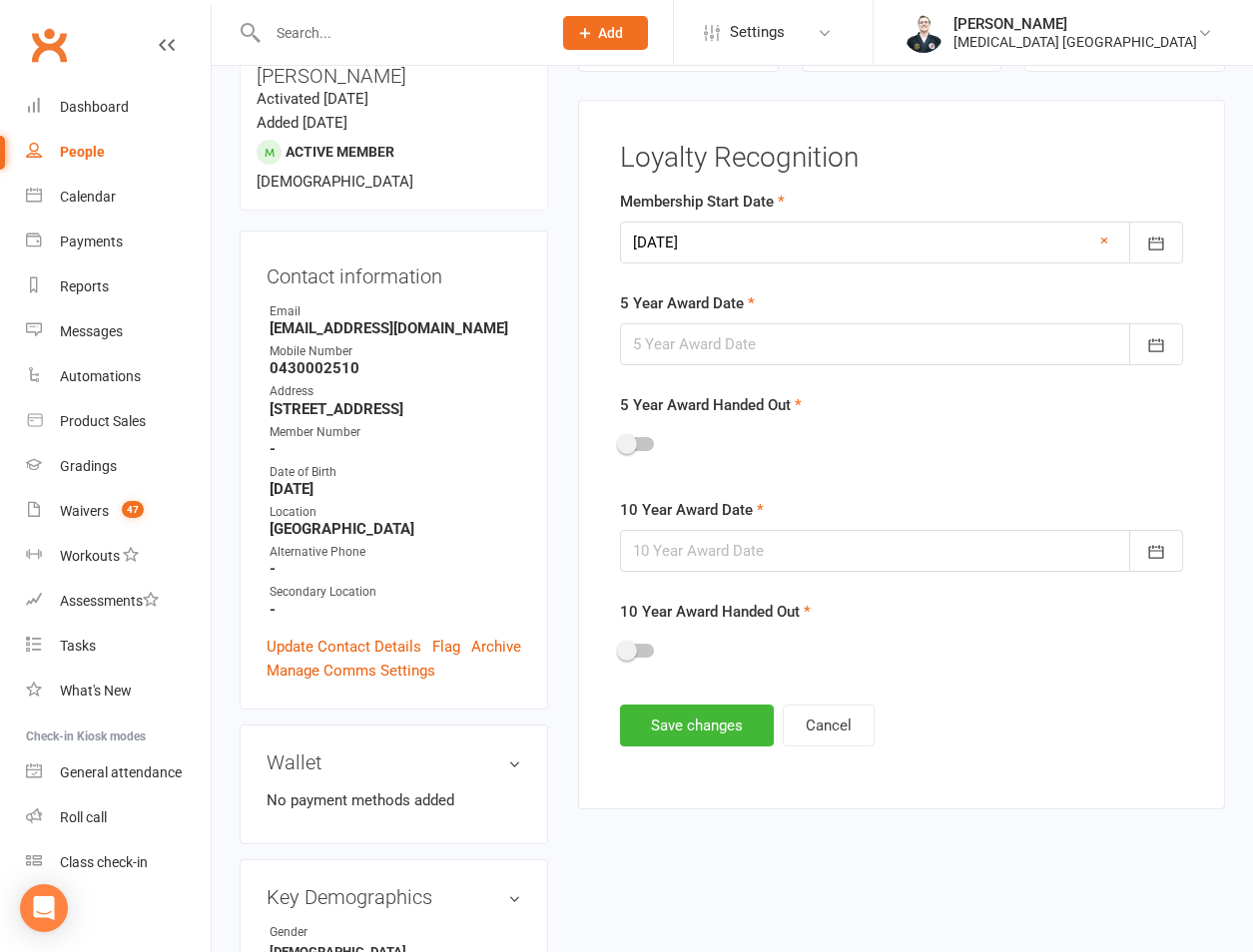 click at bounding box center (902, 344) 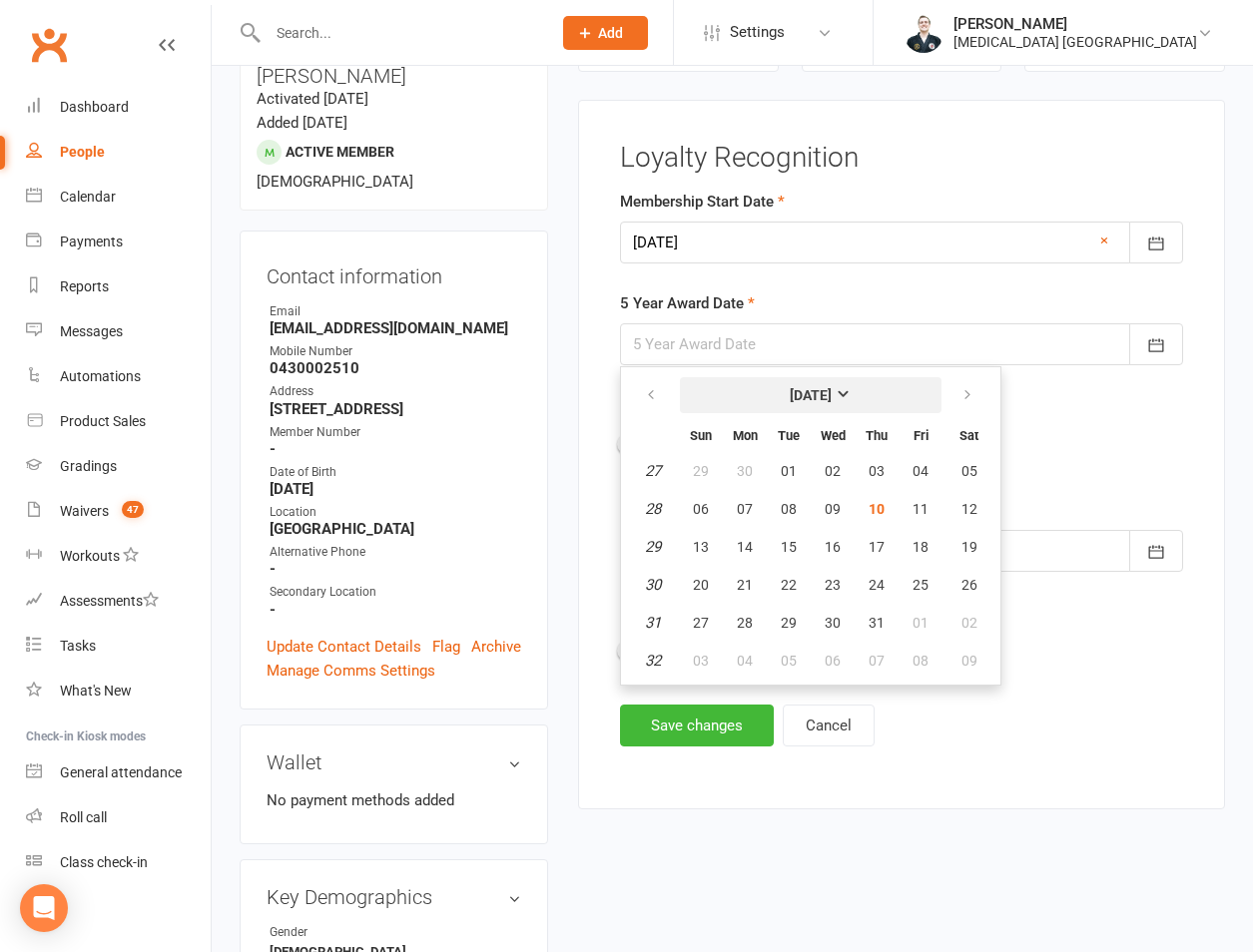 click on "[DATE]" at bounding box center (811, 395) 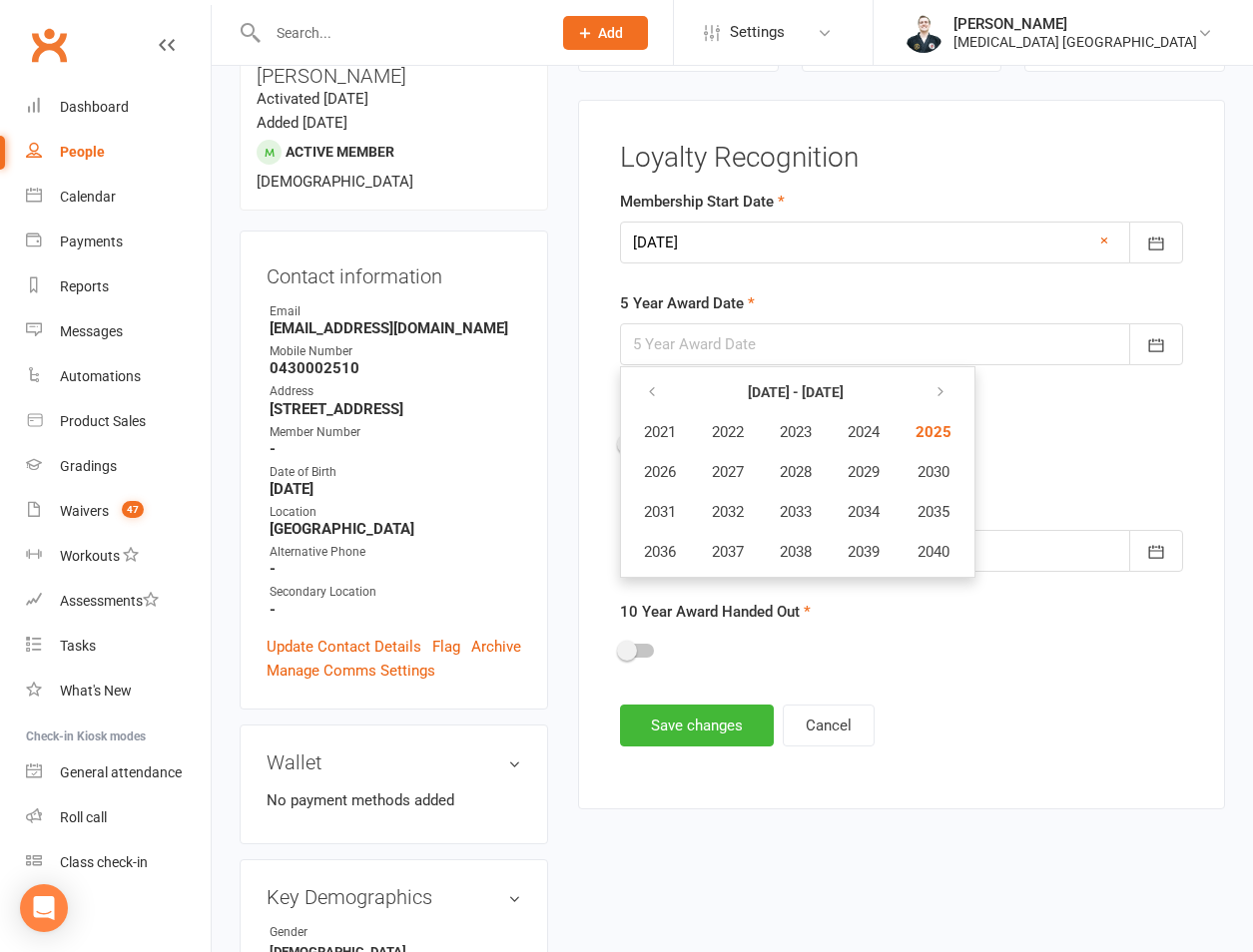 click on "2021 - 2040
2021
2022
2023
2024
2025
2026
2027
2028
2029
2030
2031
2032
2033
2034
2035
2036
2037
2038
2039
2040" at bounding box center [798, 472] 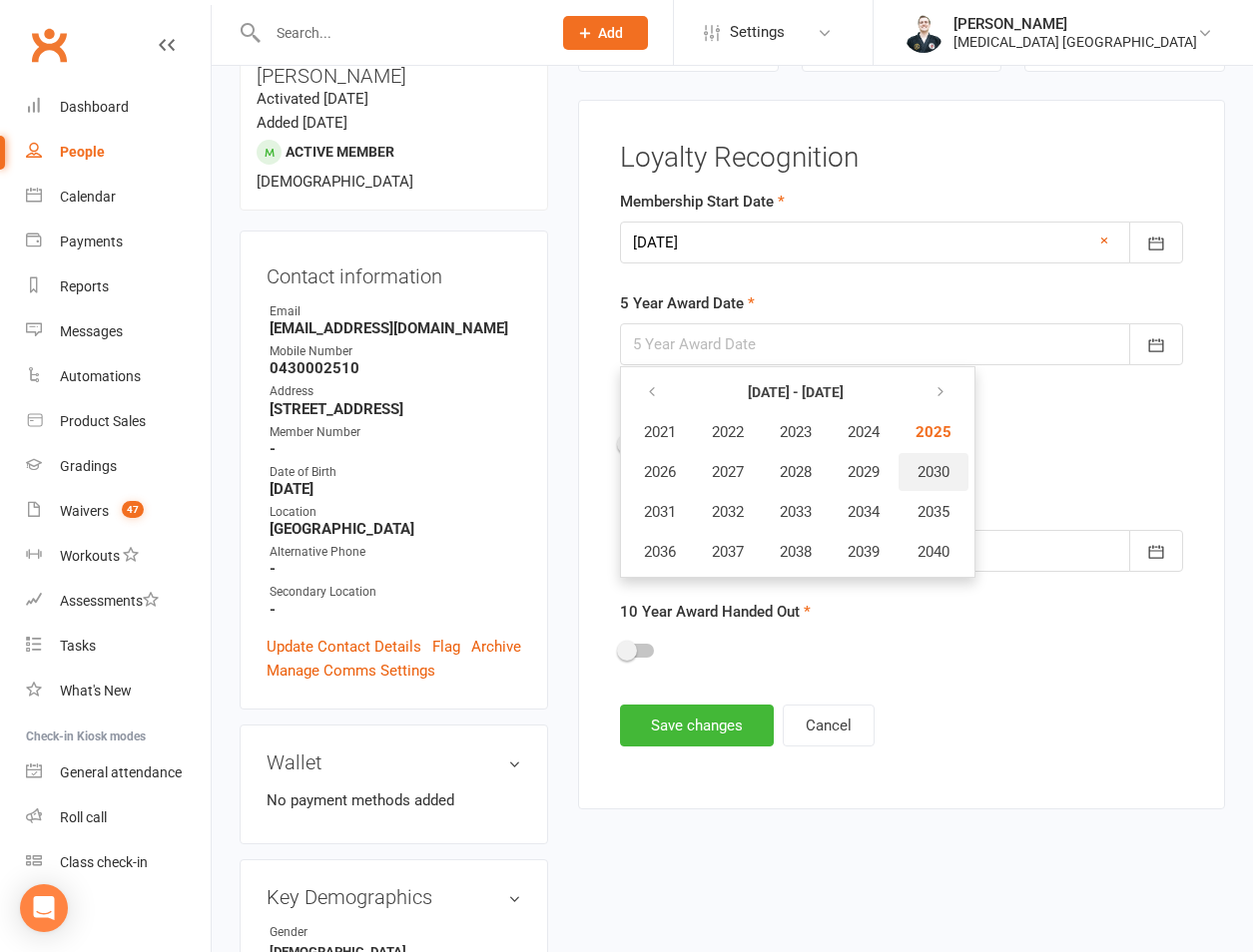 click on "2030" at bounding box center [934, 472] 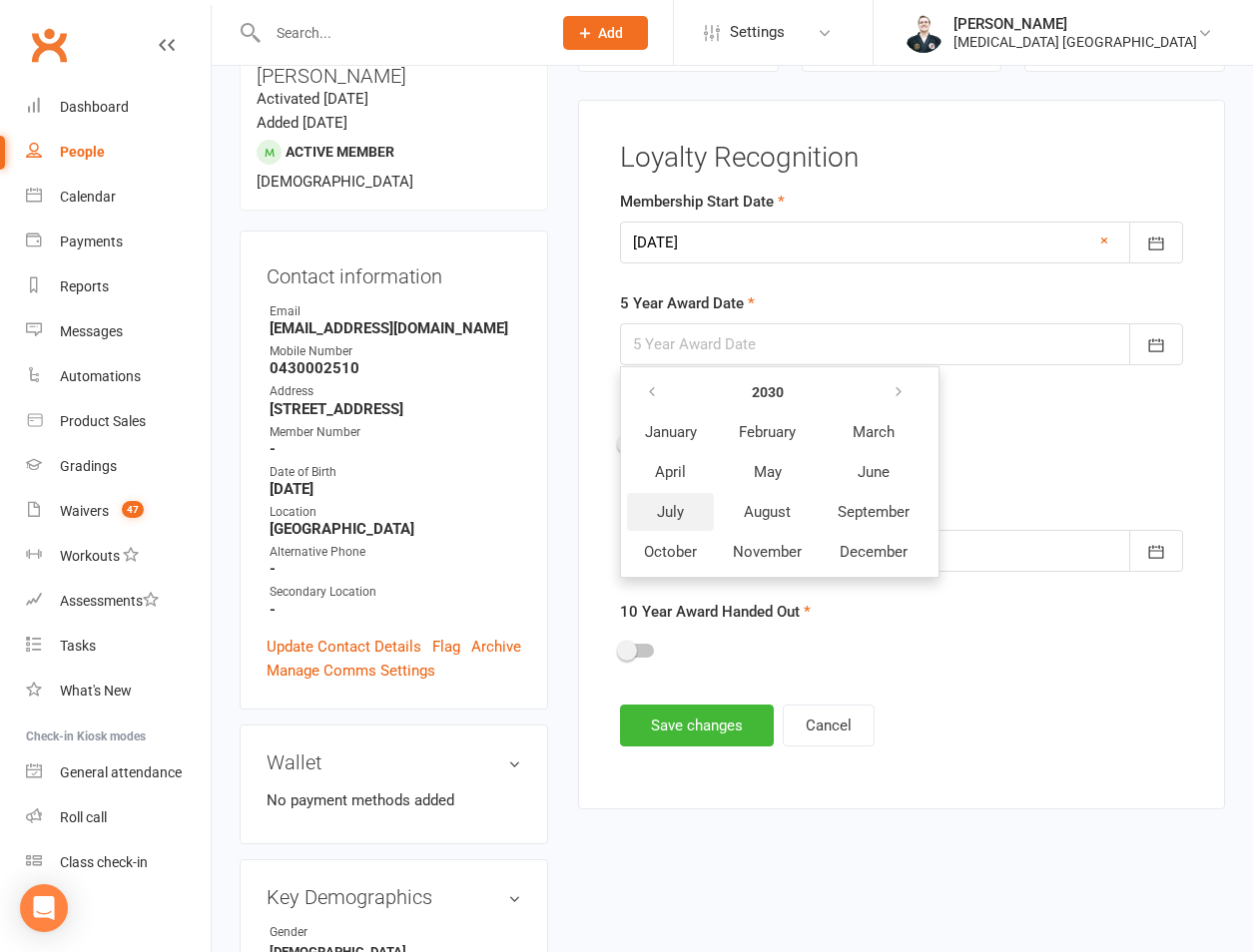 click on "July" at bounding box center (670, 512) 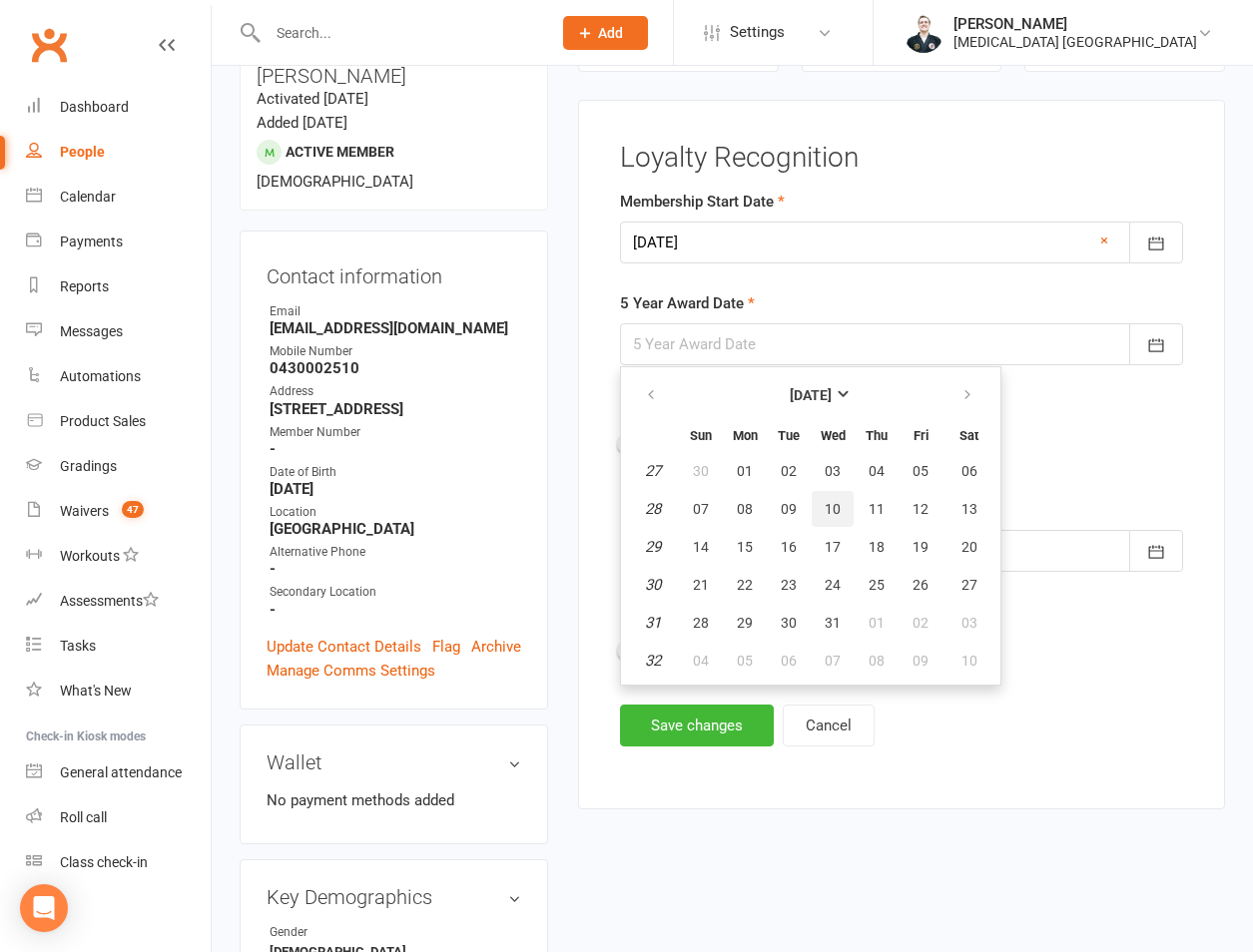 click on "10" at bounding box center [833, 509] 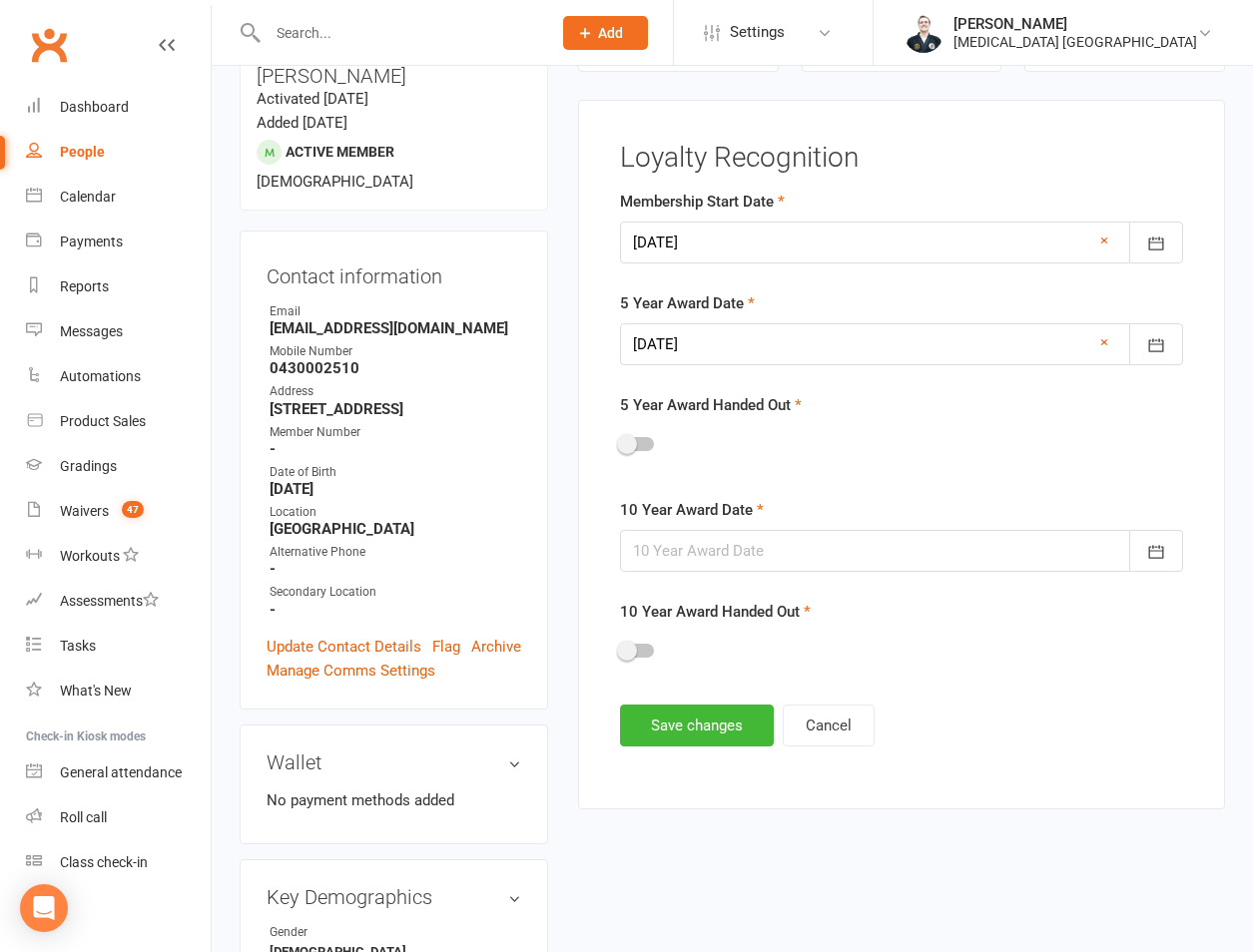 click on "Membership Start Date  10 Jul 2025
July 2025
Sun Mon Tue Wed Thu Fri Sat
27
29
30
01
02
03
04
05
28
06
07
08
09
10
11
12
29
13
14
15
16
17
18
19
30
20
21
22
23
24
25
26
31
27
28
29
30
31
01
02
32" at bounding box center [902, 433] 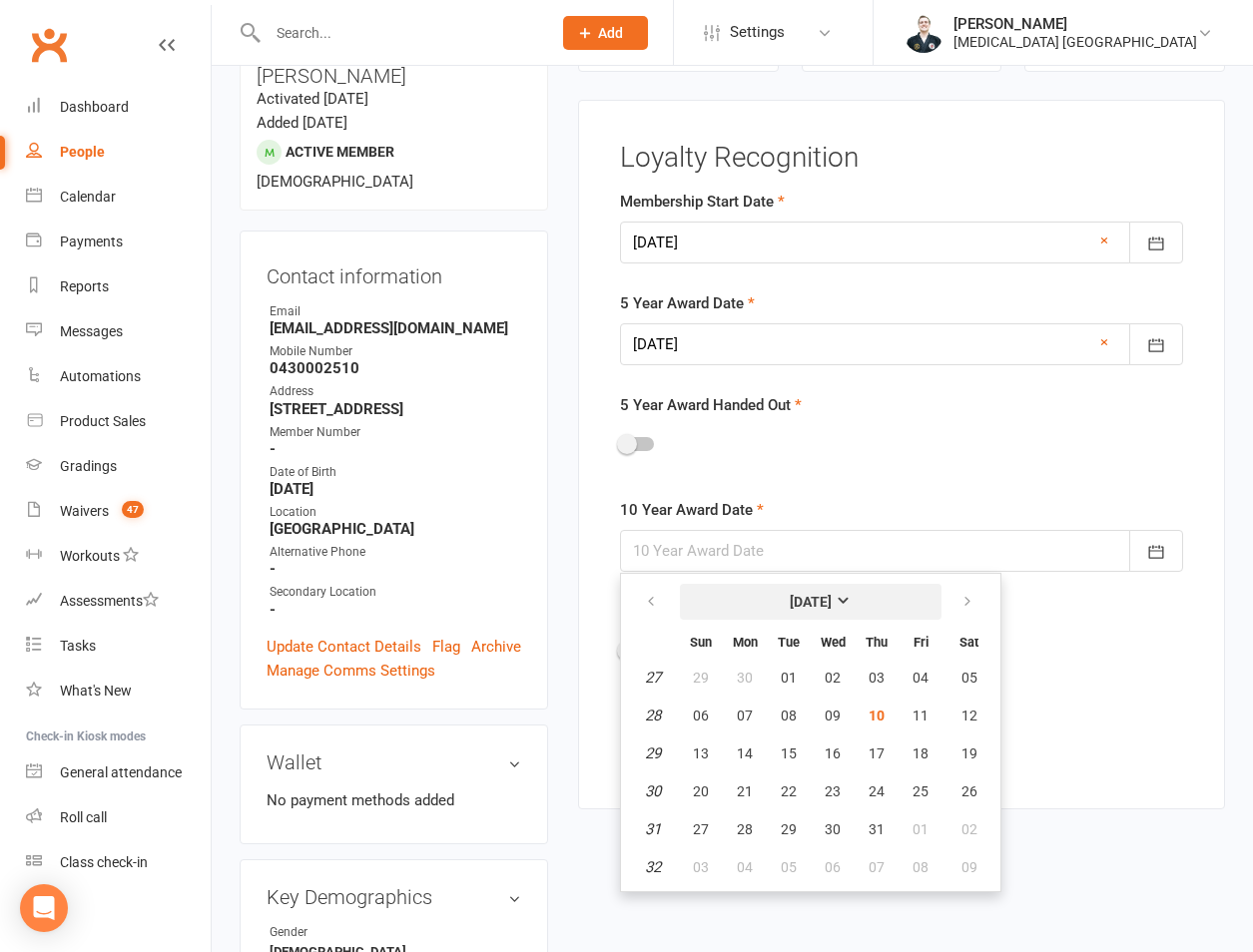 click on "[DATE]" at bounding box center (811, 602) 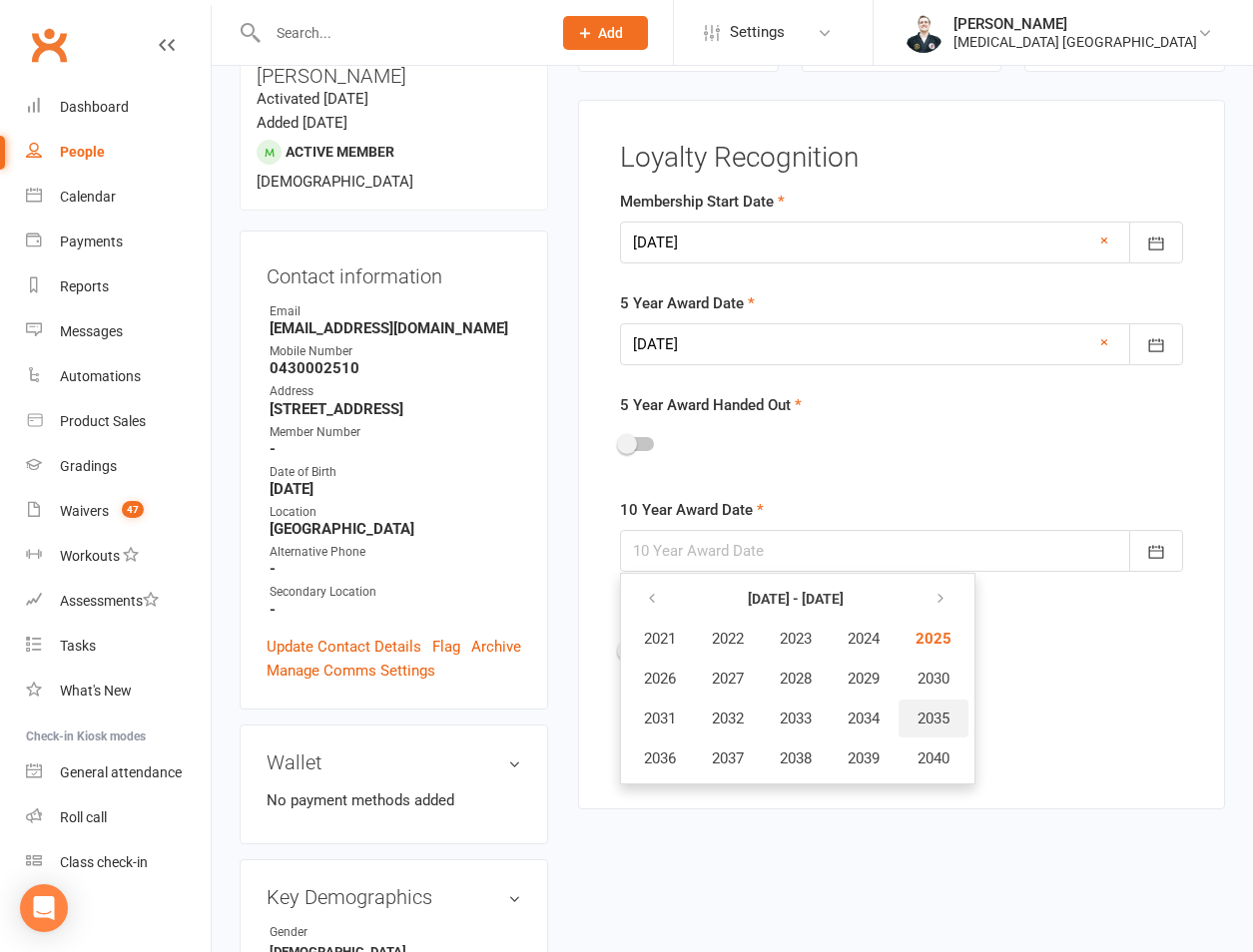 click on "2035" at bounding box center [934, 718] 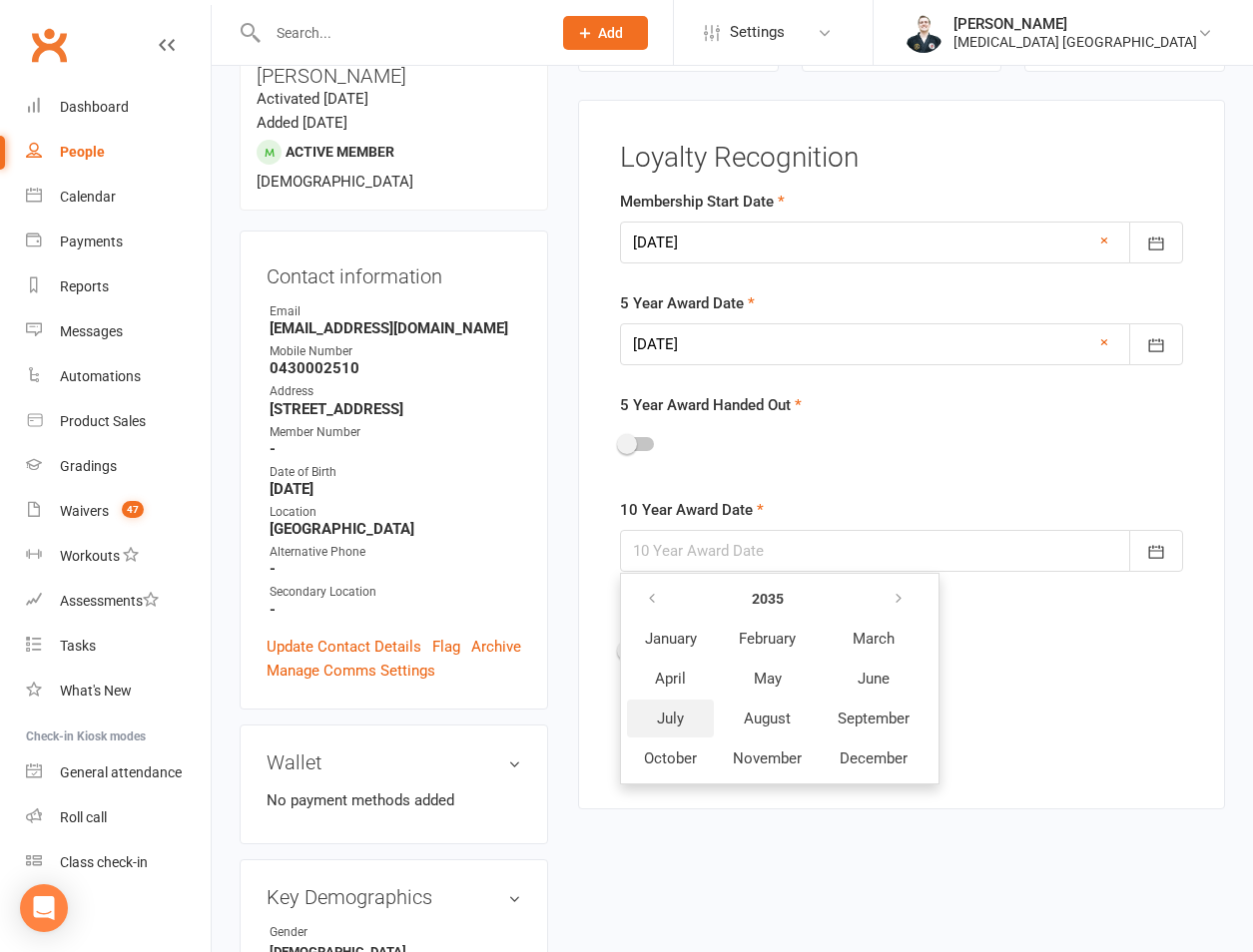 click on "July" at bounding box center (670, 718) 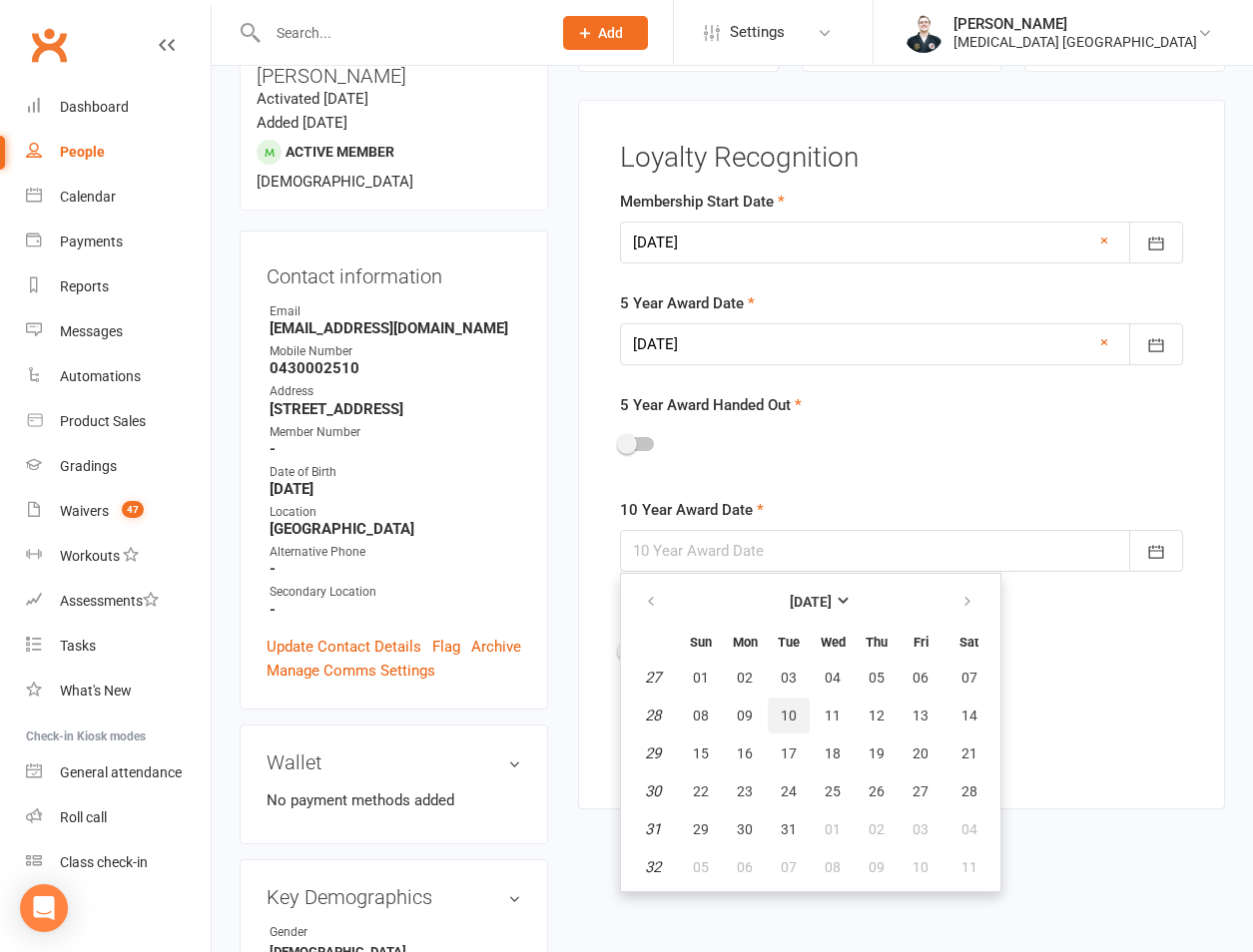 click on "10" at bounding box center [789, 715] 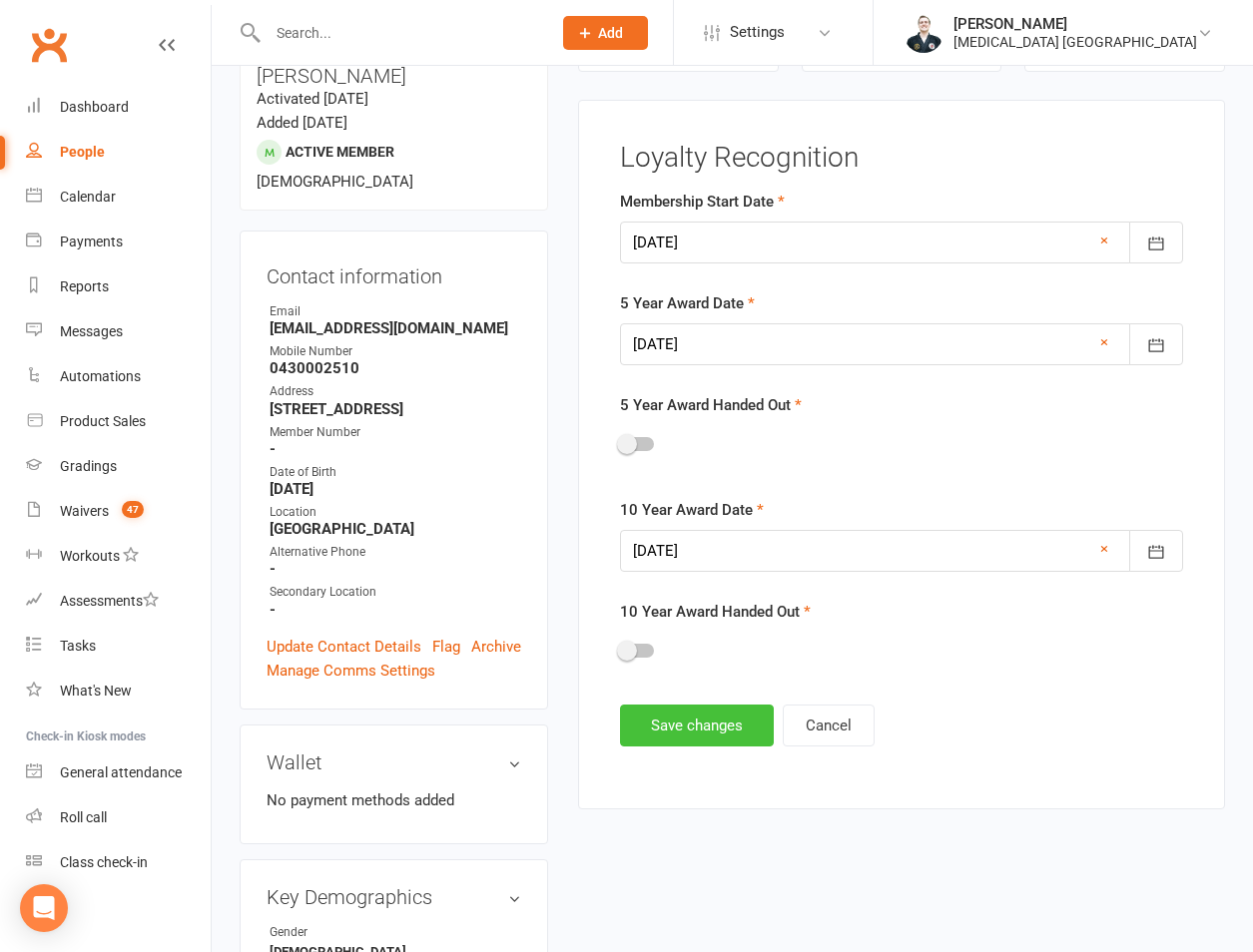 click on "Save changes" at bounding box center (697, 725) 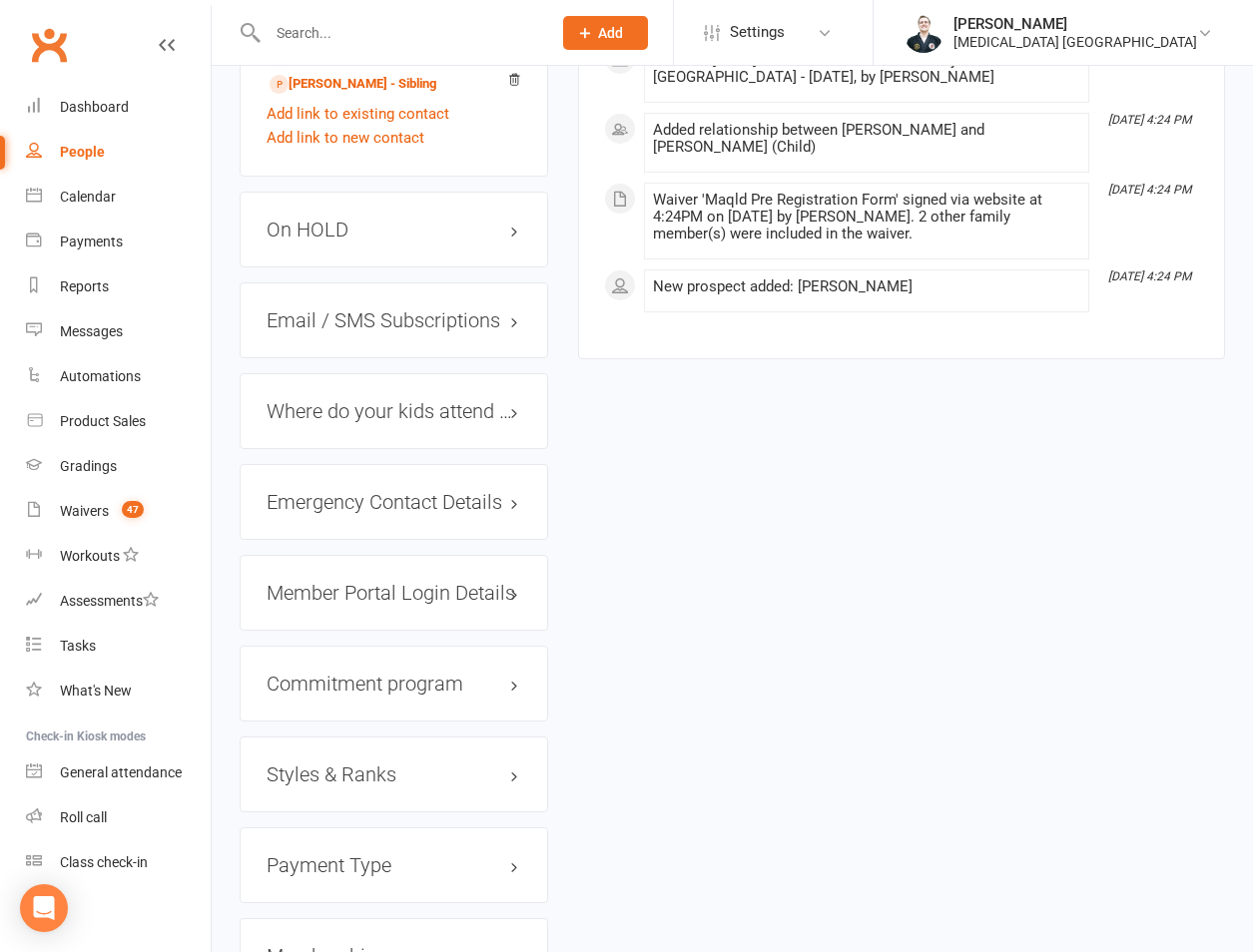 scroll, scrollTop: 2034, scrollLeft: 0, axis: vertical 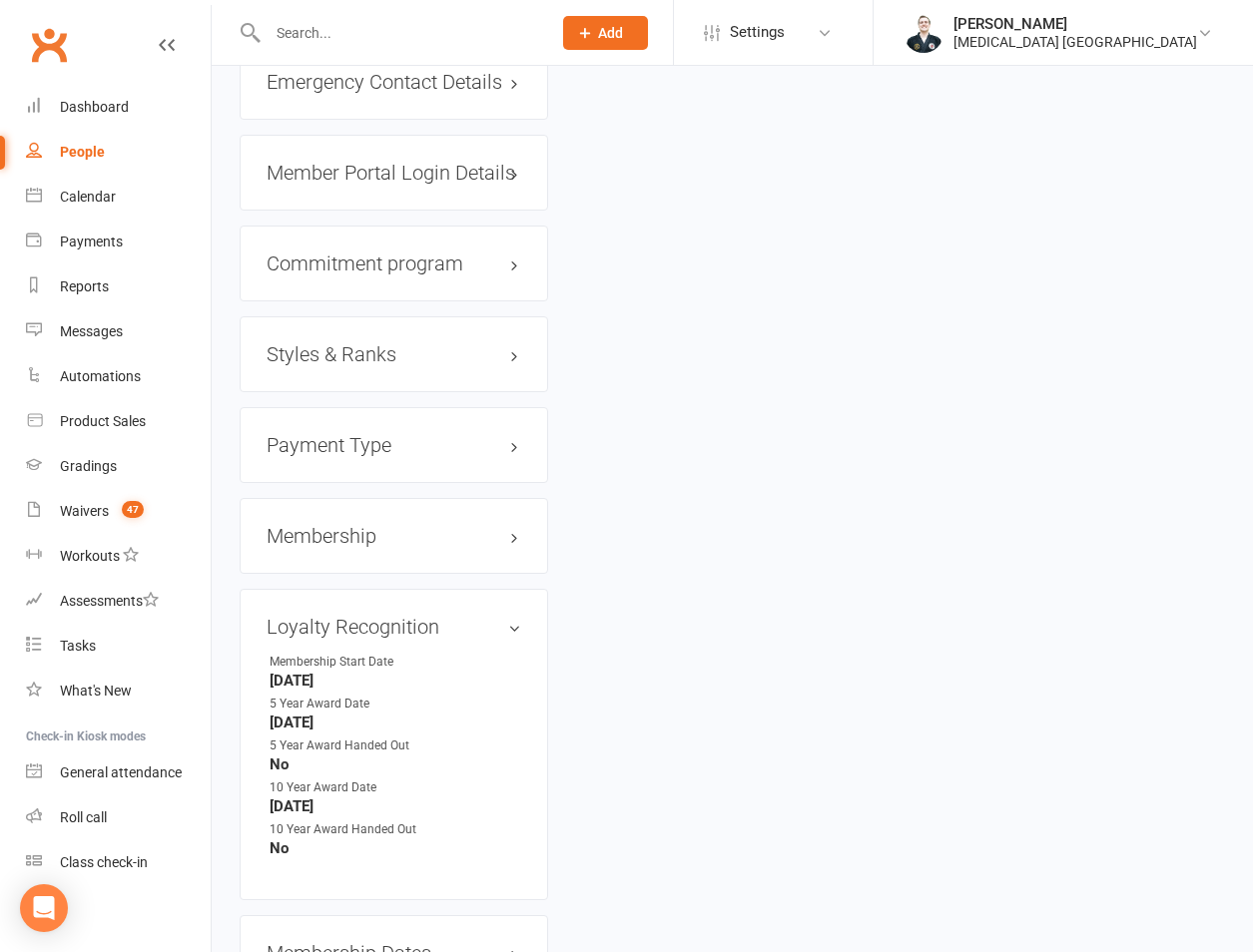 click on "Member Portal Login Details" at bounding box center [393, 173] 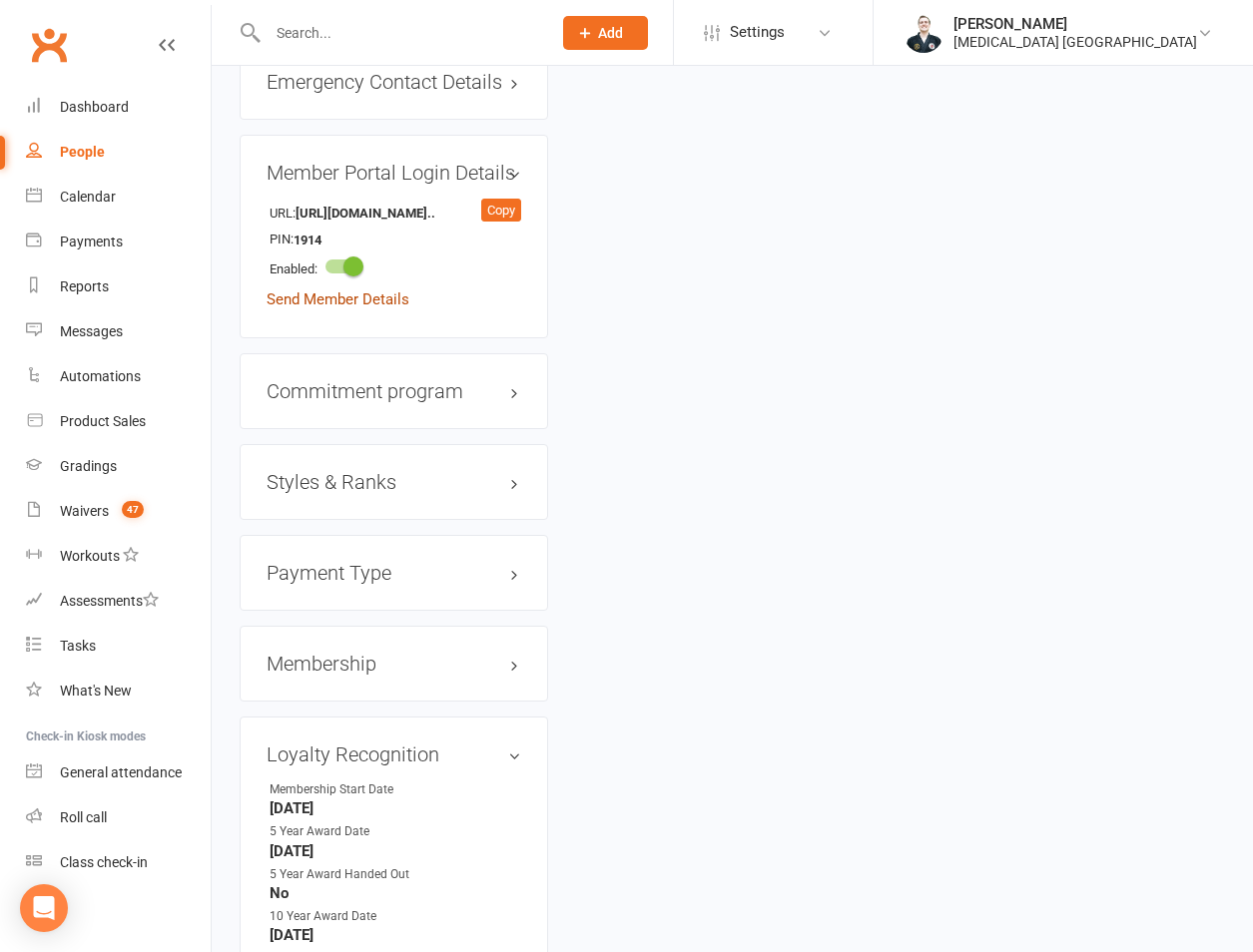 click on "Send Member Details" at bounding box center (337, 299) 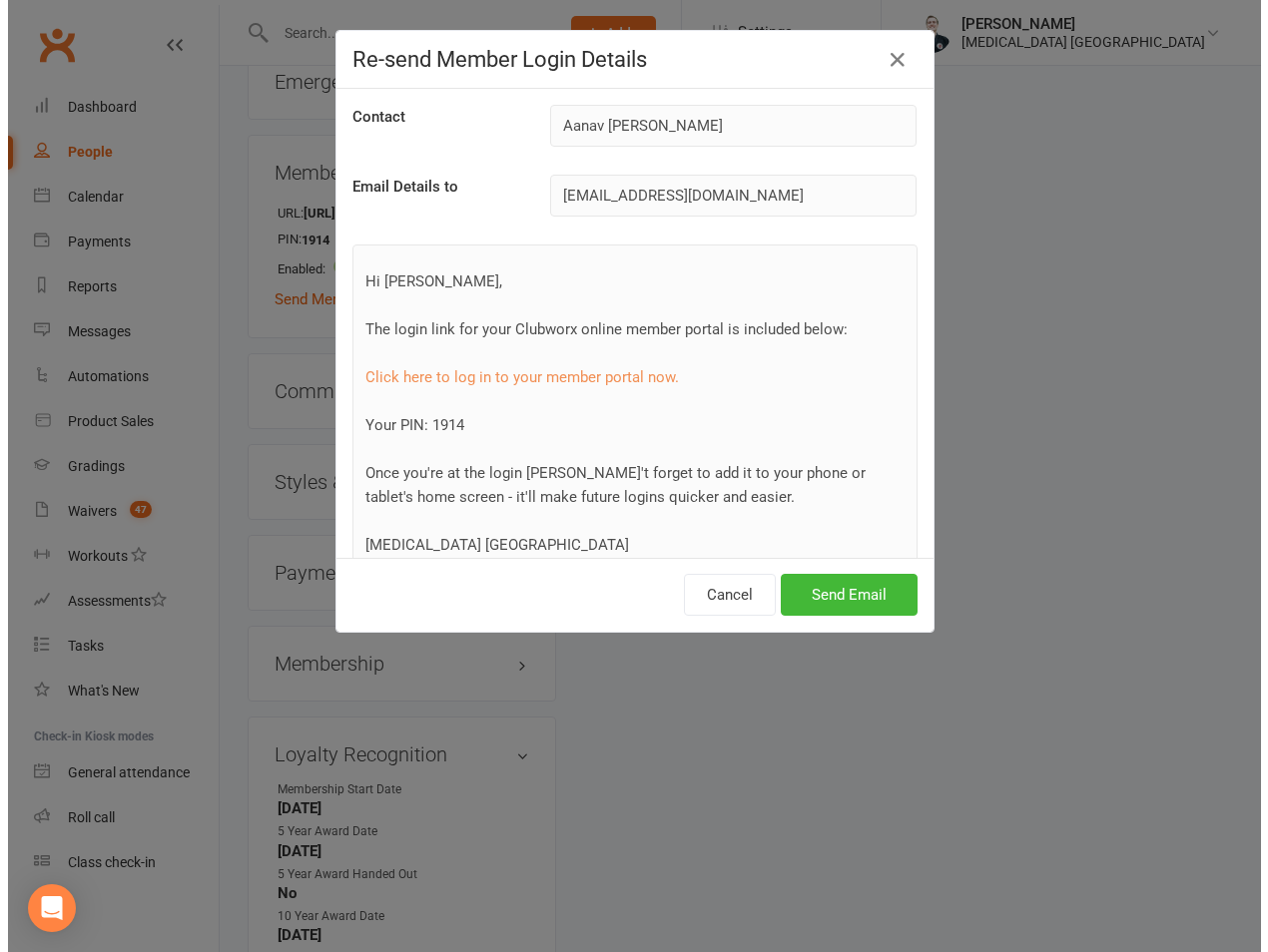 scroll, scrollTop: 2010, scrollLeft: 0, axis: vertical 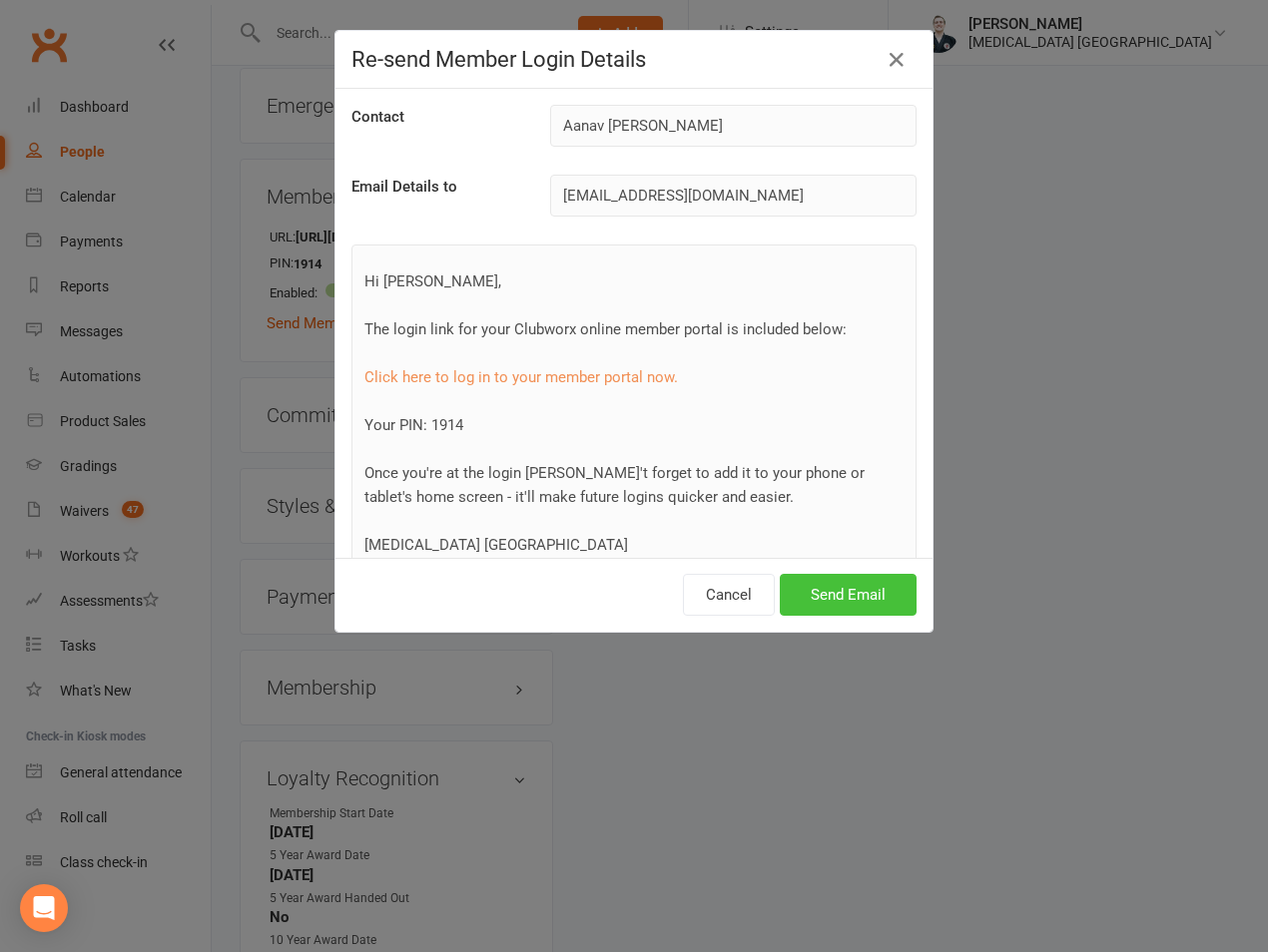 click on "Send Email" at bounding box center [848, 595] 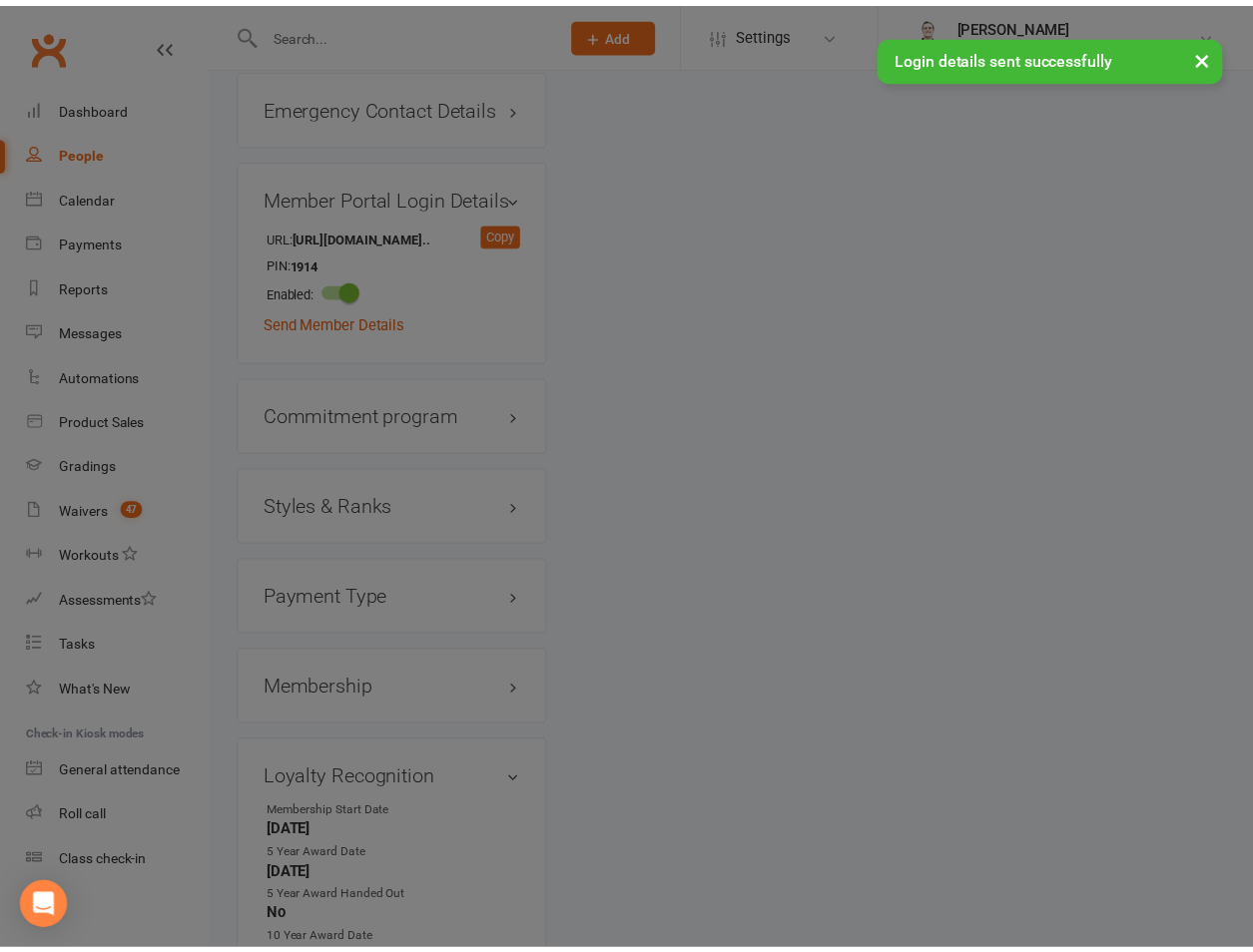 scroll, scrollTop: 2034, scrollLeft: 0, axis: vertical 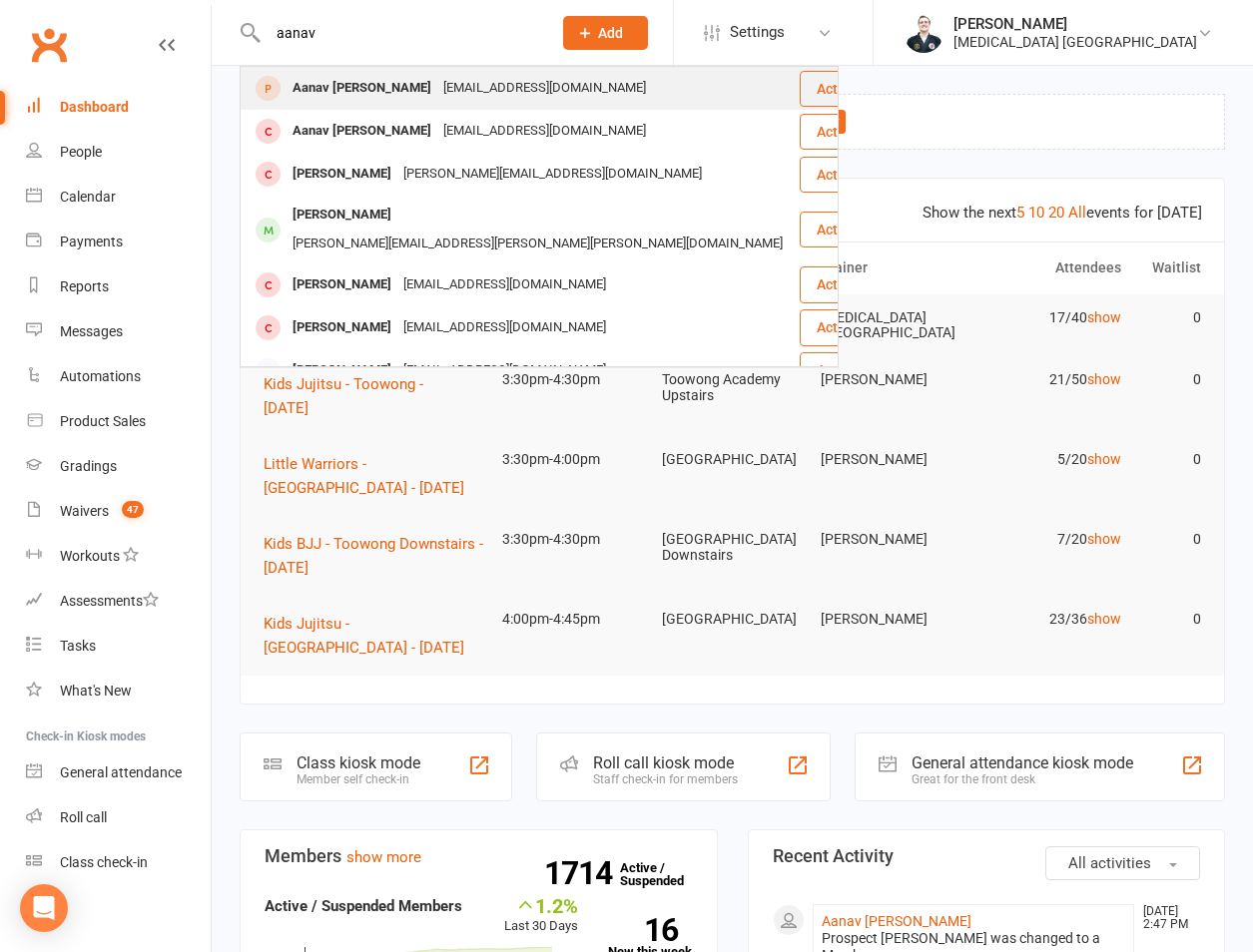 type on "aanav" 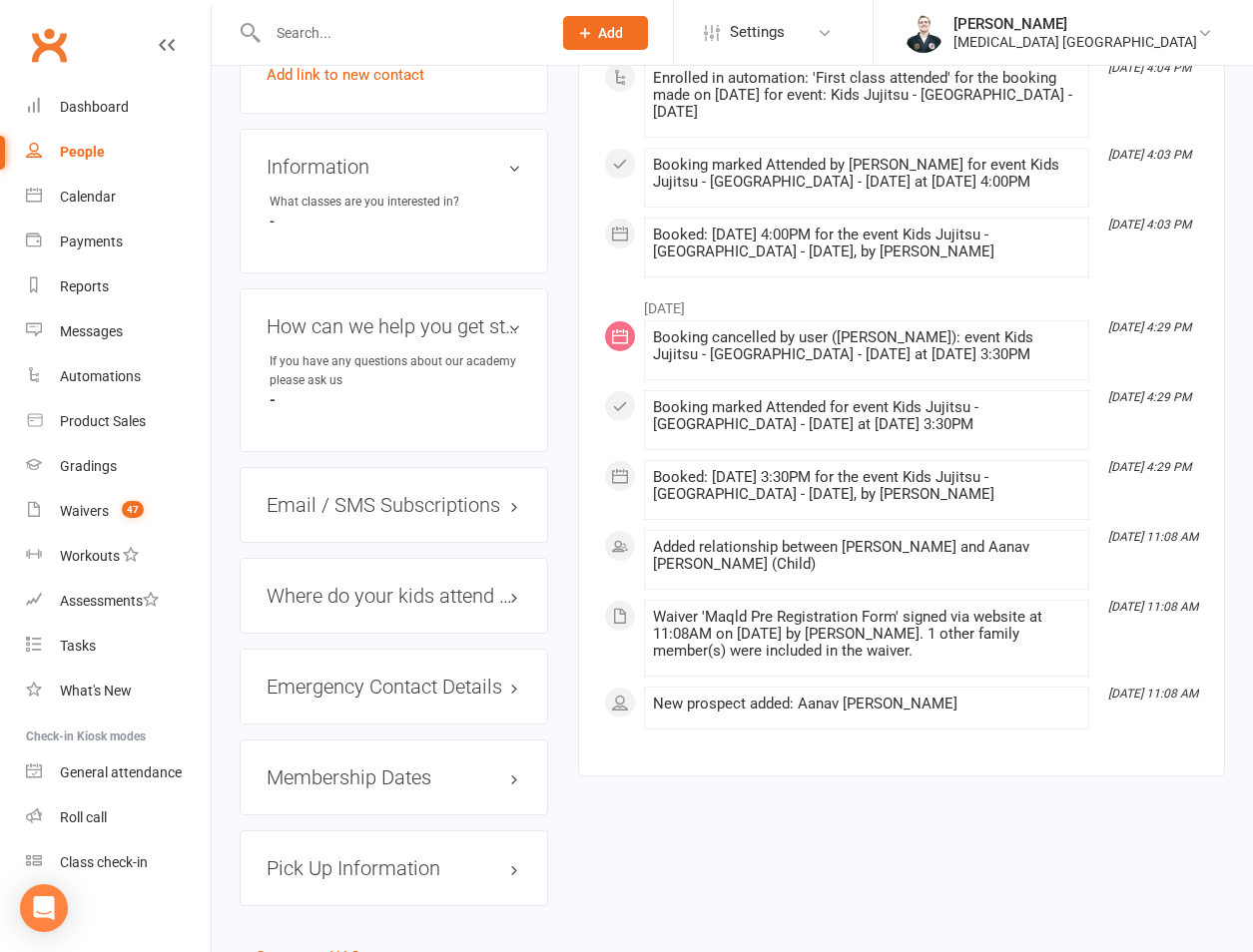 scroll, scrollTop: 986, scrollLeft: 0, axis: vertical 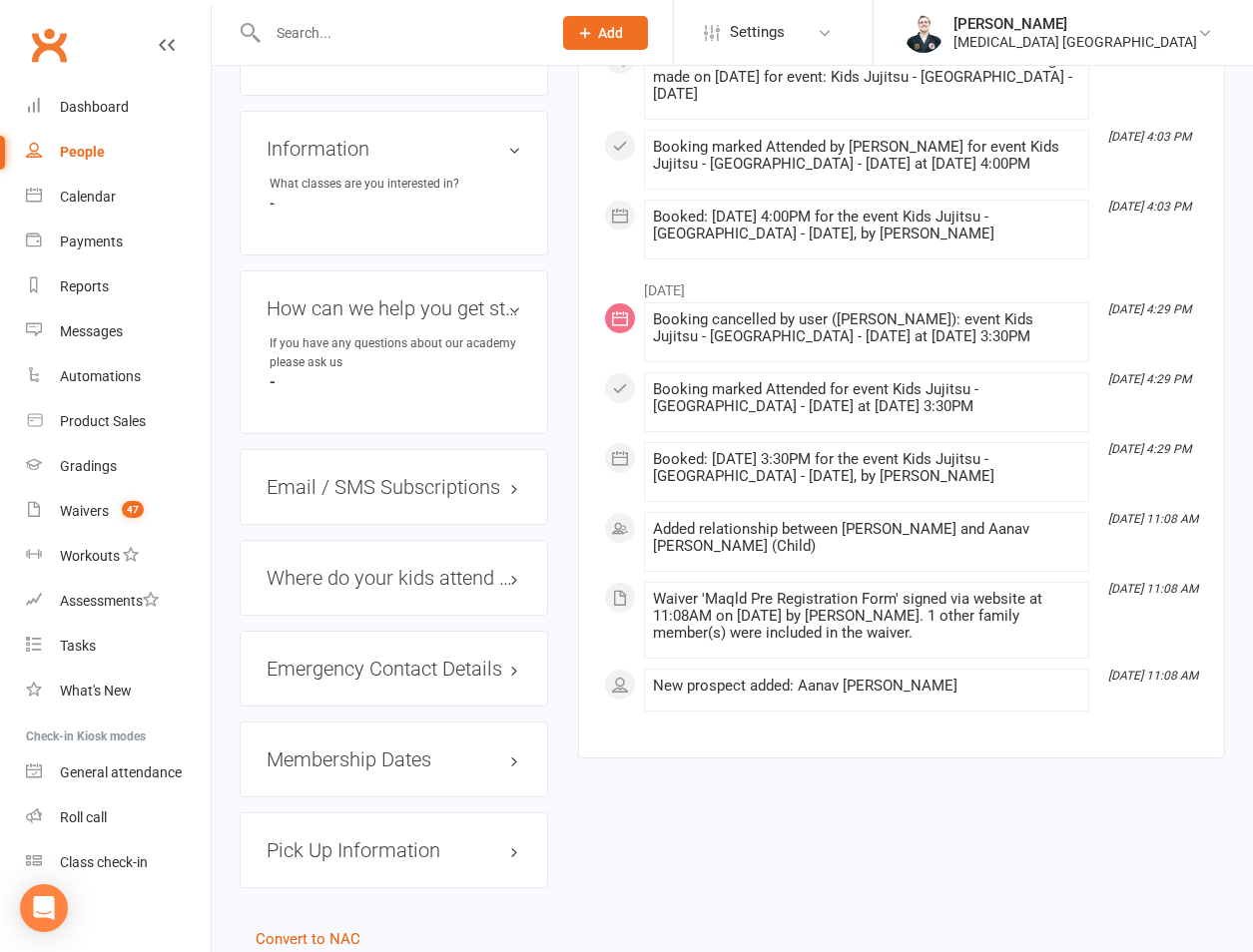 click on "upload photo Aanav [PERSON_NAME] Added [DATE]   prospect [DEMOGRAPHIC_DATA]  Contact information Owner   Email  [EMAIL_ADDRESS][DOMAIN_NAME]
Mobile Number  [PHONE_NUMBER]
Address  [STREET_ADDRESS]
Member Number  -
Date of Birth  [DEMOGRAPHIC_DATA]
Location
Prospect last contacted on  -
Update Contact Details Flag Archive Manage Comms Settings
Key Demographics  edit
Family Members   [PERSON_NAME] - Parent / Guardian Add link to existing contact  Add link to new contact
Information  edit What classes are you interested in? -
How can we help you get started  edit If you have any questions about our academy please ask us -
Email / SMS Subscriptions  edit Where do your kids attend school?  edit Emergency Contact Details  edit Membership Dates  edit Pick Up Information  edit Convert to NAC Signed up [DATE] added on [DATE] Last contacted [DATE] email sent on [DATE] Convert to Member Convert Prospect
Activity Notes Comms Attendance Waivers Tasks Automations" at bounding box center [732, 40] 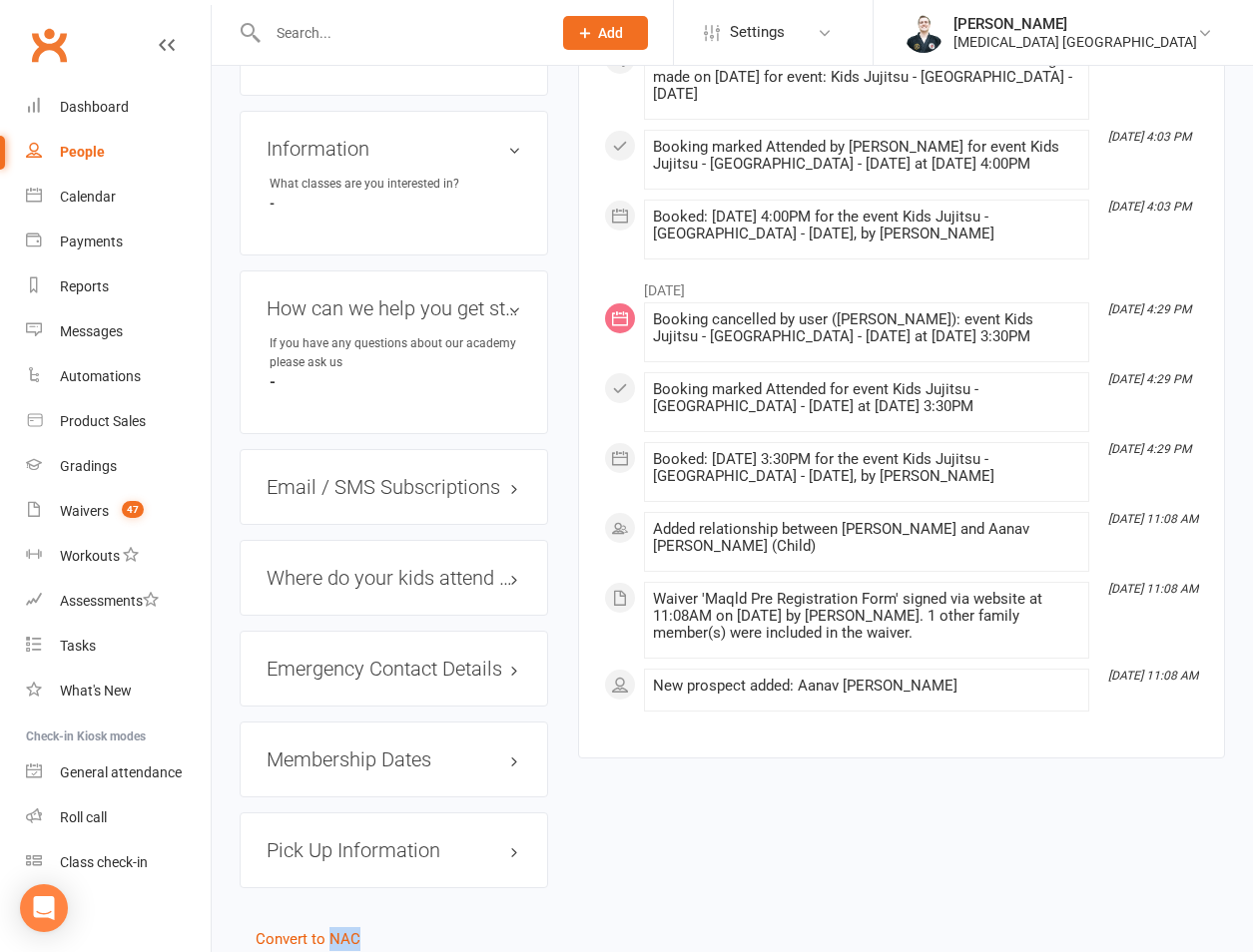 click on "upload photo Aanav [PERSON_NAME] Added [DATE]   prospect [DEMOGRAPHIC_DATA]  Contact information Owner   Email  [EMAIL_ADDRESS][DOMAIN_NAME]
Mobile Number  [PHONE_NUMBER]
Address  [STREET_ADDRESS]
Member Number  -
Date of Birth  [DEMOGRAPHIC_DATA]
Location
Prospect last contacted on  -
Update Contact Details Flag Archive Manage Comms Settings
Key Demographics  edit
Family Members   [PERSON_NAME] - Parent / Guardian Add link to existing contact  Add link to new contact
Information  edit What classes are you interested in? -
How can we help you get started  edit If you have any questions about our academy please ask us -
Email / SMS Subscriptions  edit Where do your kids attend school?  edit Emergency Contact Details  edit Membership Dates  edit Pick Up Information  edit Convert to NAC" at bounding box center (393, 29) 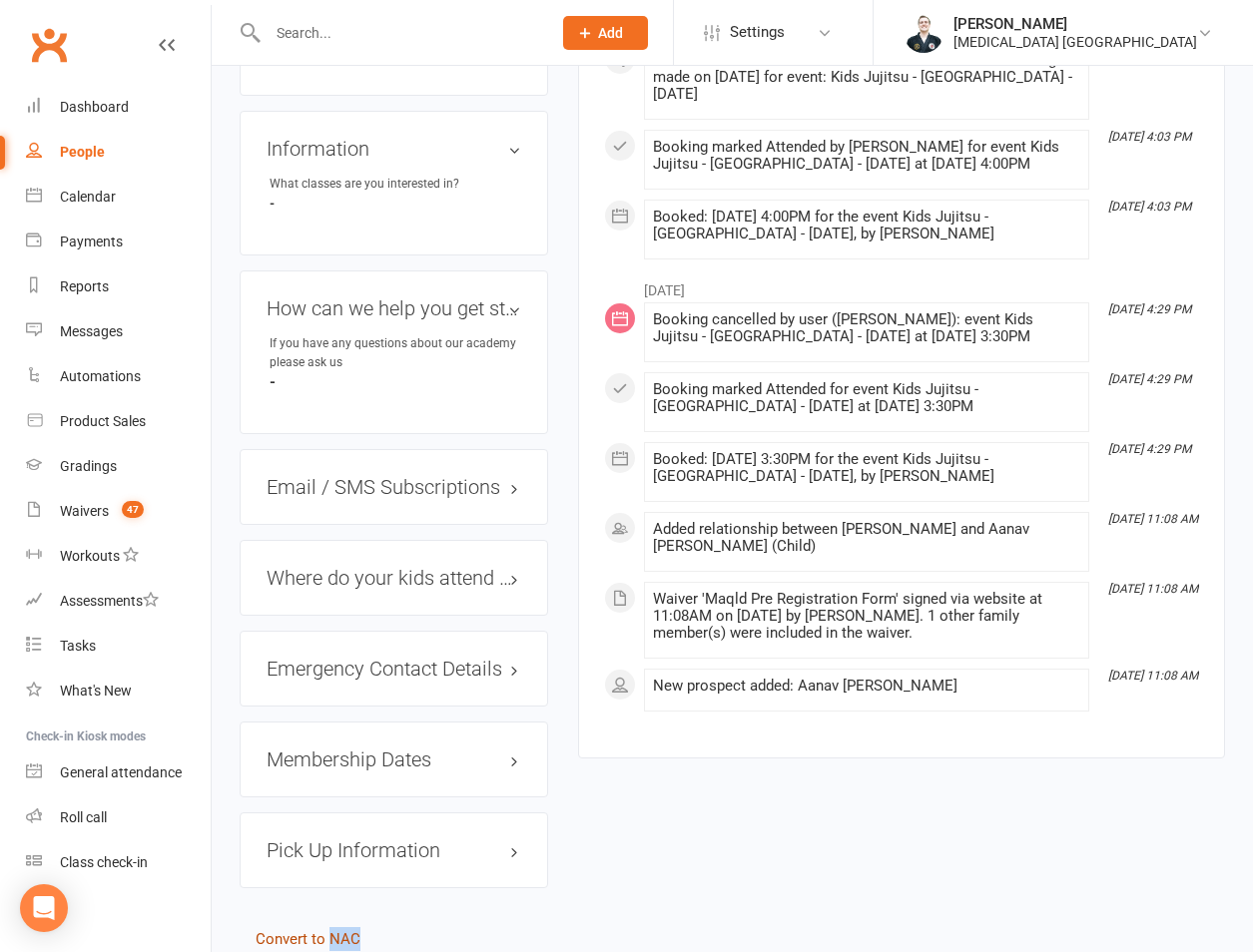 click on "Convert to NAC" at bounding box center (308, 939) 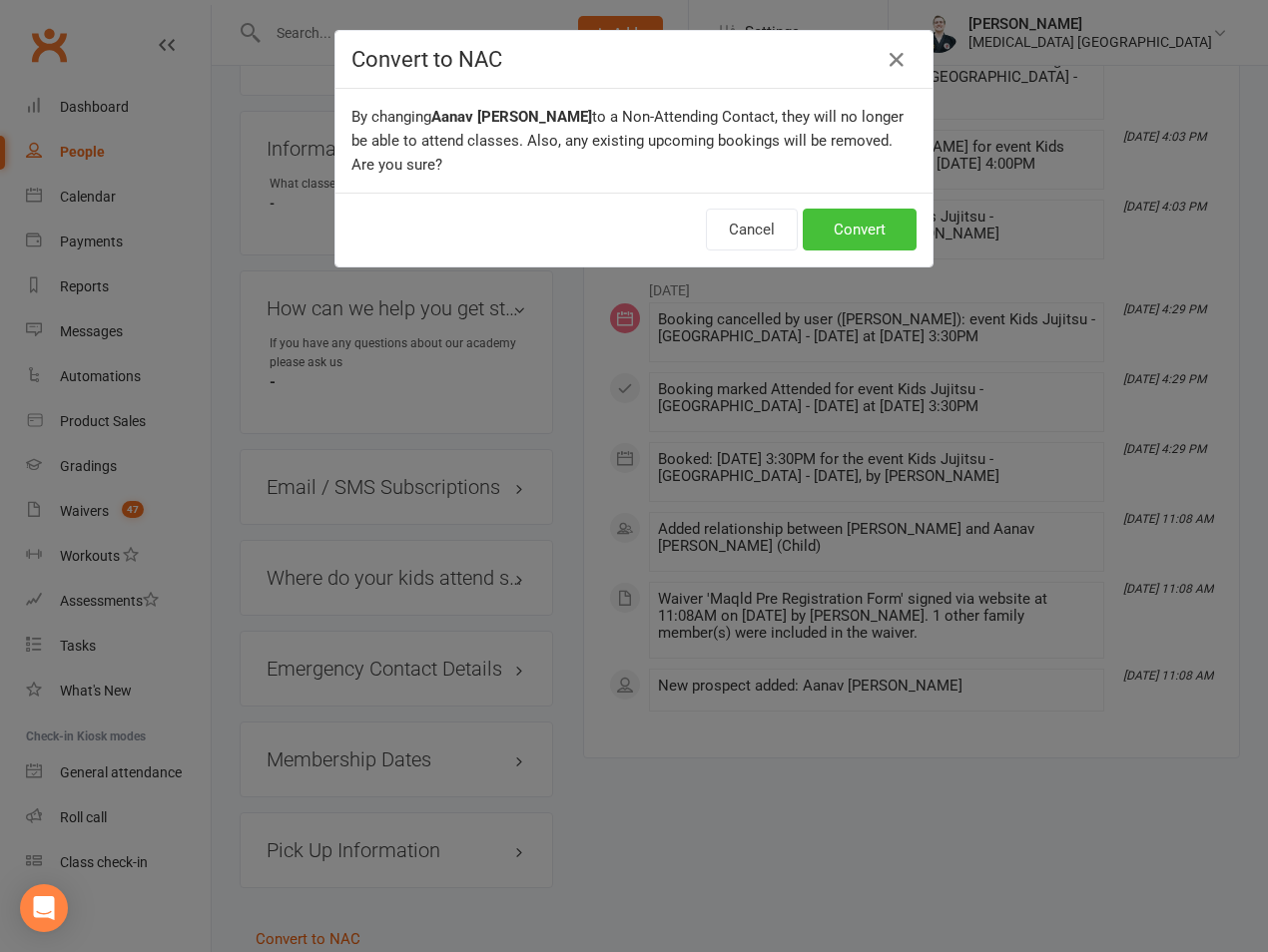 drag, startPoint x: 850, startPoint y: 260, endPoint x: 859, endPoint y: 248, distance: 15 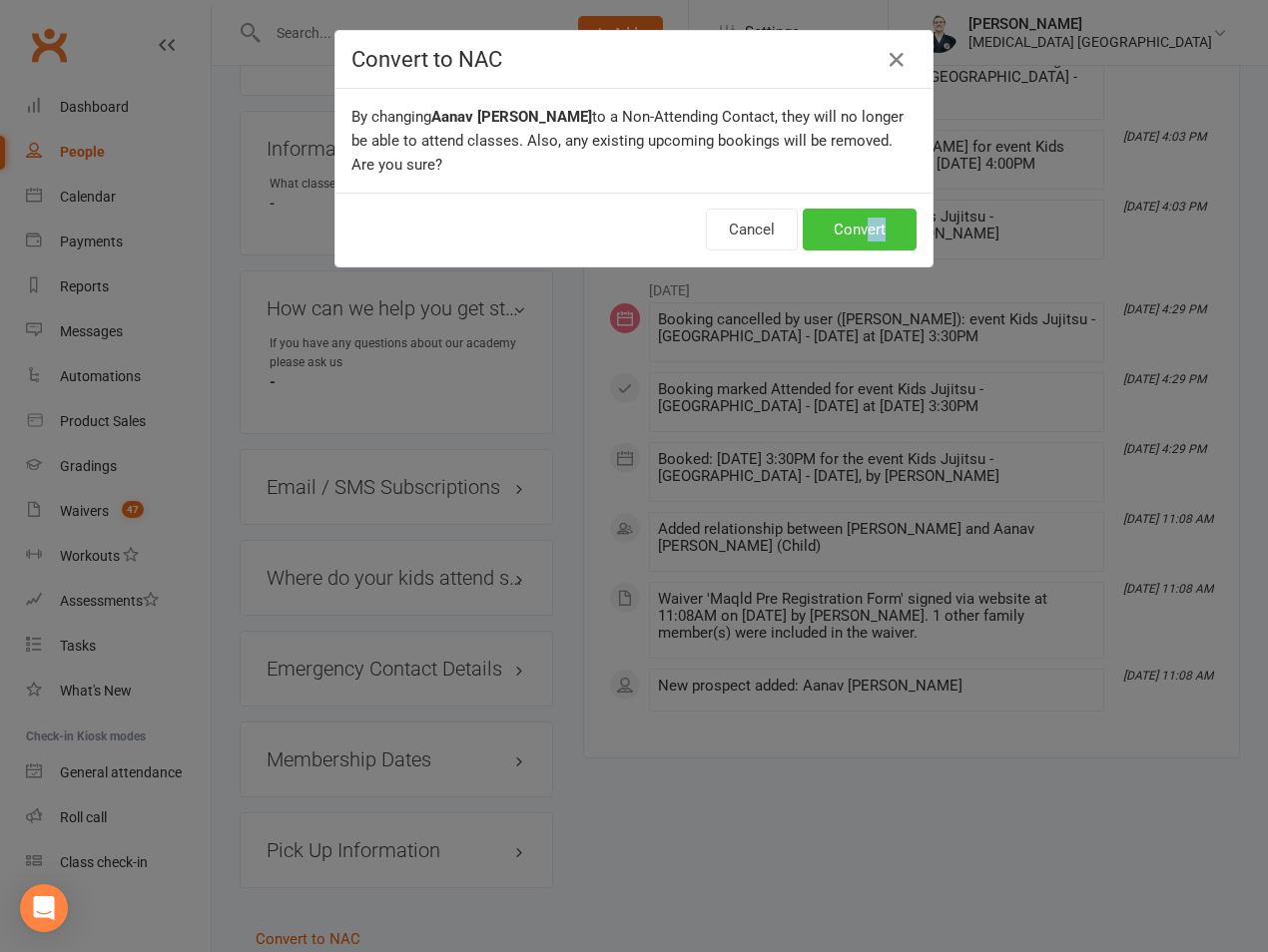 click on "Convert" at bounding box center (860, 230) 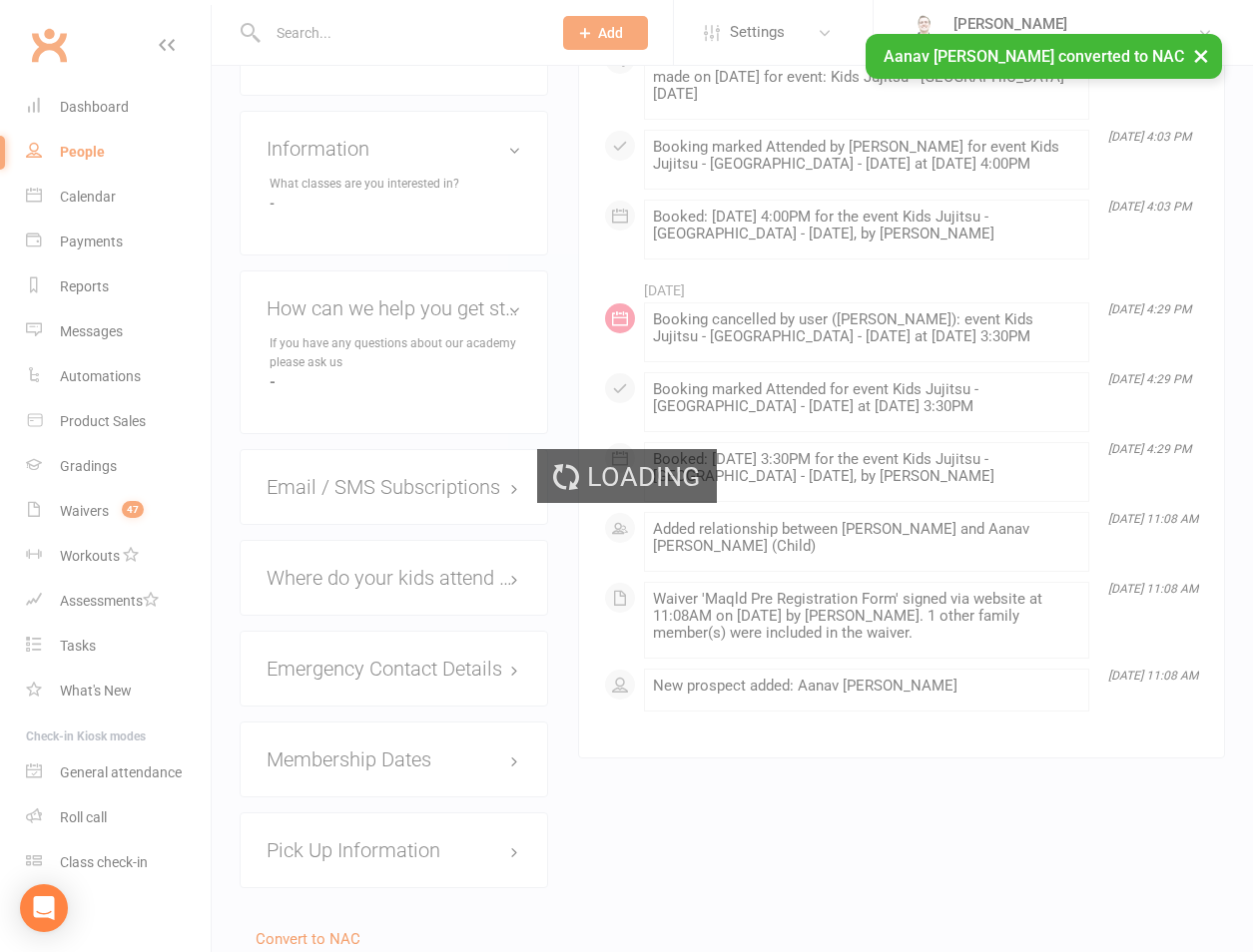 scroll, scrollTop: 520, scrollLeft: 0, axis: vertical 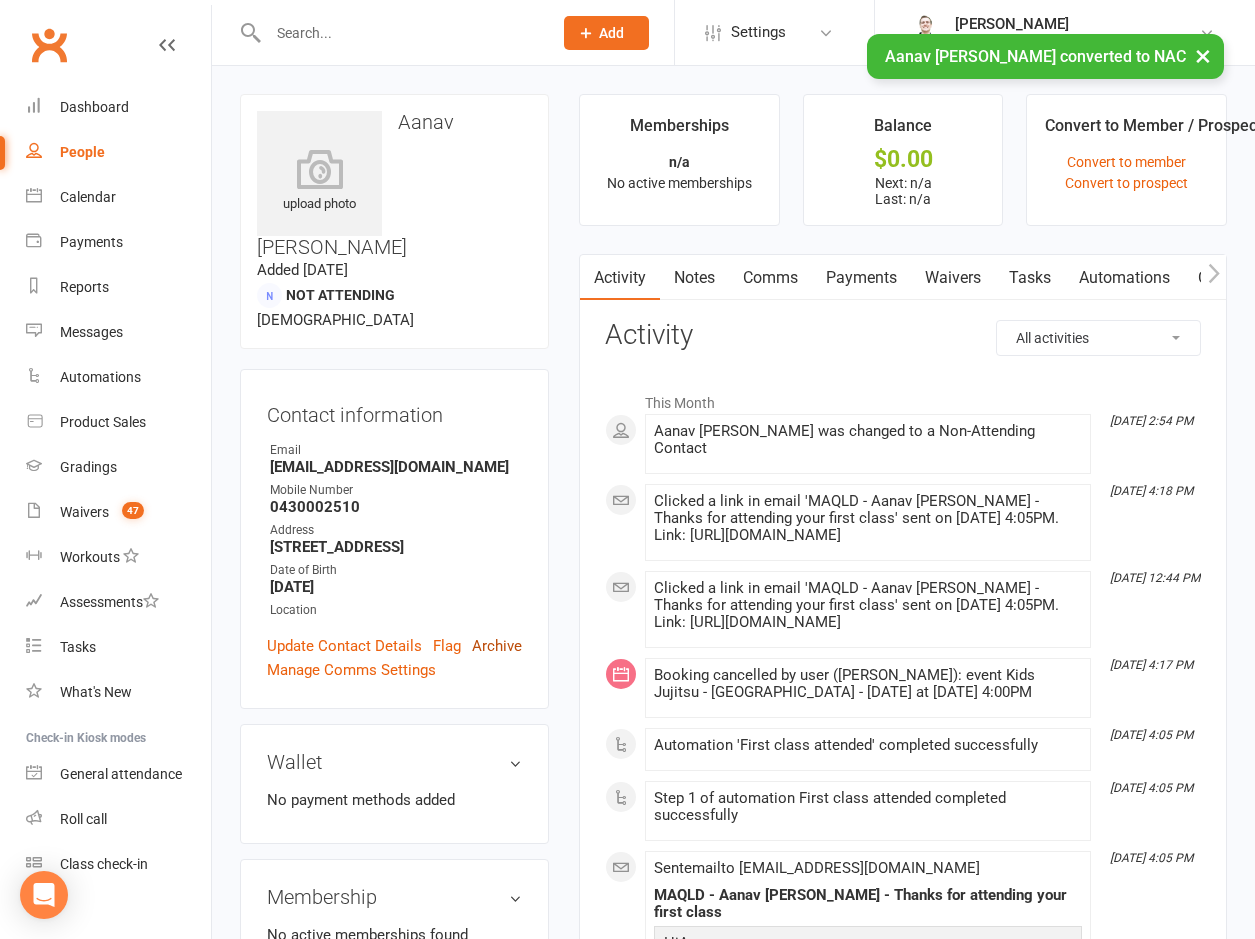 click on "Archive" at bounding box center [497, 646] 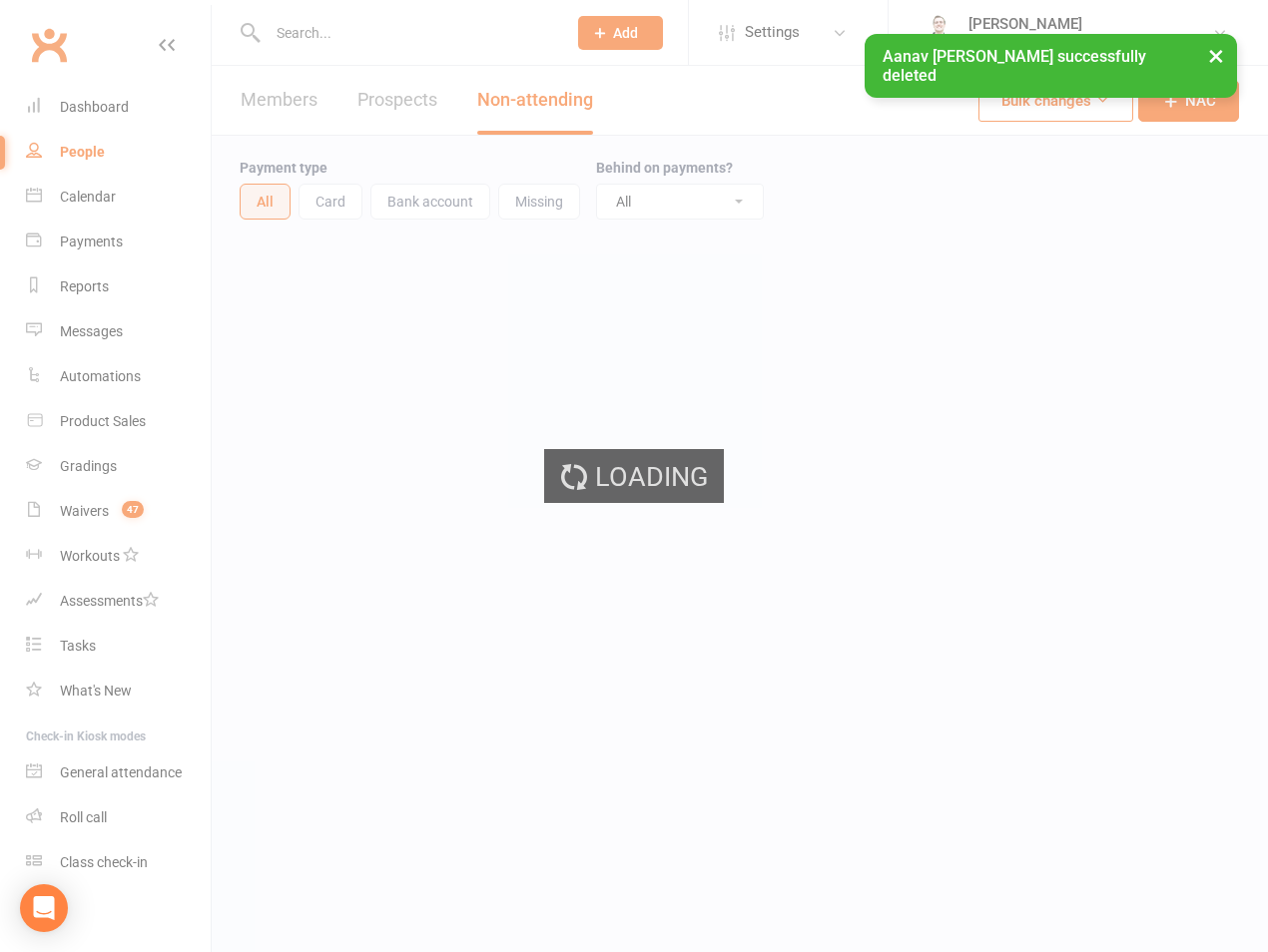 select on "100" 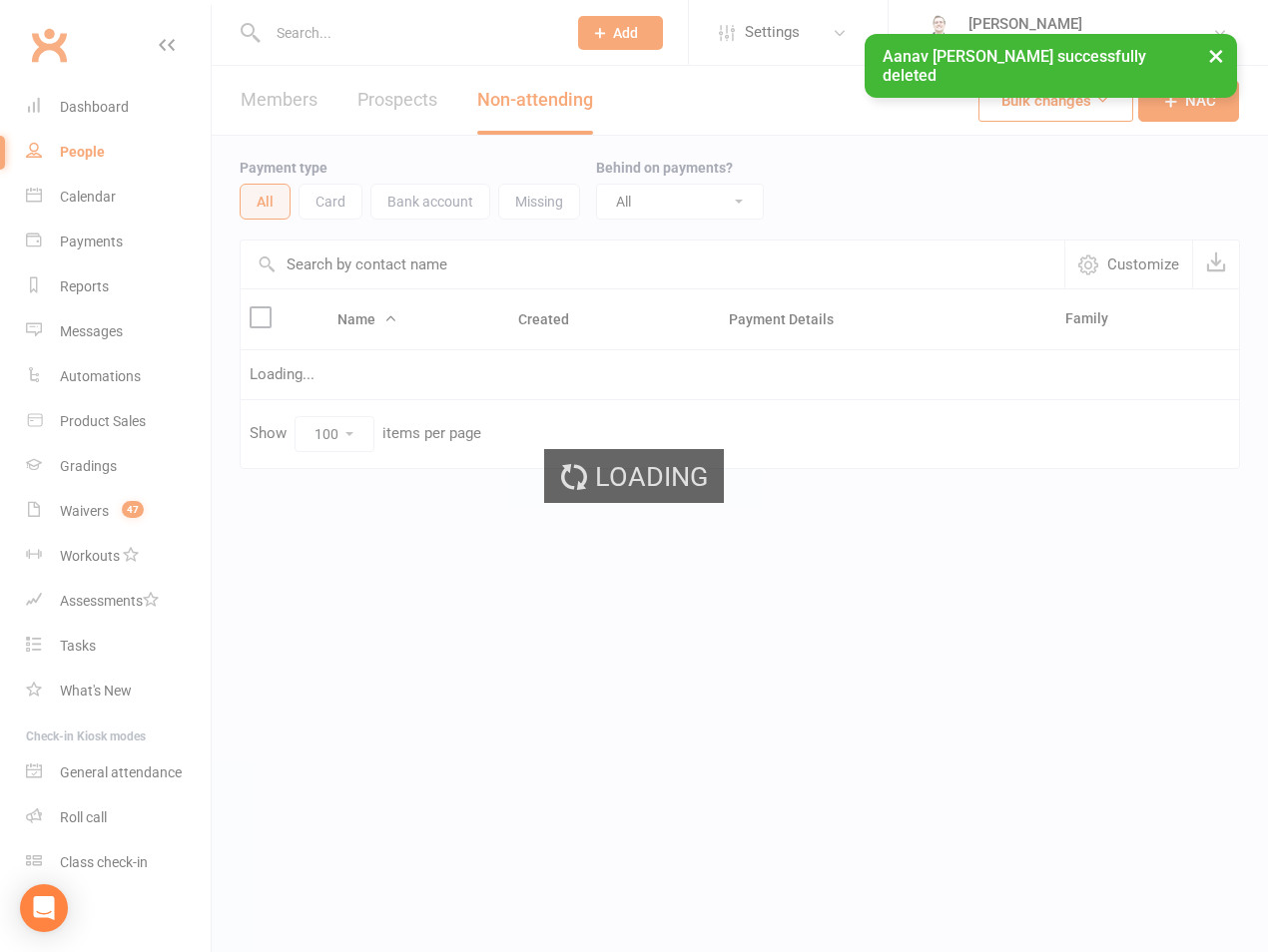 click on "Loading" at bounding box center (634, 476) 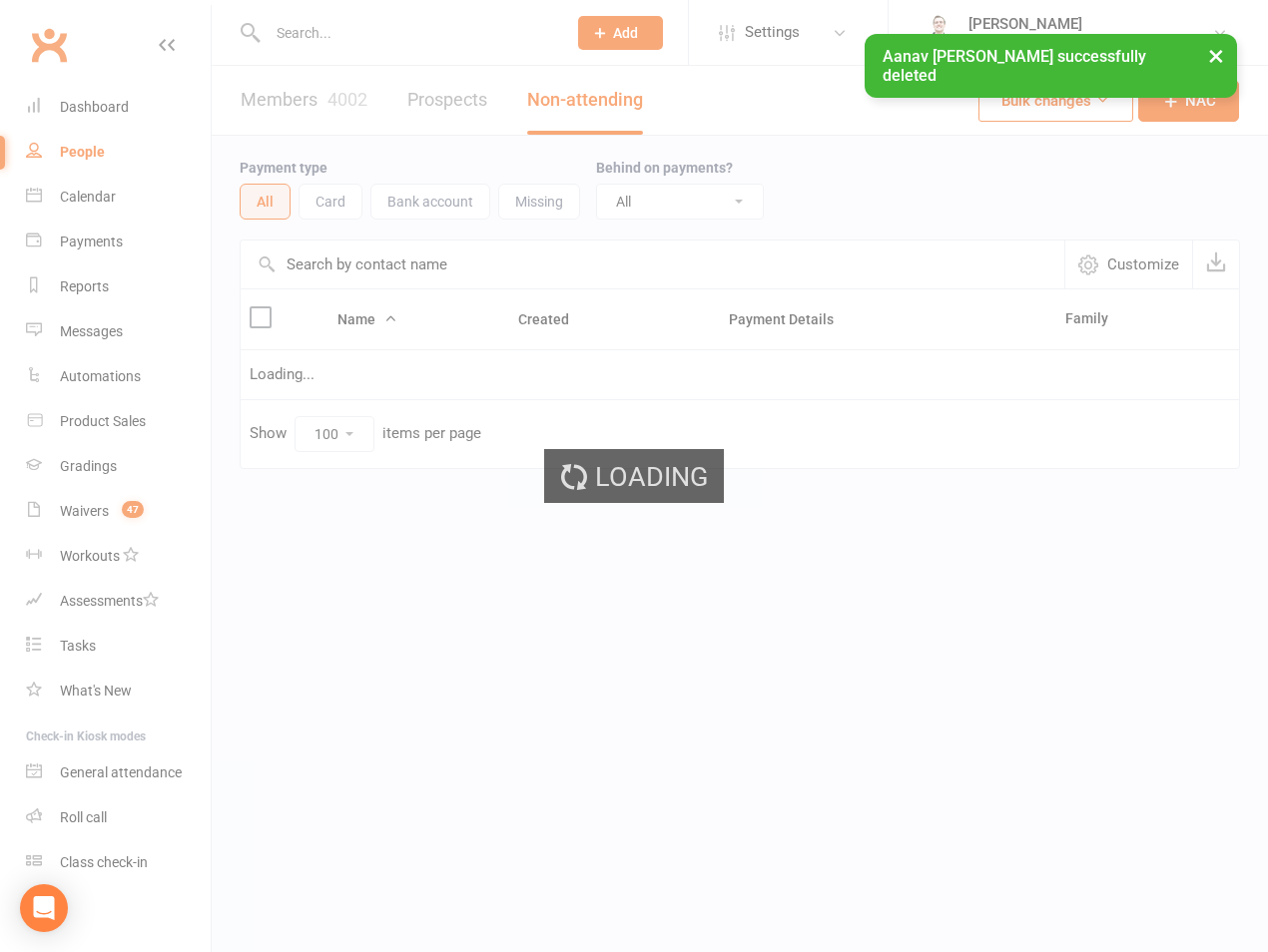 click on "Loading" at bounding box center [634, 476] 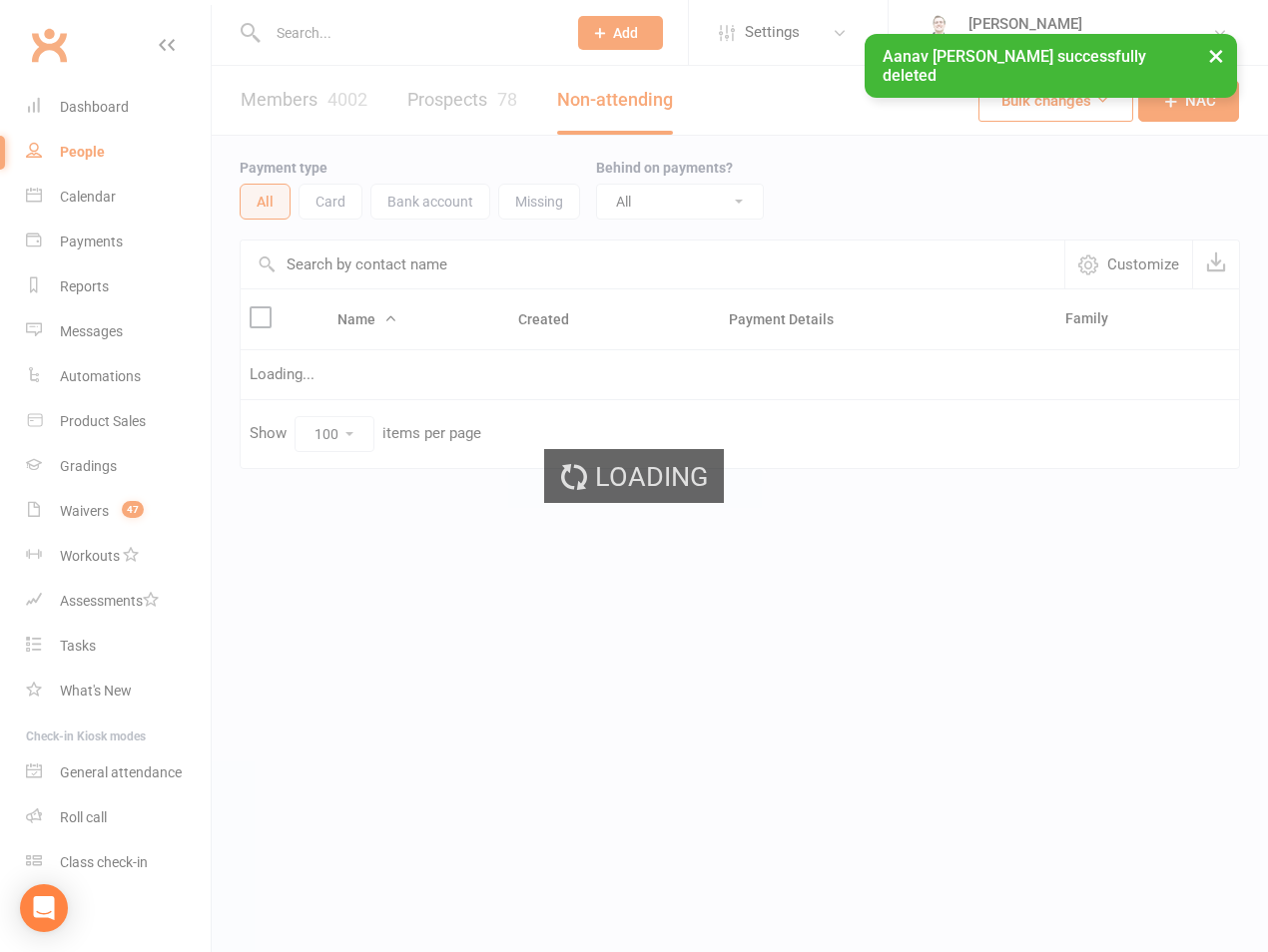 click on "× Aanav [PERSON_NAME] successfully deleted" at bounding box center (621, 34) 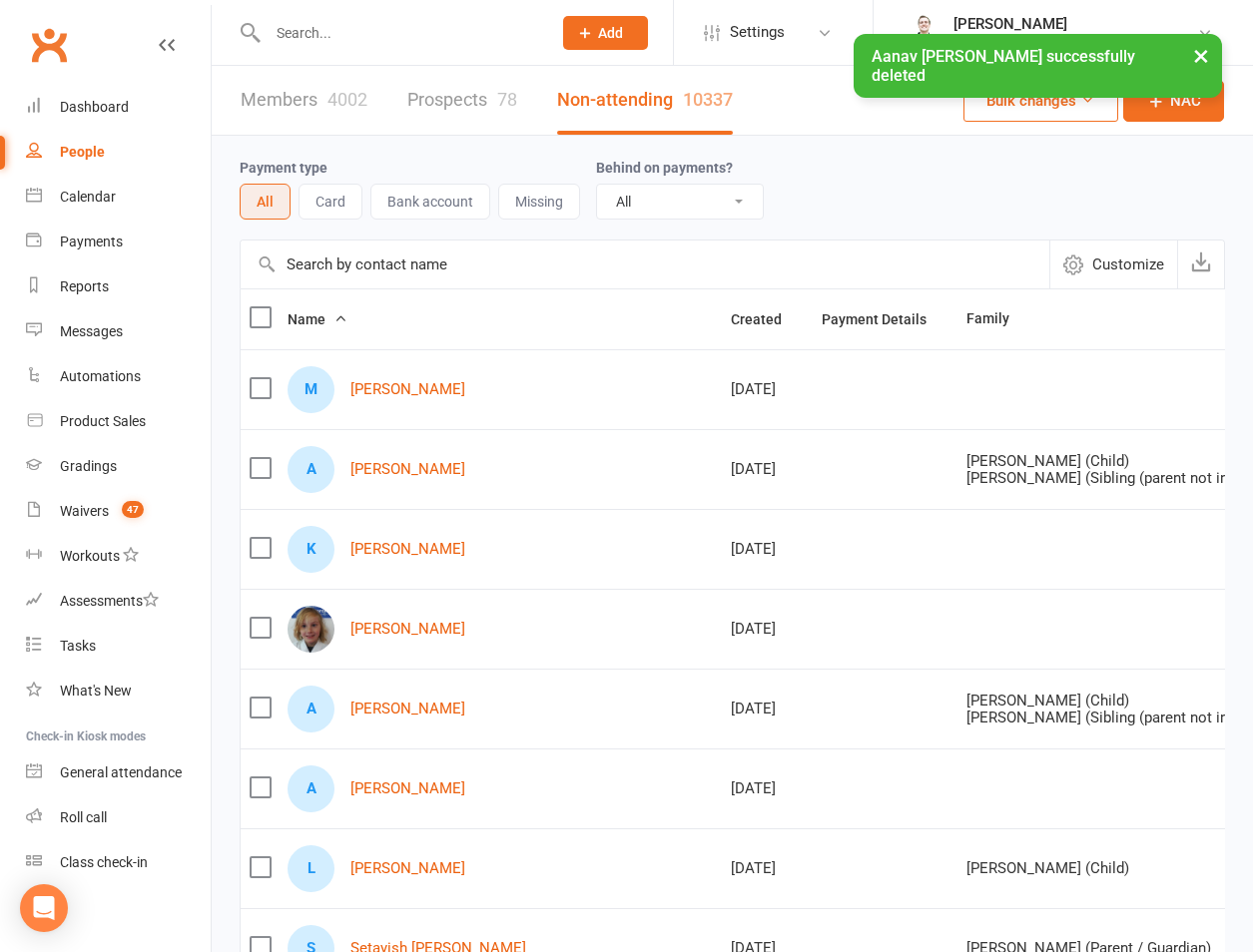 click at bounding box center (399, 33) 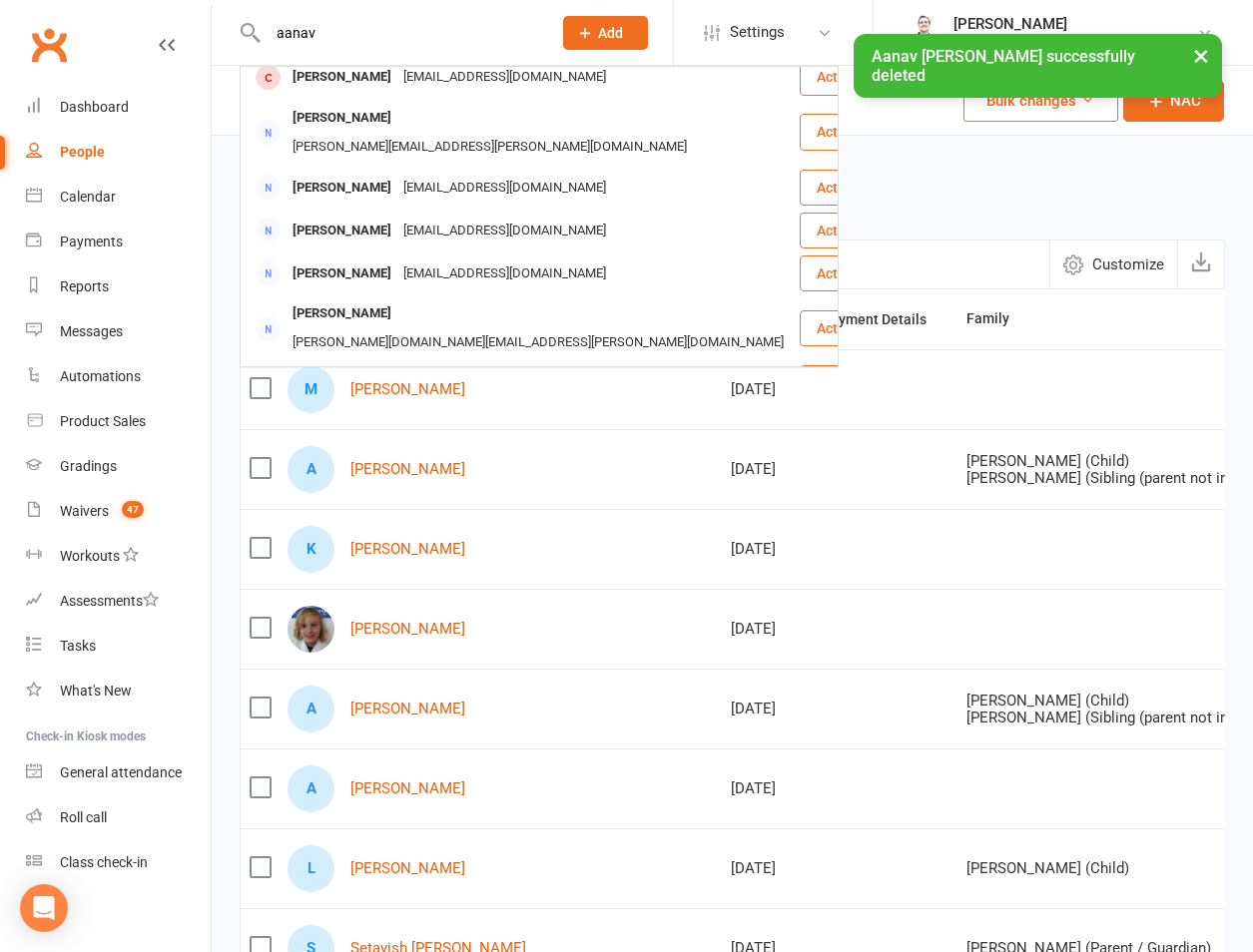 scroll, scrollTop: 344, scrollLeft: 0, axis: vertical 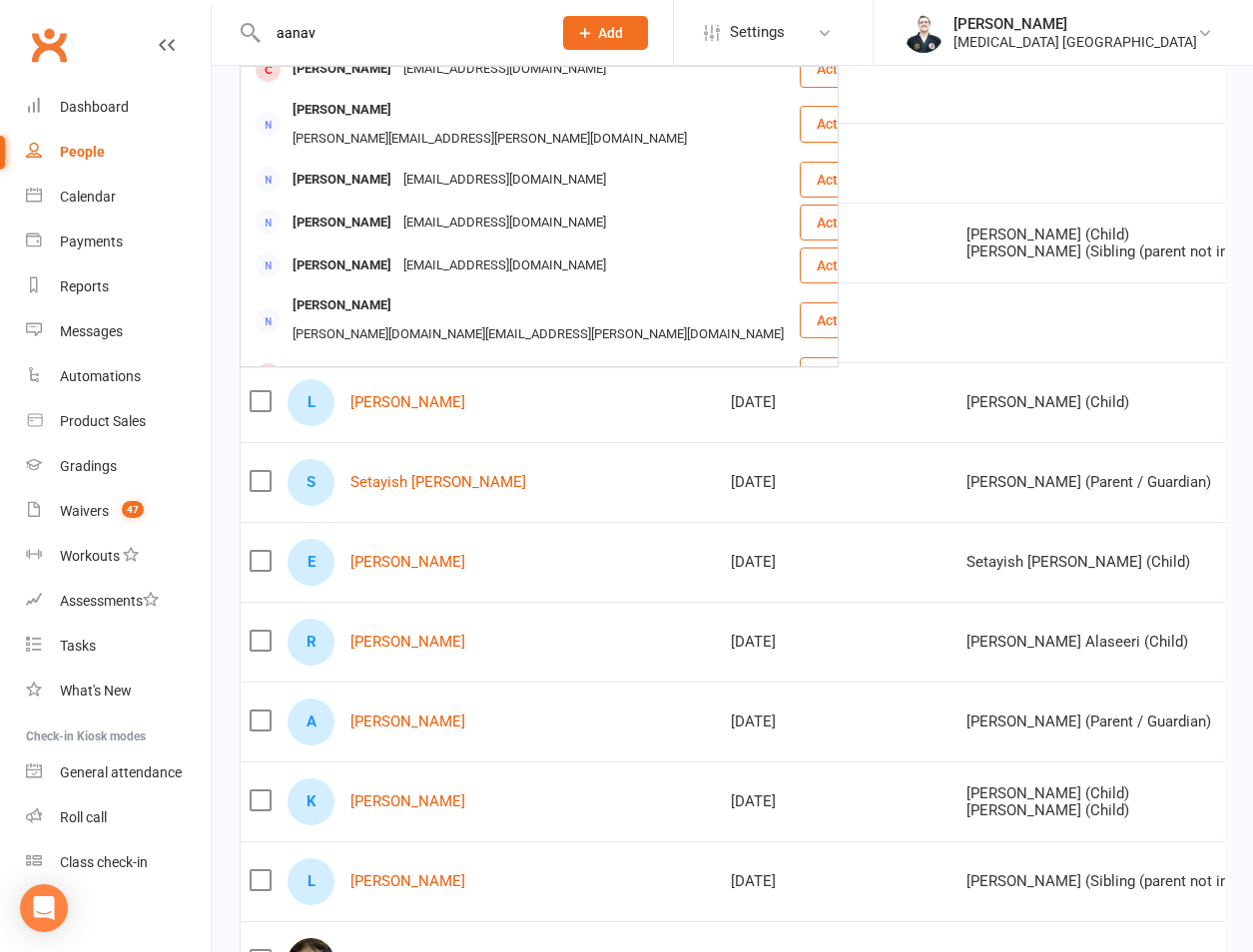 click on "aanav" at bounding box center [399, 33] 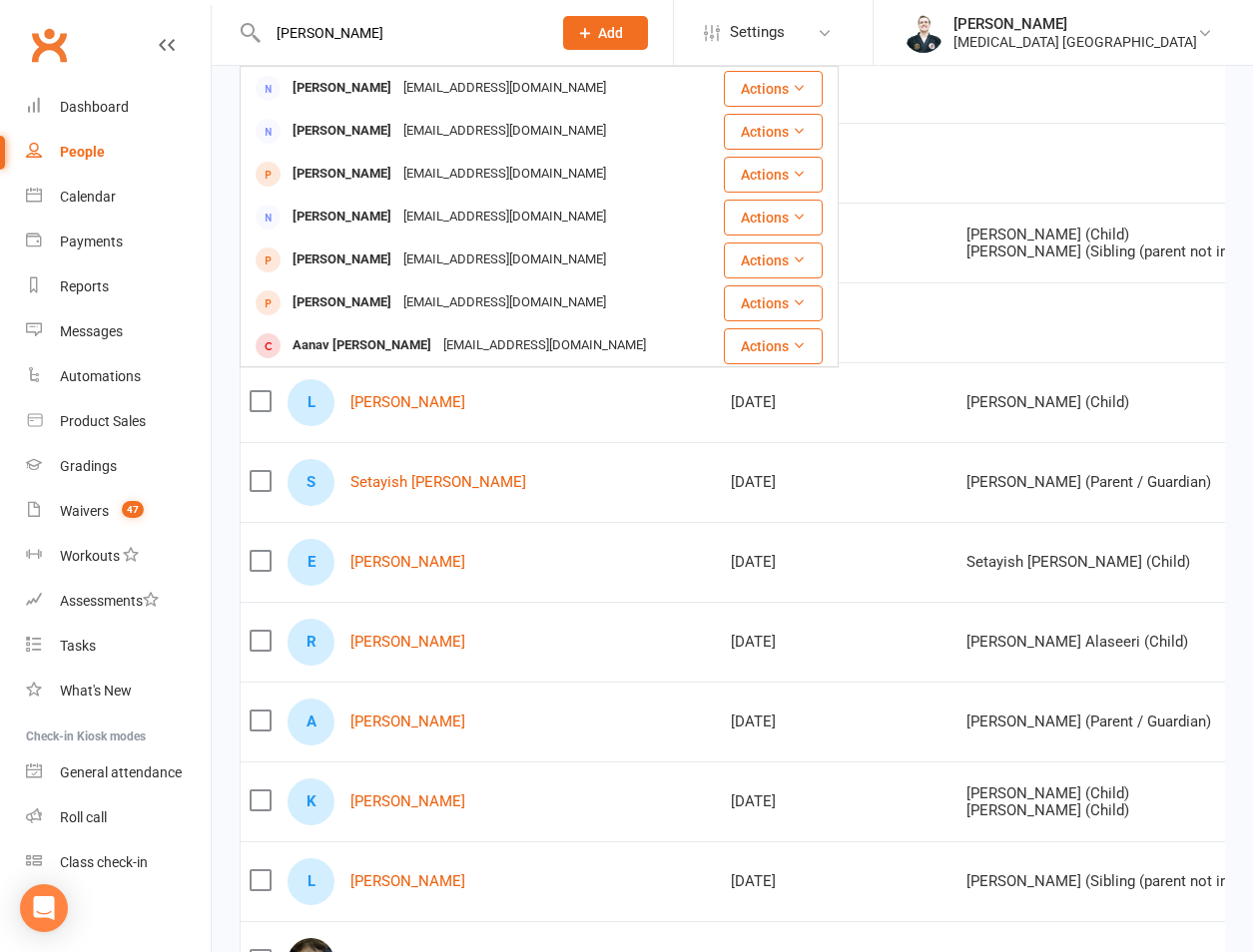 scroll, scrollTop: 92, scrollLeft: 0, axis: vertical 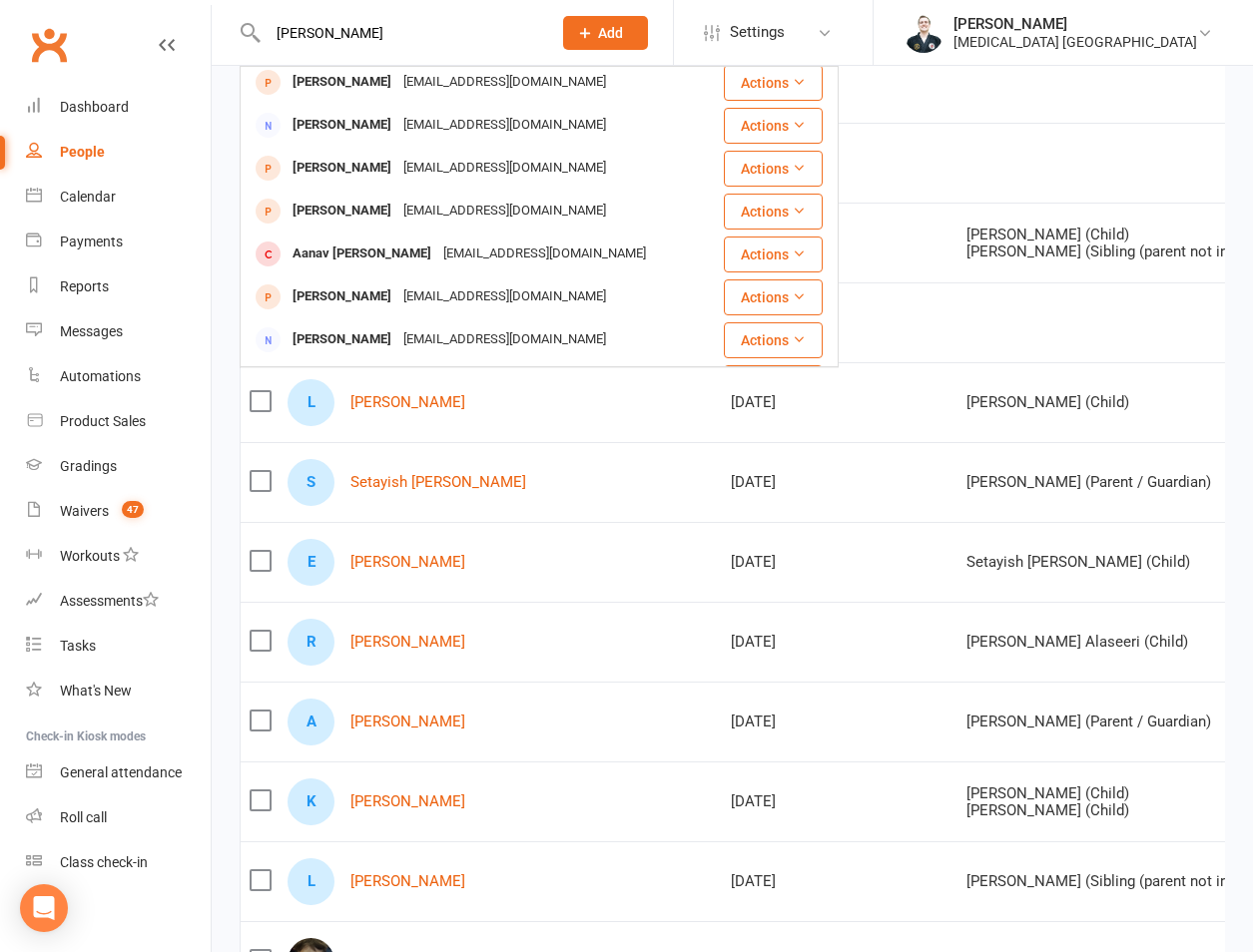 type on "[PERSON_NAME]" 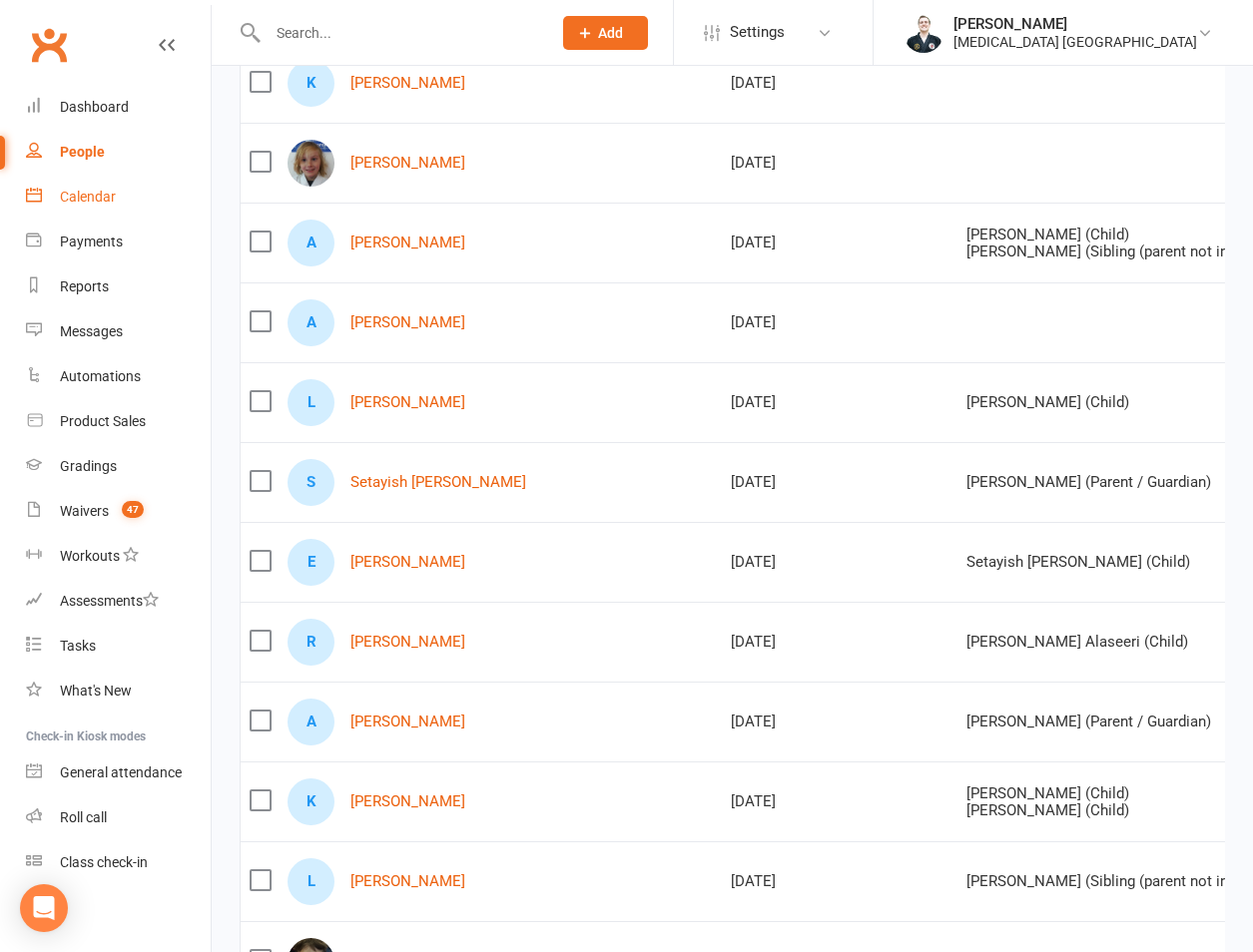 click on "Calendar" at bounding box center [88, 197] 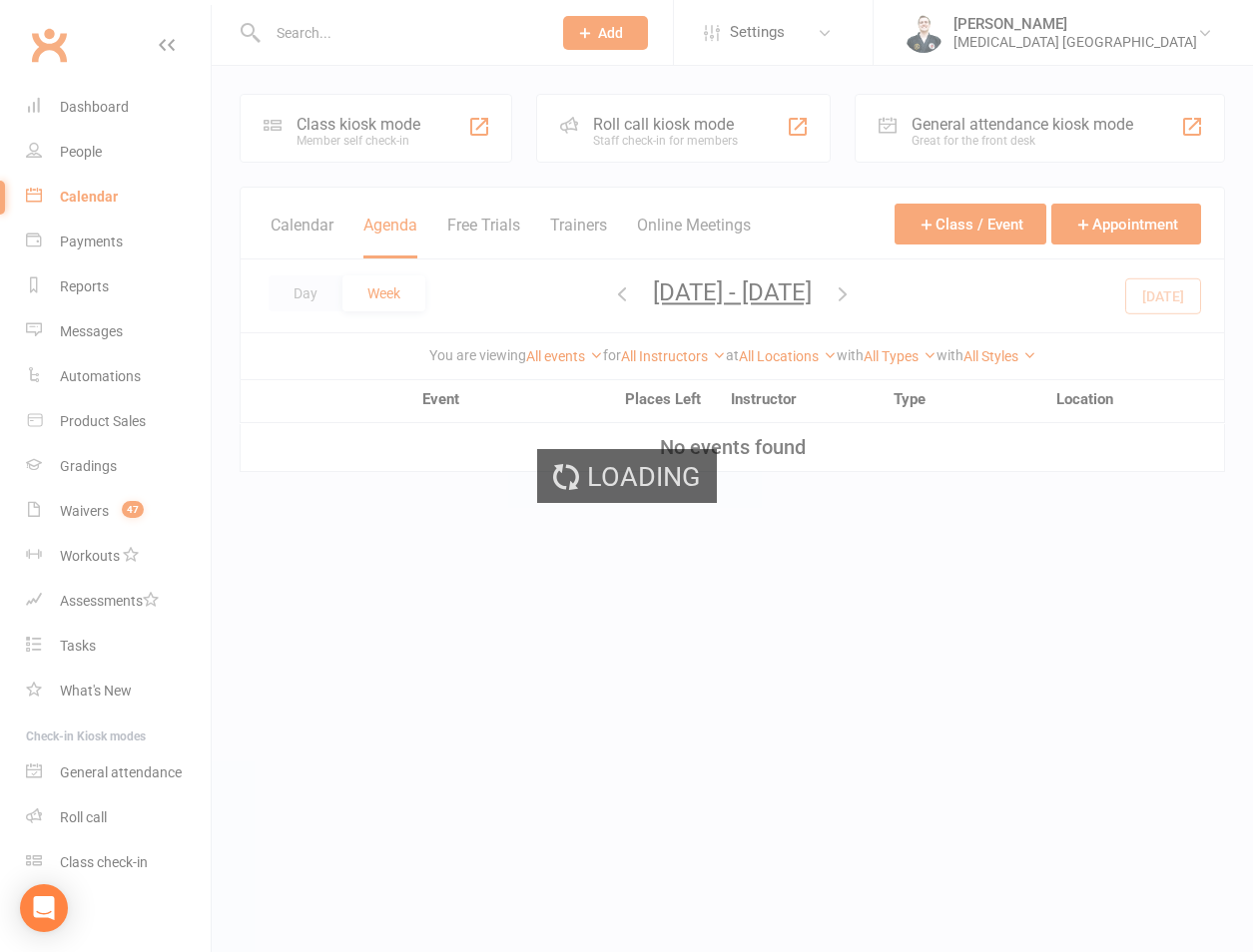 scroll, scrollTop: 0, scrollLeft: 0, axis: both 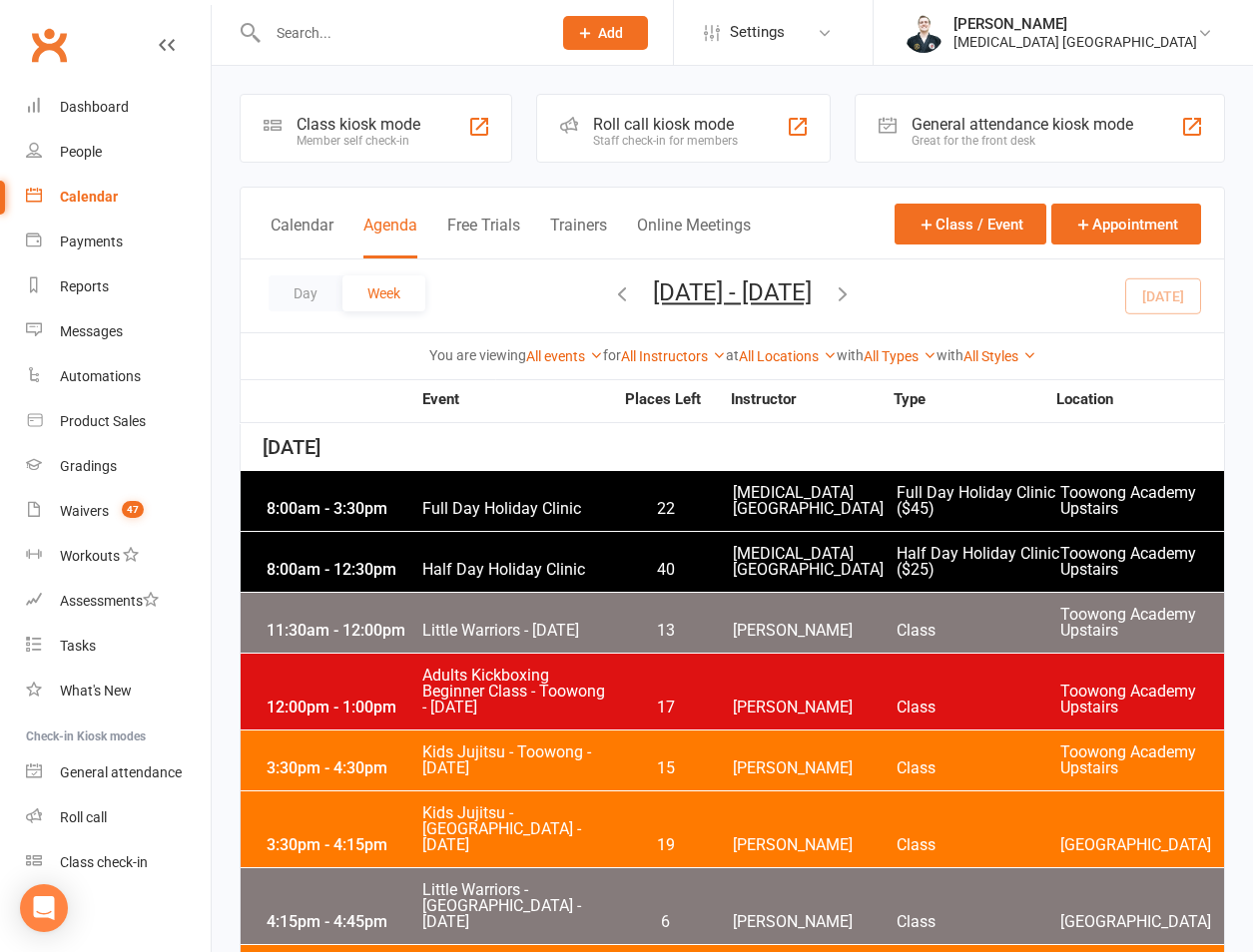 click at bounding box center [843, 293] 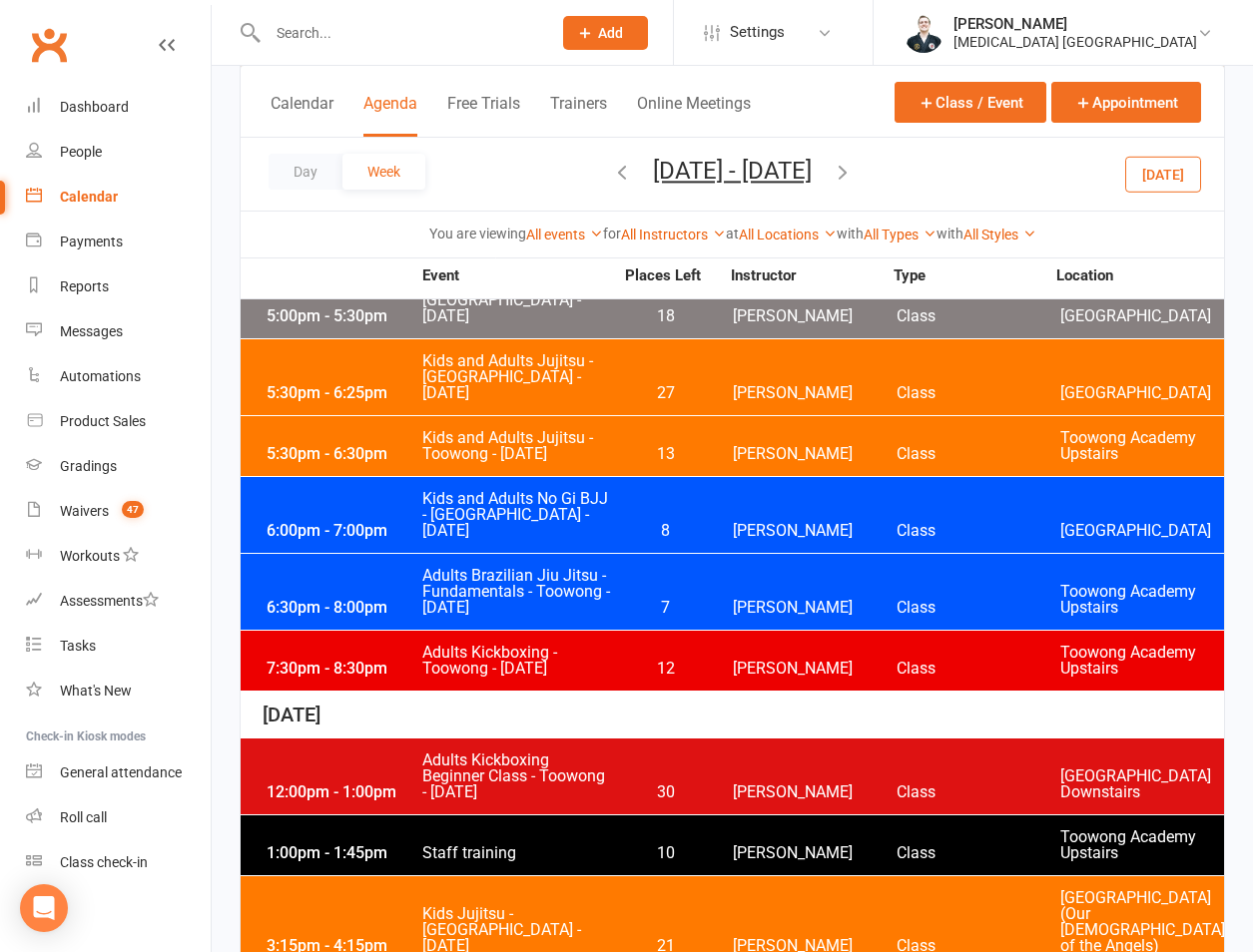 scroll, scrollTop: 3725, scrollLeft: 0, axis: vertical 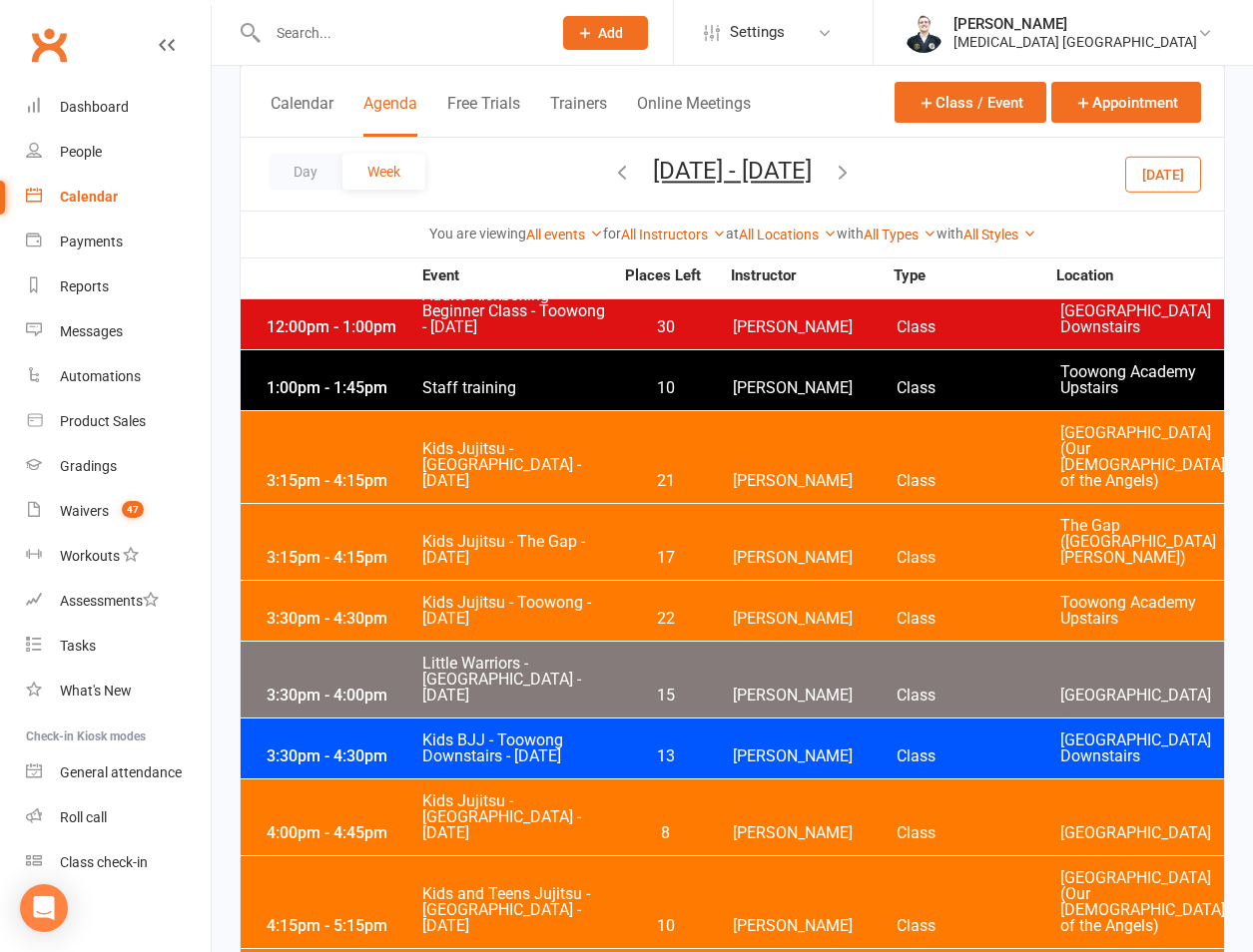 click on "4:00pm - 4:45pm" at bounding box center (341, 833) 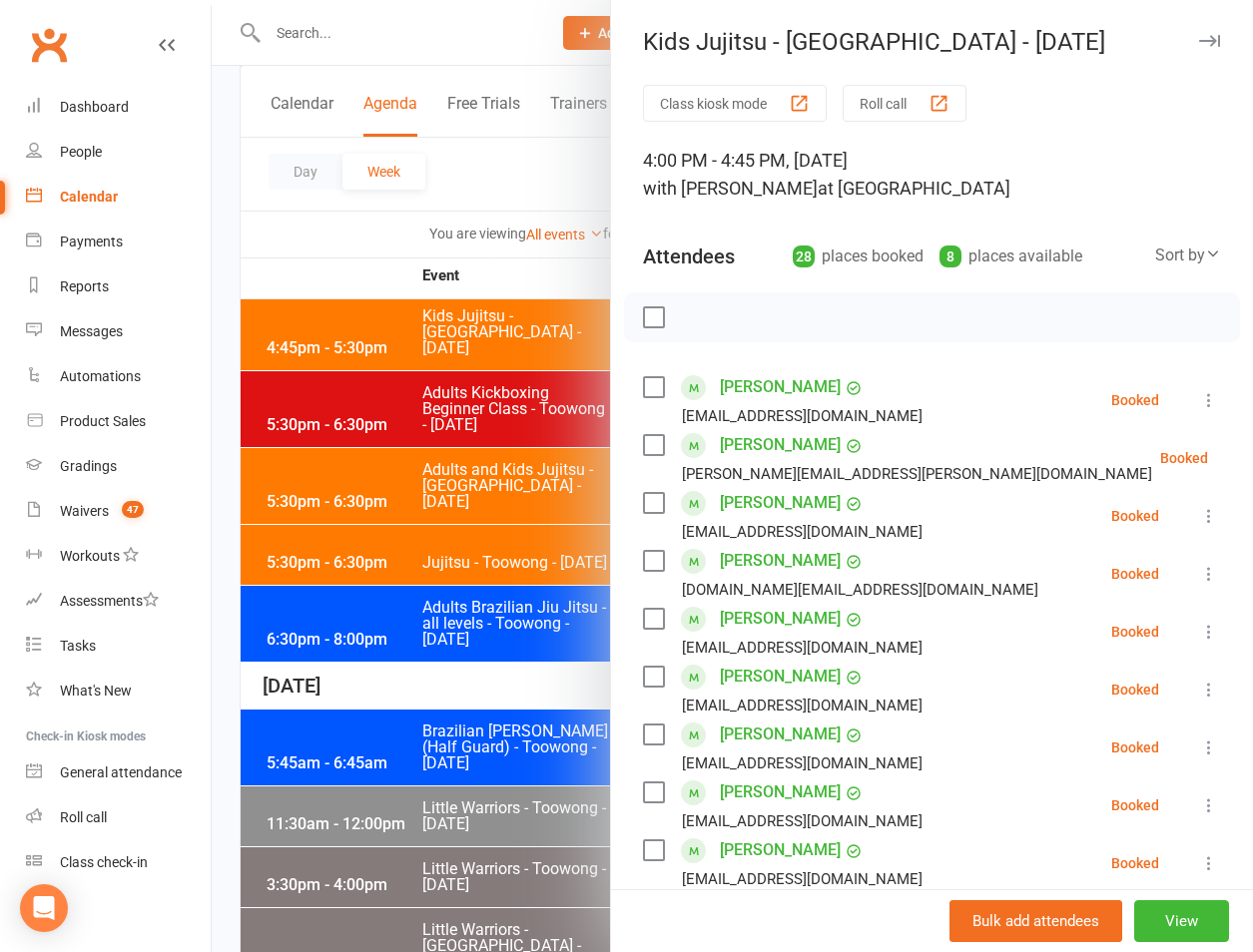 scroll, scrollTop: 5122, scrollLeft: 0, axis: vertical 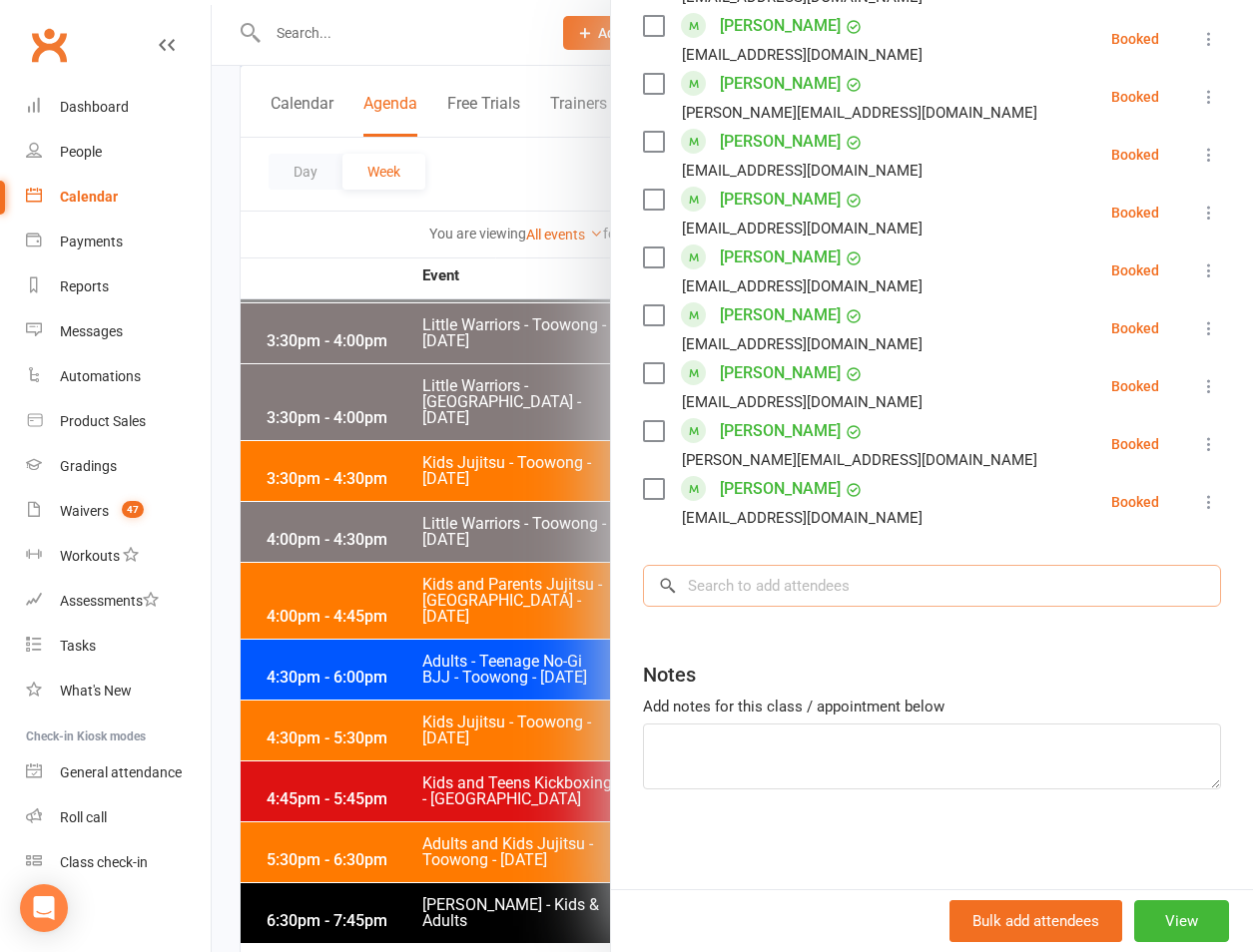 click at bounding box center [932, 586] 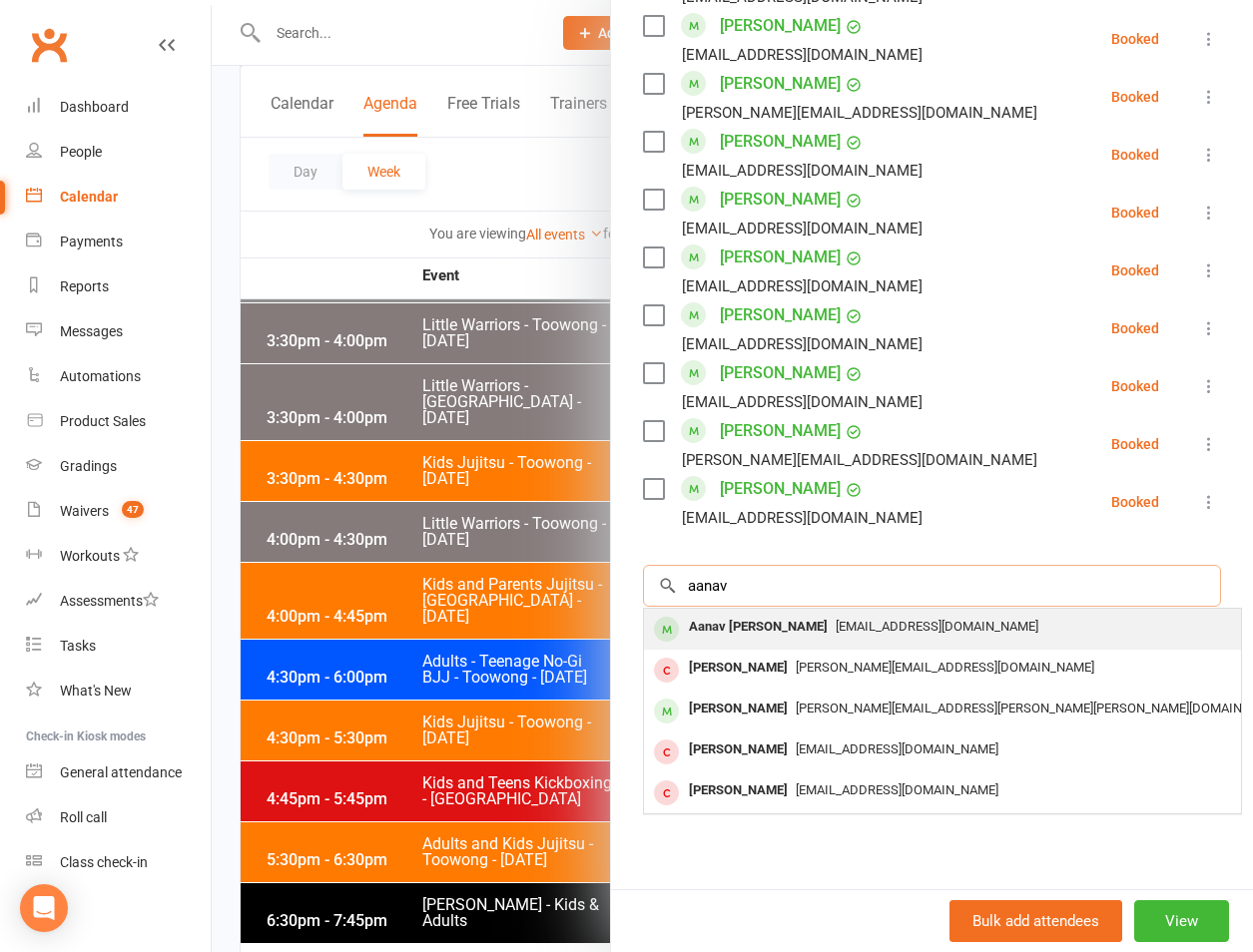 type on "aanav" 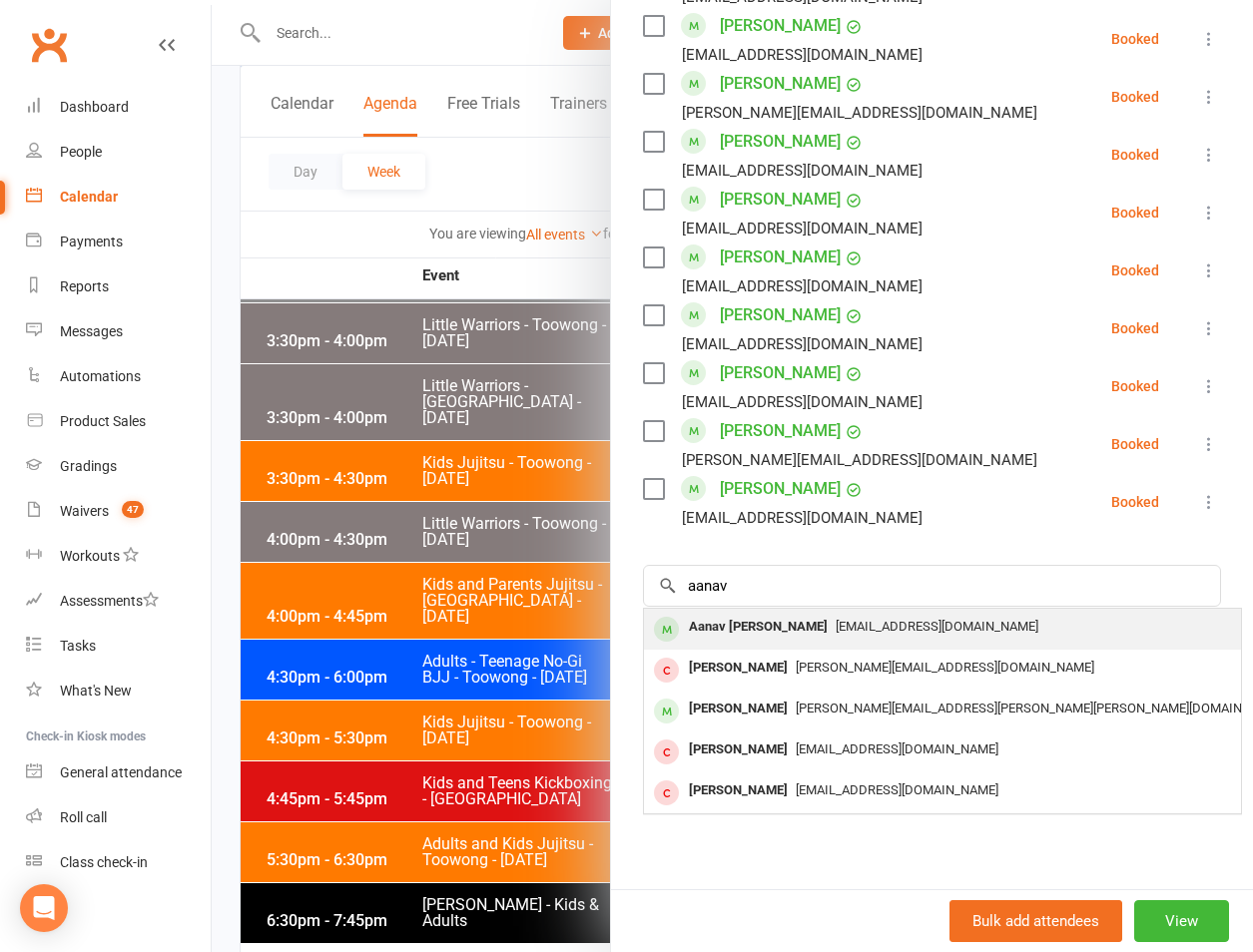 click on "Aanav [PERSON_NAME] [EMAIL_ADDRESS][DOMAIN_NAME]" at bounding box center (942, 629) 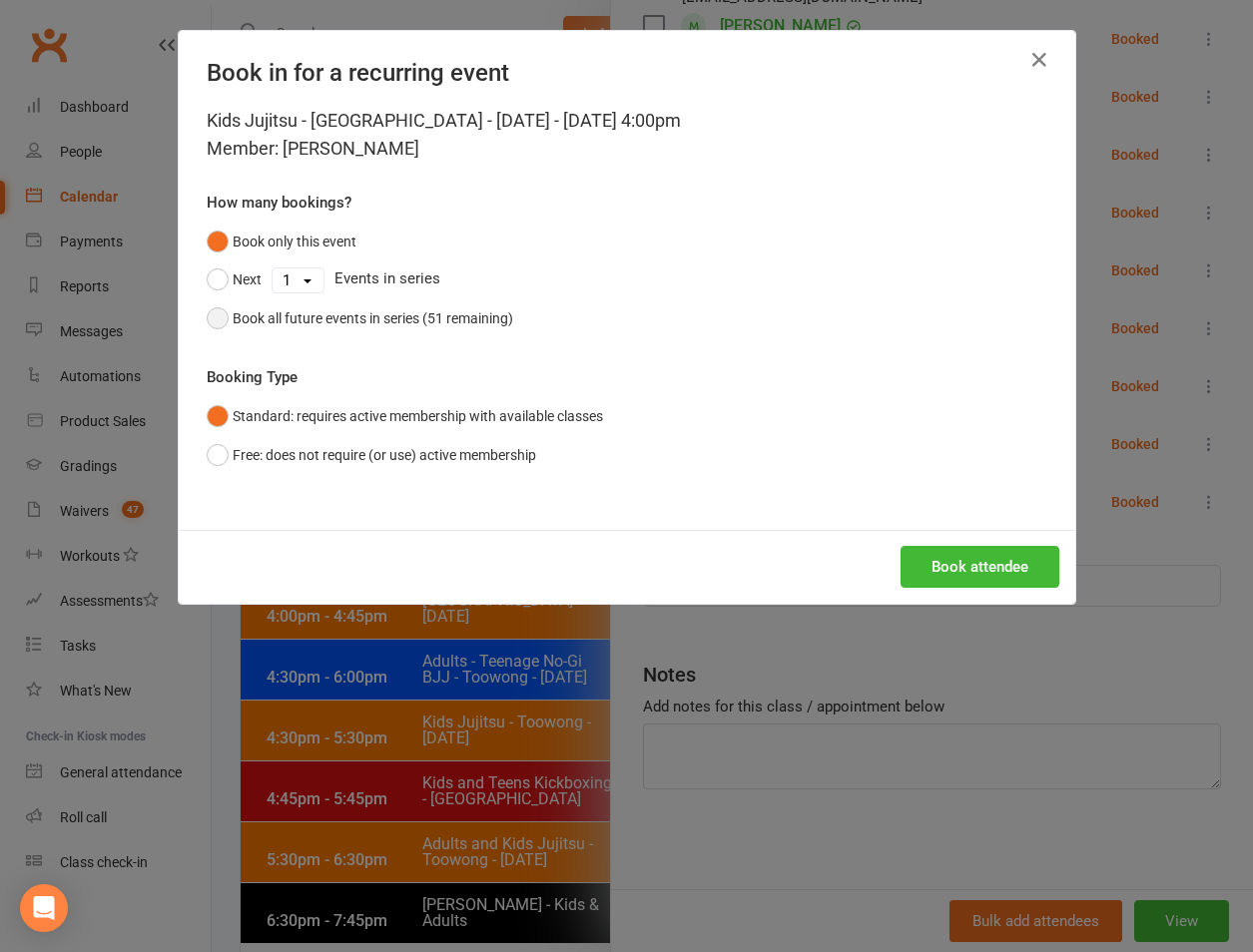 click on "Book all future events in series (51 remaining)" at bounding box center (359, 318) 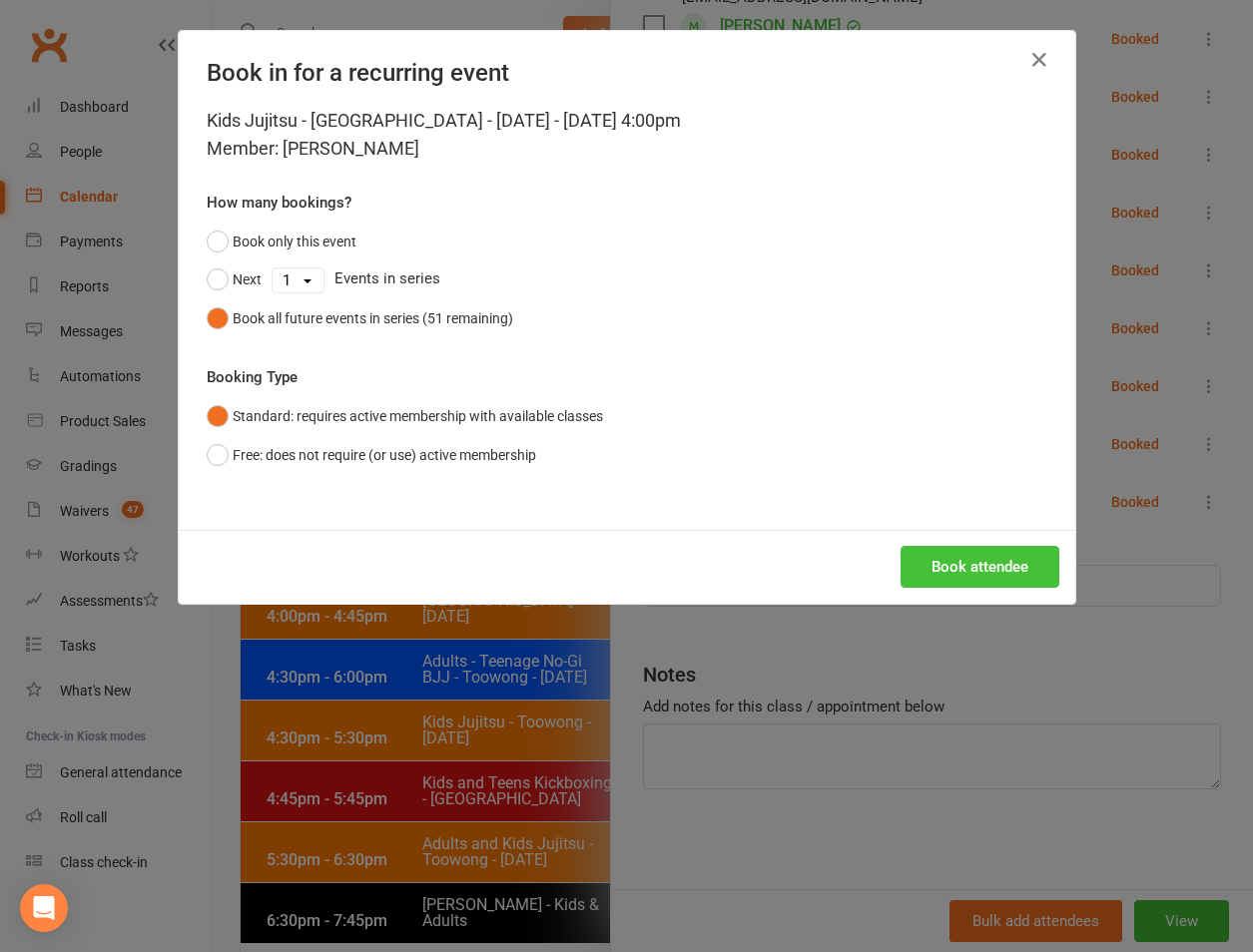 click on "Book attendee" at bounding box center (979, 567) 